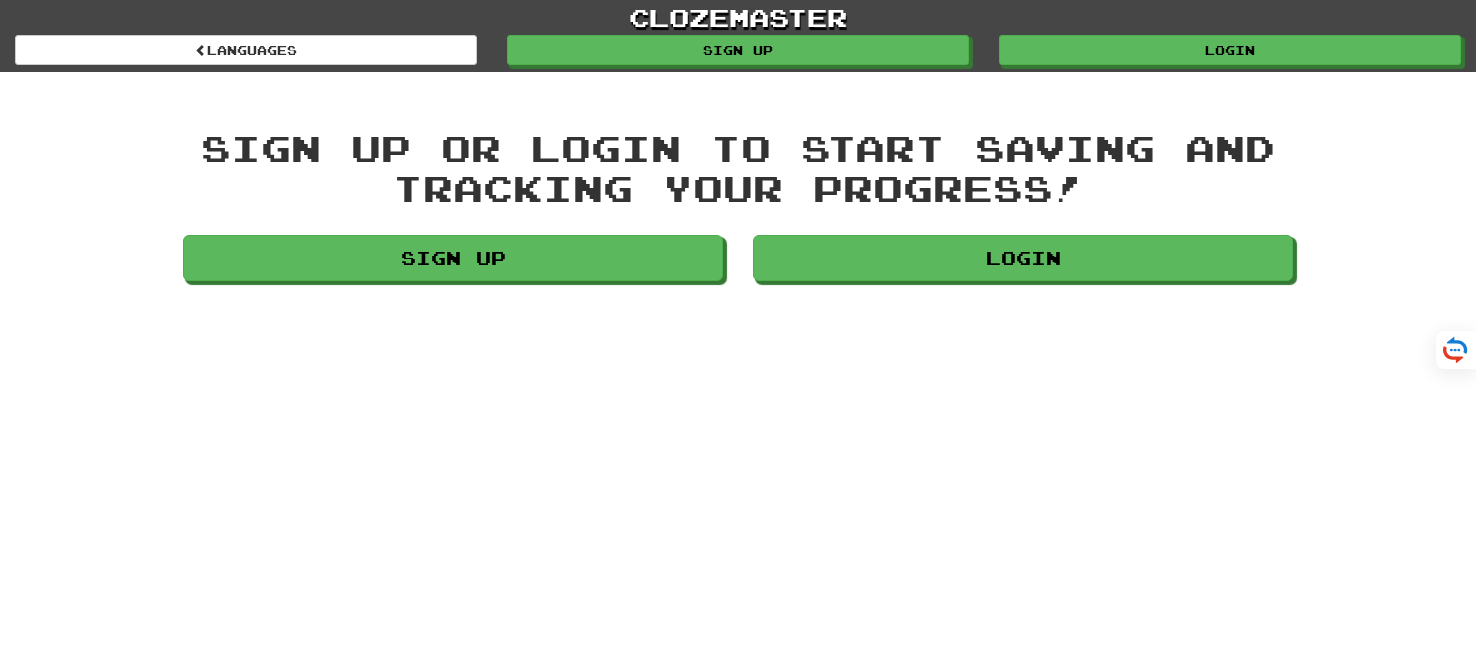 scroll, scrollTop: 0, scrollLeft: 0, axis: both 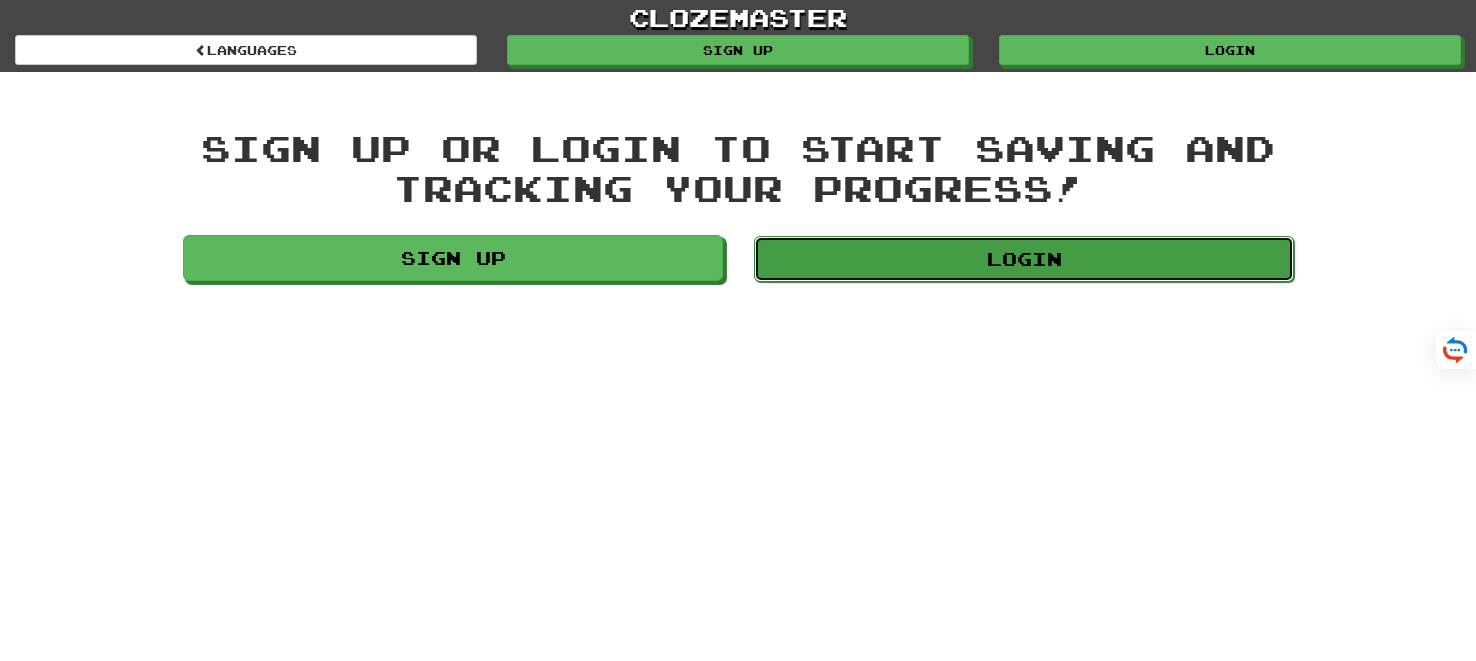 click on "Login" at bounding box center [1024, 259] 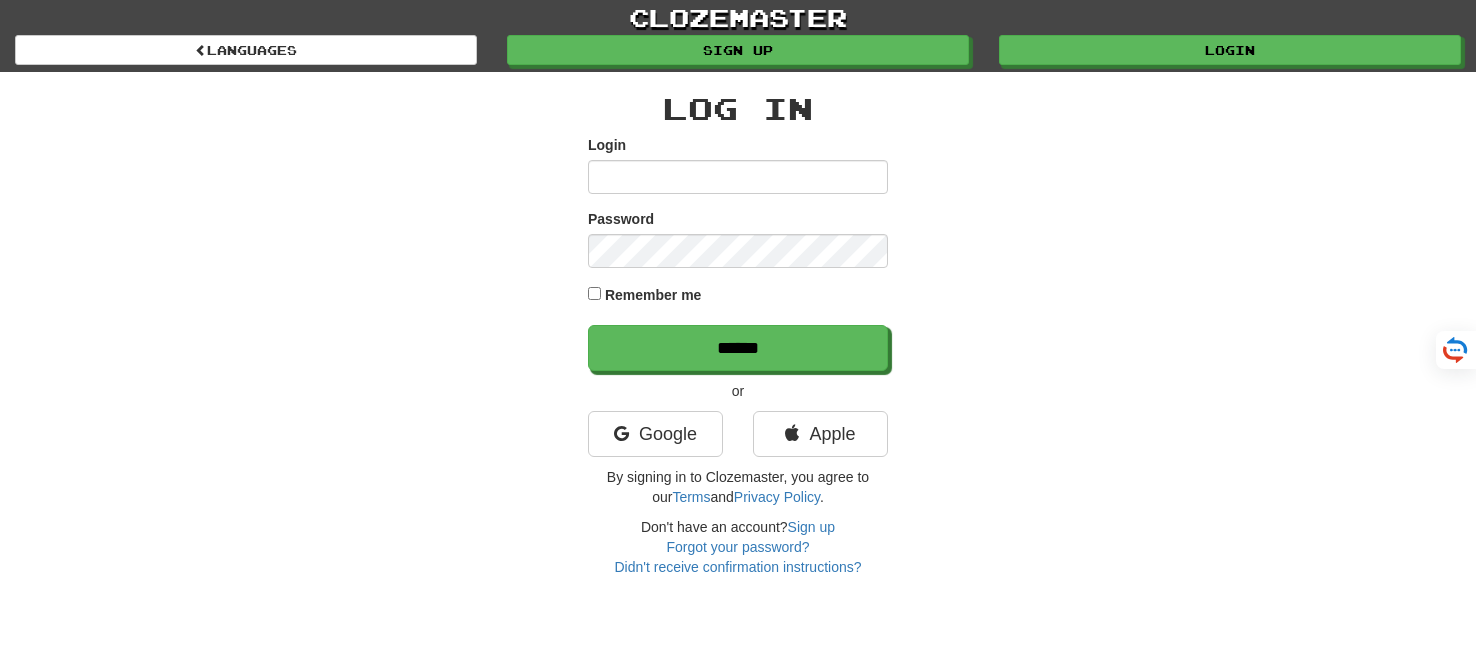 scroll, scrollTop: 0, scrollLeft: 0, axis: both 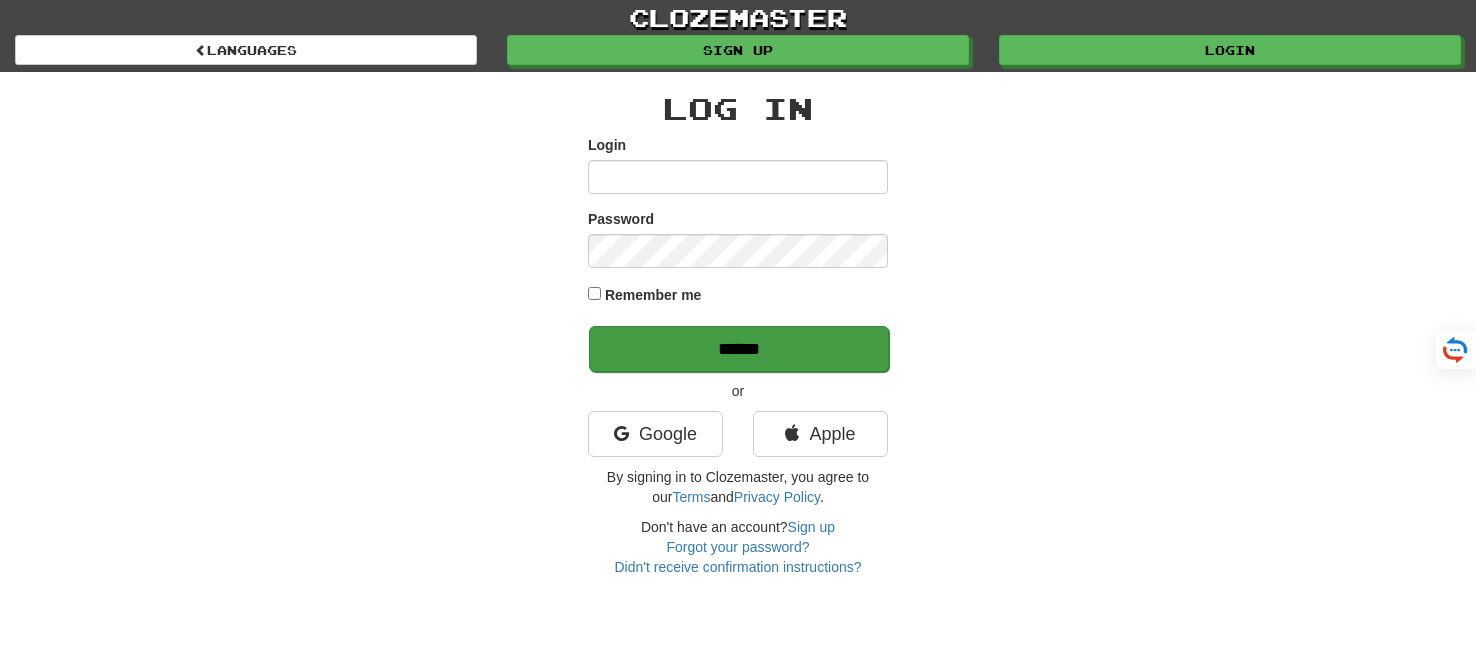 type on "*******" 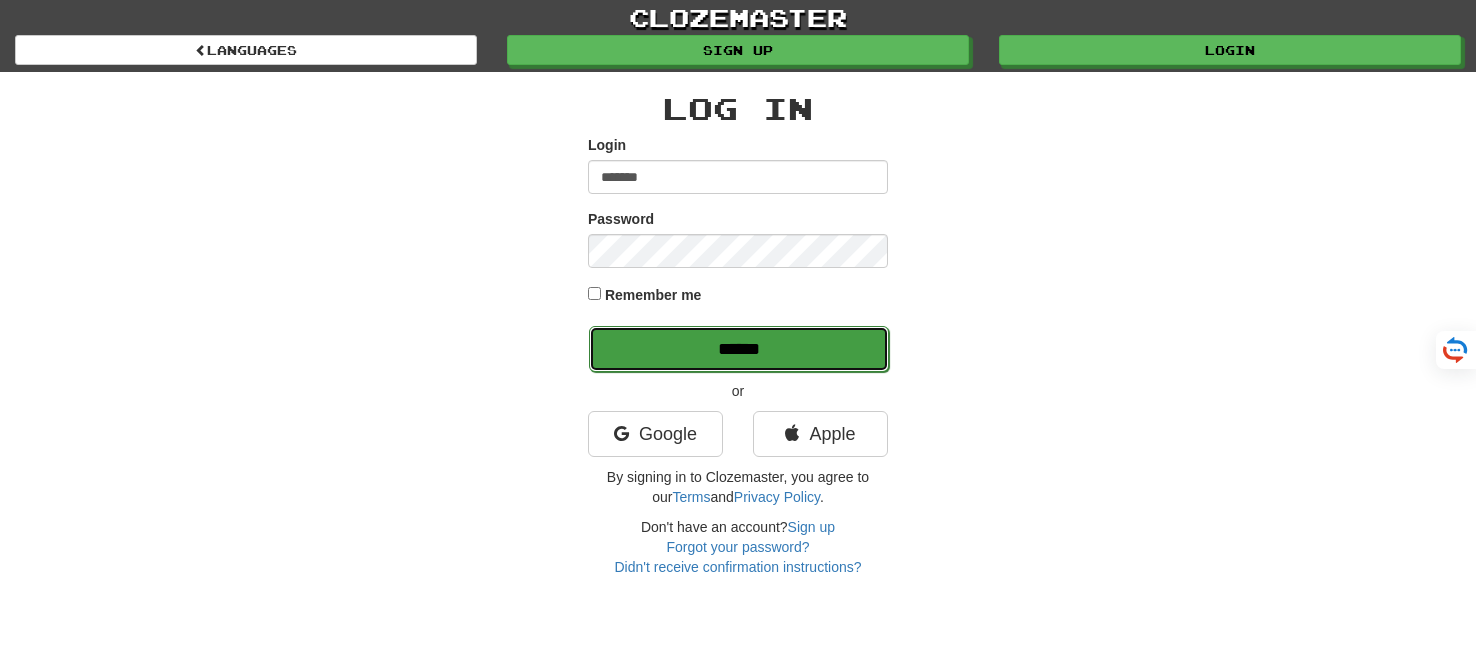 click on "******" at bounding box center (739, 349) 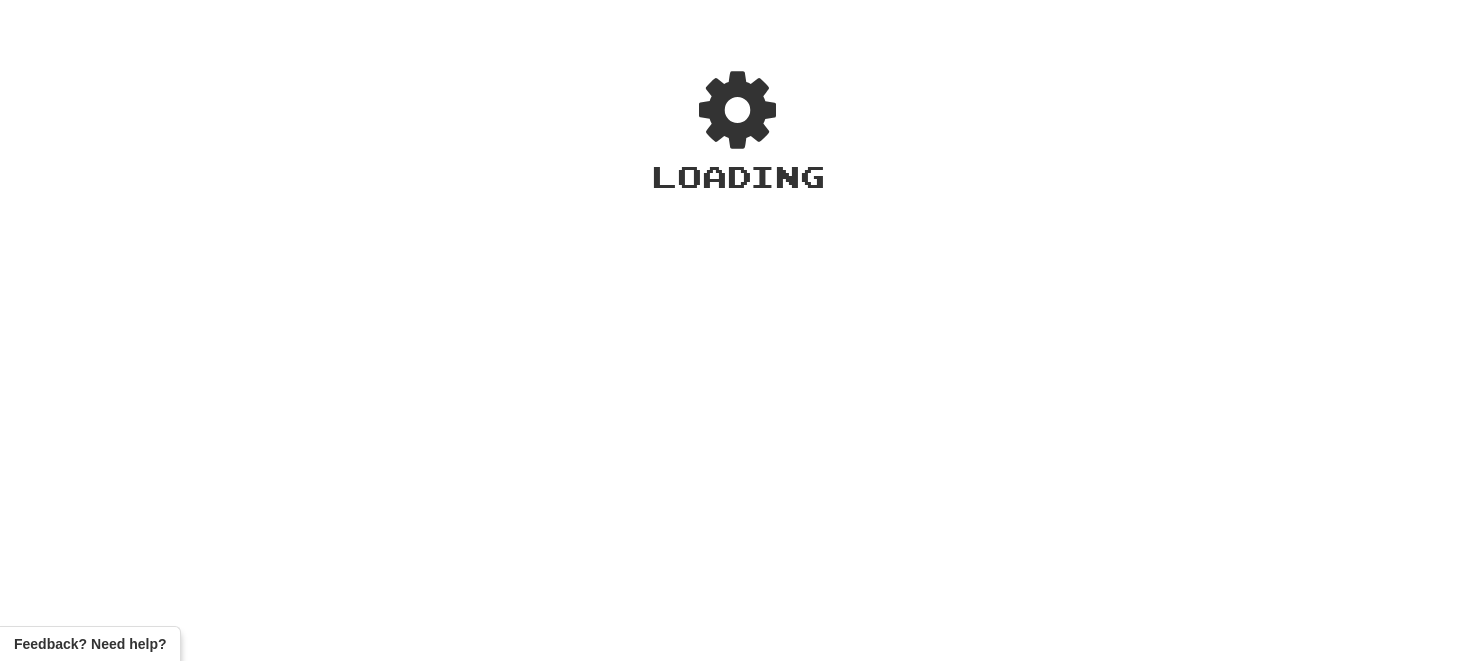 scroll, scrollTop: 0, scrollLeft: 0, axis: both 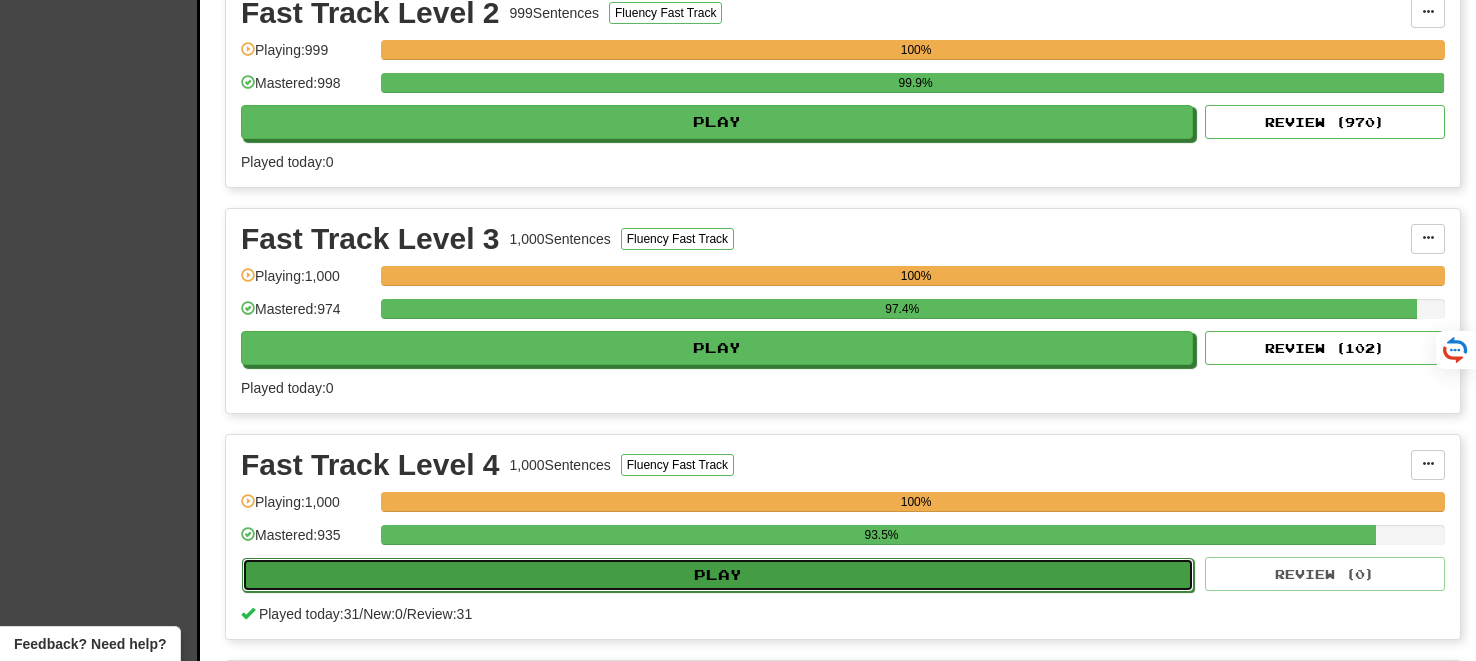 click on "Play" at bounding box center [718, 575] 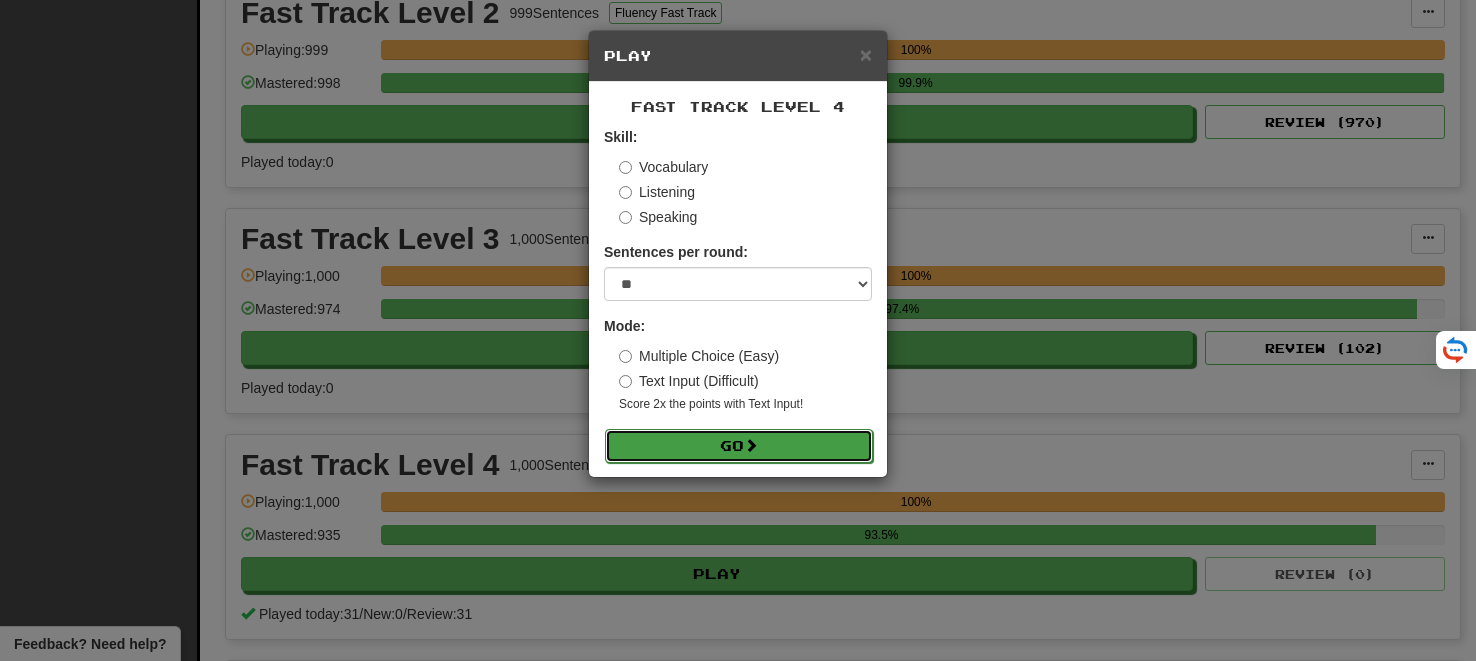 click on "Go" at bounding box center [739, 446] 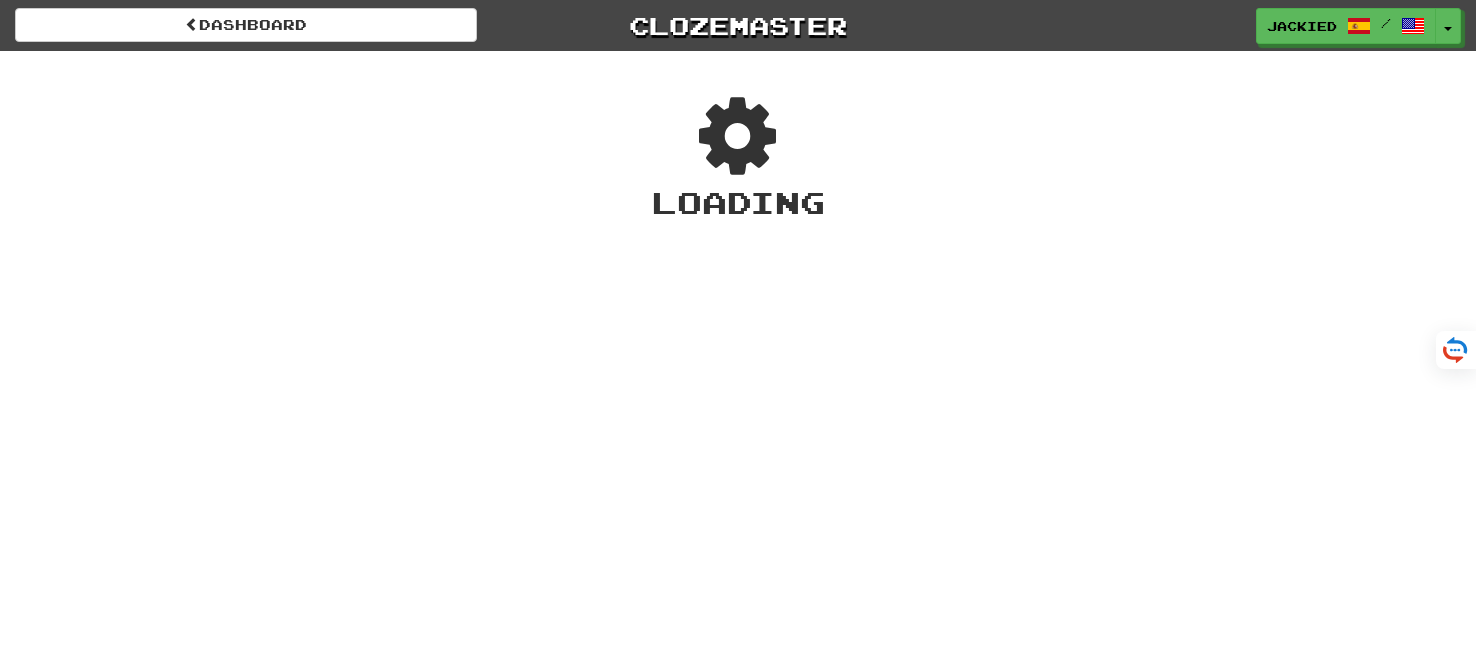 scroll, scrollTop: 0, scrollLeft: 0, axis: both 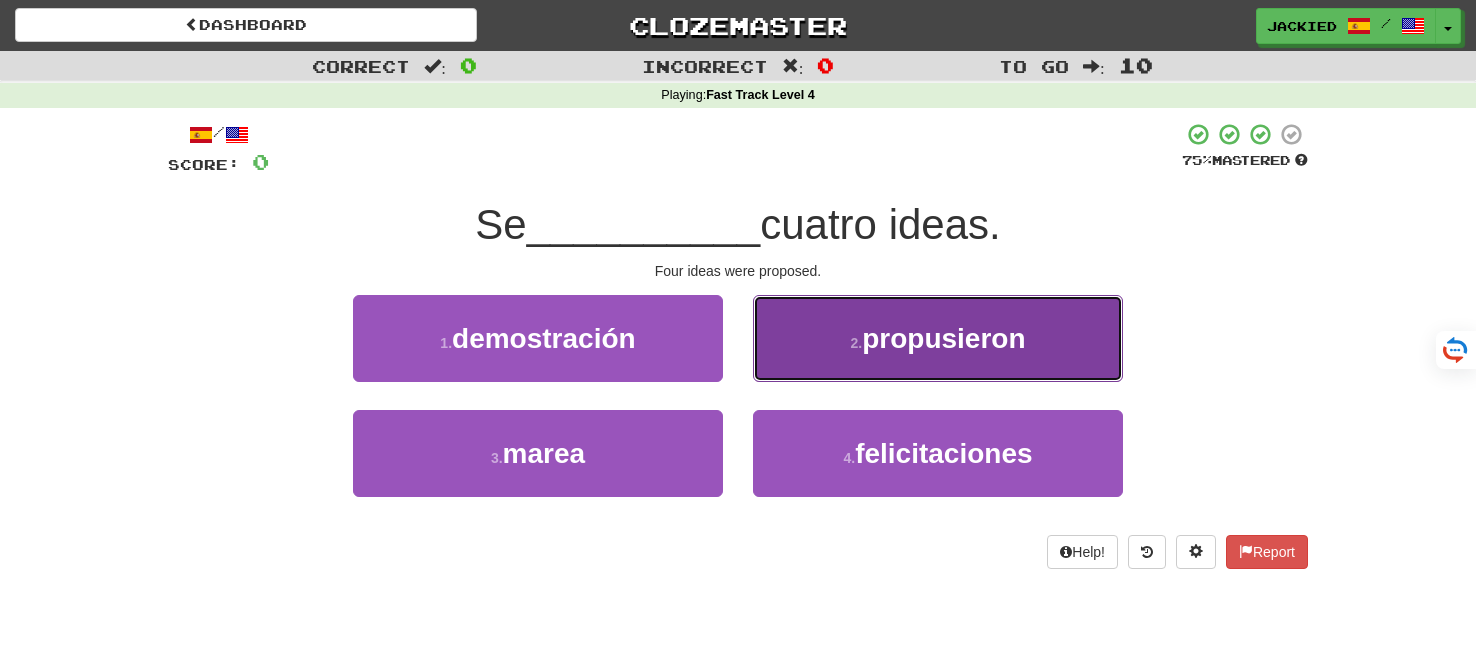 click on "2 .  propusieron" at bounding box center (938, 338) 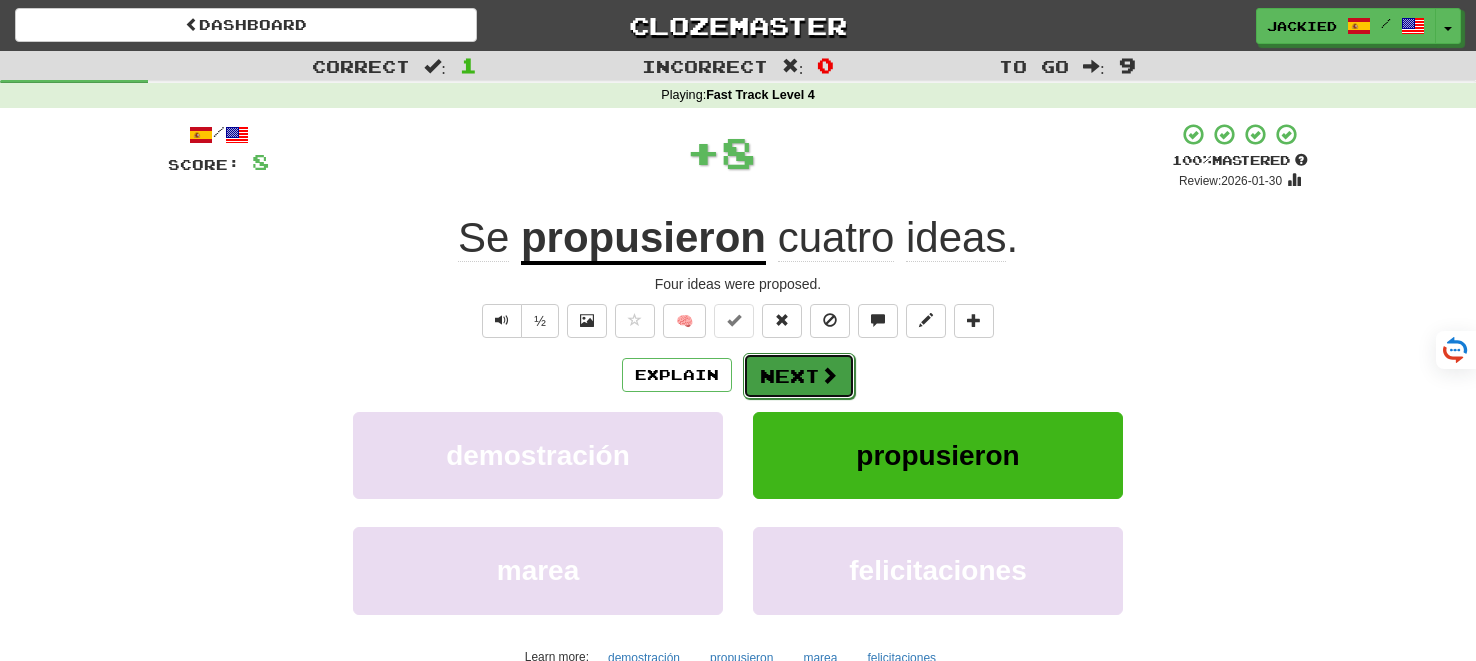 click on "Next" at bounding box center [799, 376] 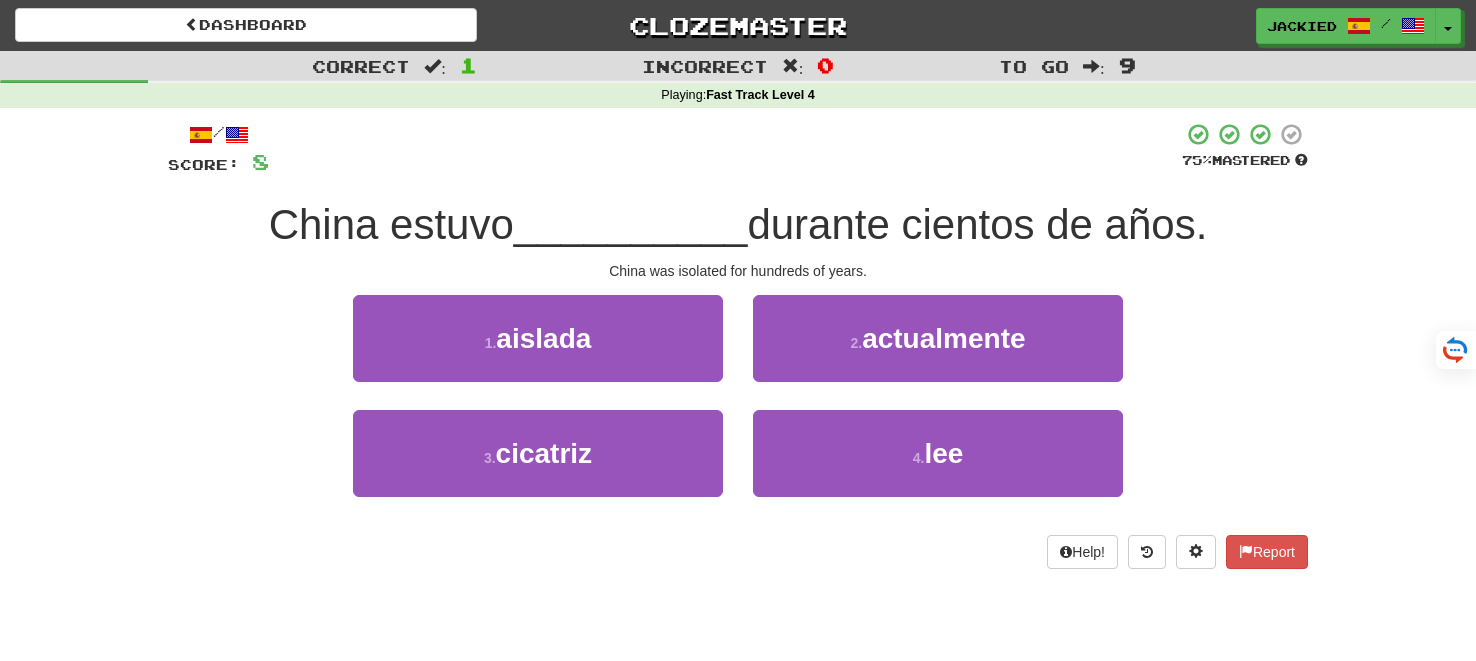 click on "Correct   :   1 Incorrect   :   0 To go   :   9 Playing :  Fast Track Level 4  /  Score:   8 75 %  Mastered China estuvo  __________  durante cientos de años. China was isolated for hundreds of years. 1 .  aislada 2 .  actualmente 3 .  cicatriz 4 .  lee  Help!  Report" at bounding box center (738, 324) 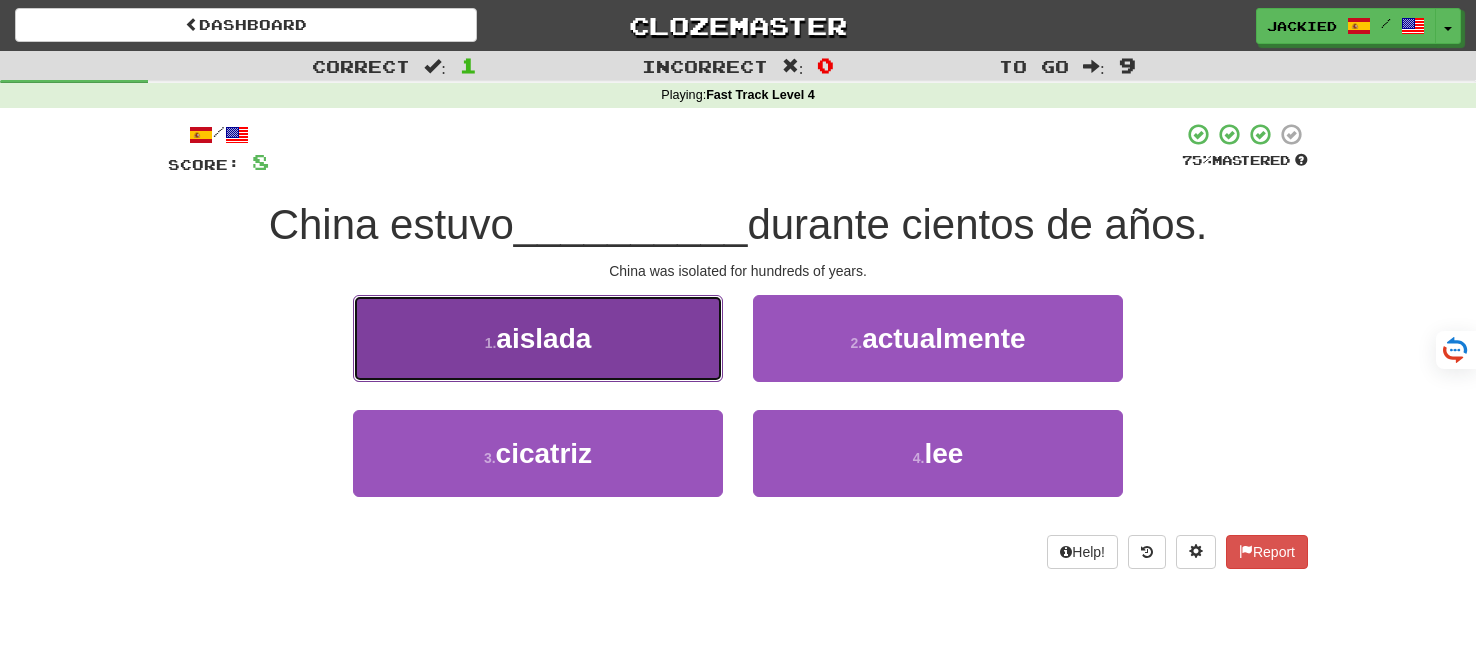click on "1 .  aislada" at bounding box center [538, 338] 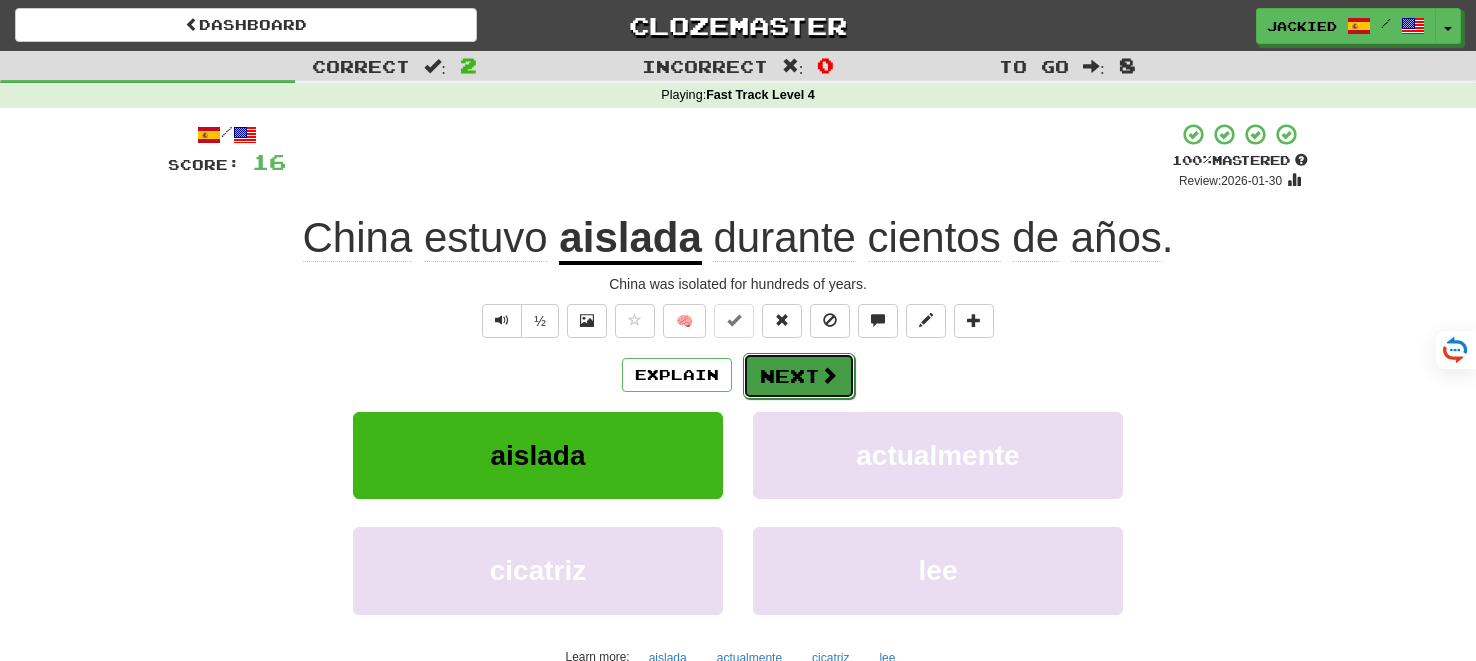click on "Next" at bounding box center [799, 376] 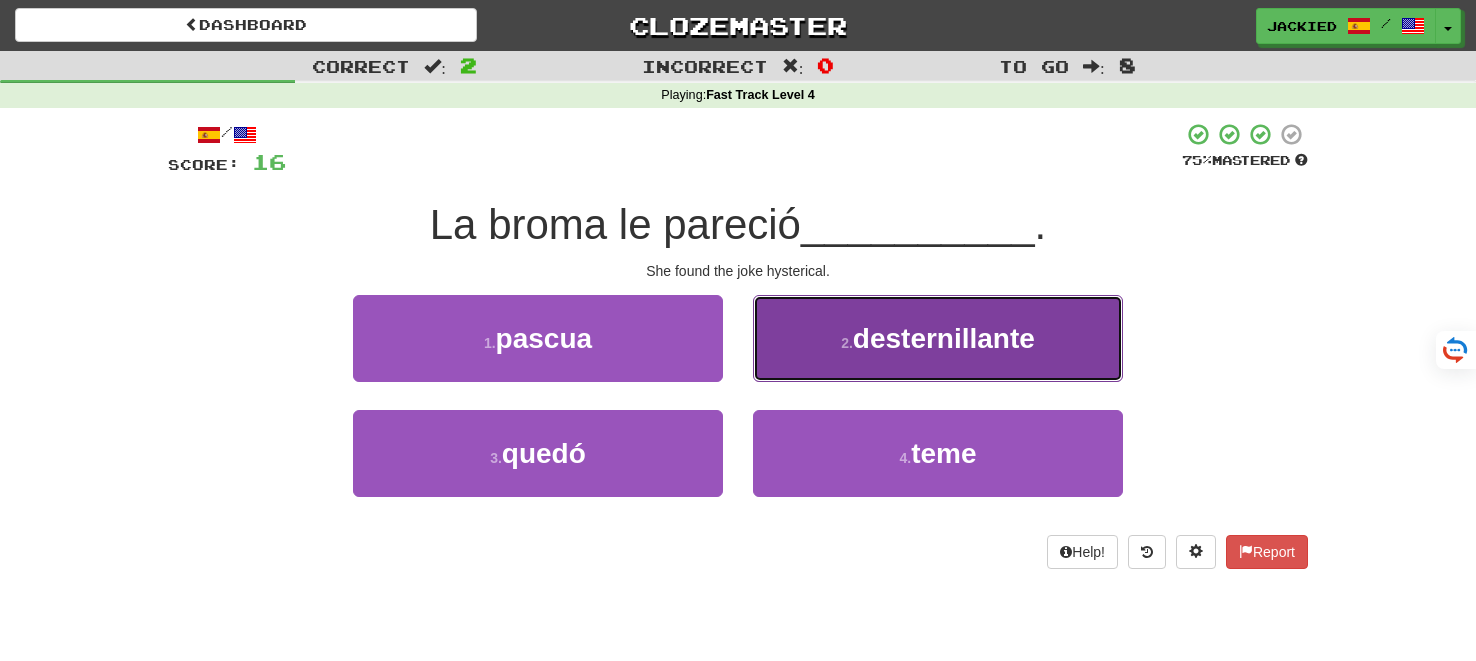 click on "2 .  desternillante" at bounding box center [938, 338] 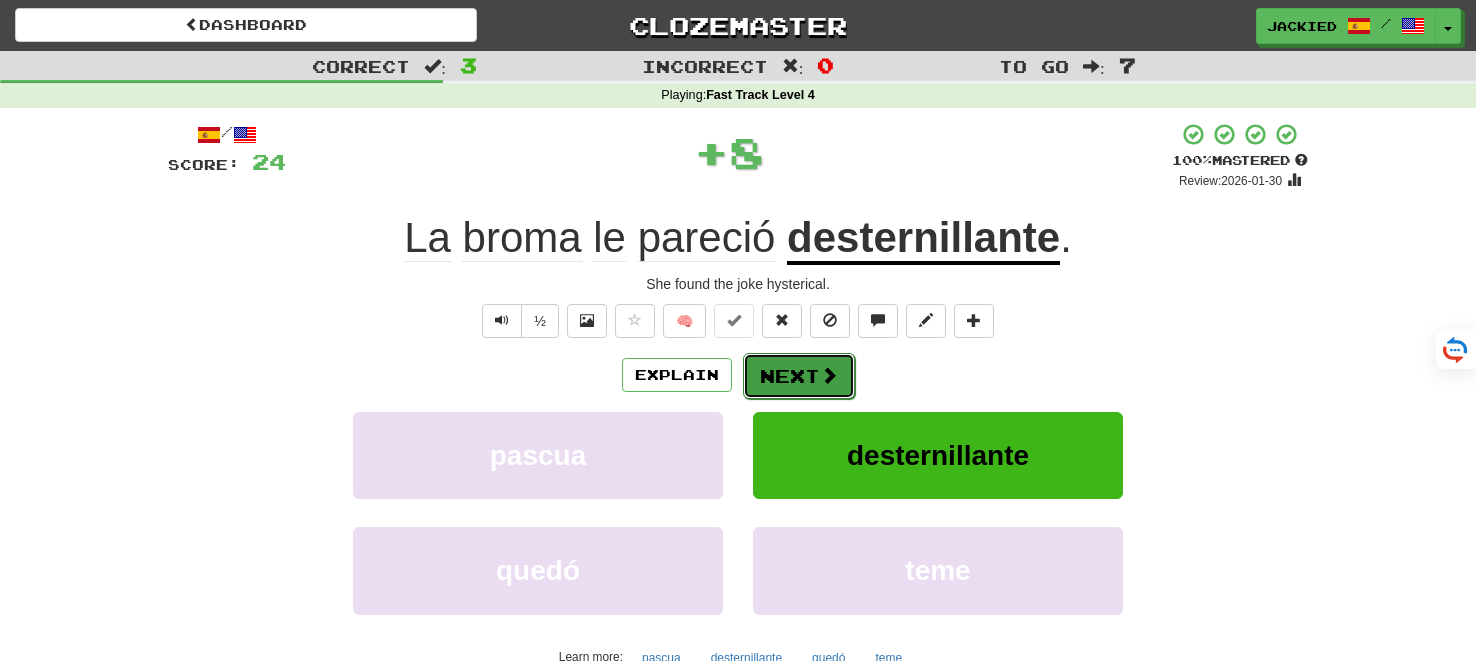 click on "Next" at bounding box center (799, 376) 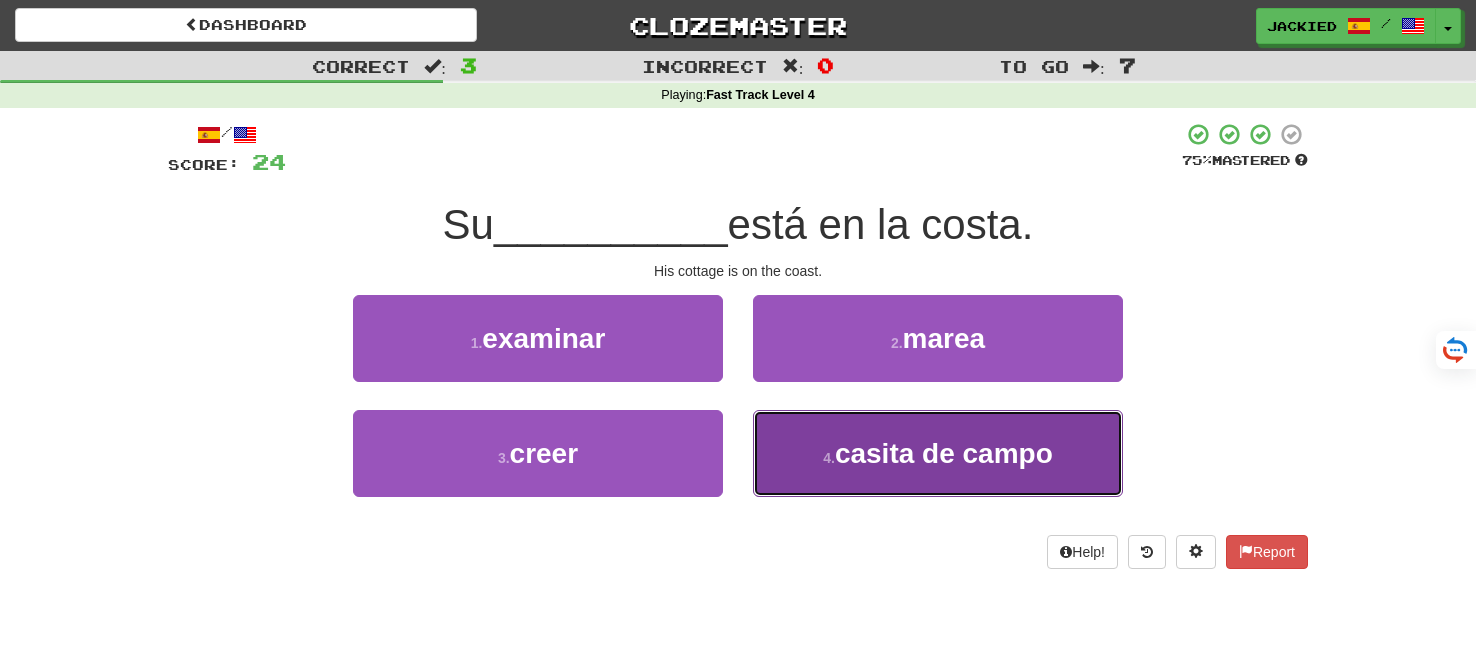 click on "4 .  casita de campo" at bounding box center [938, 453] 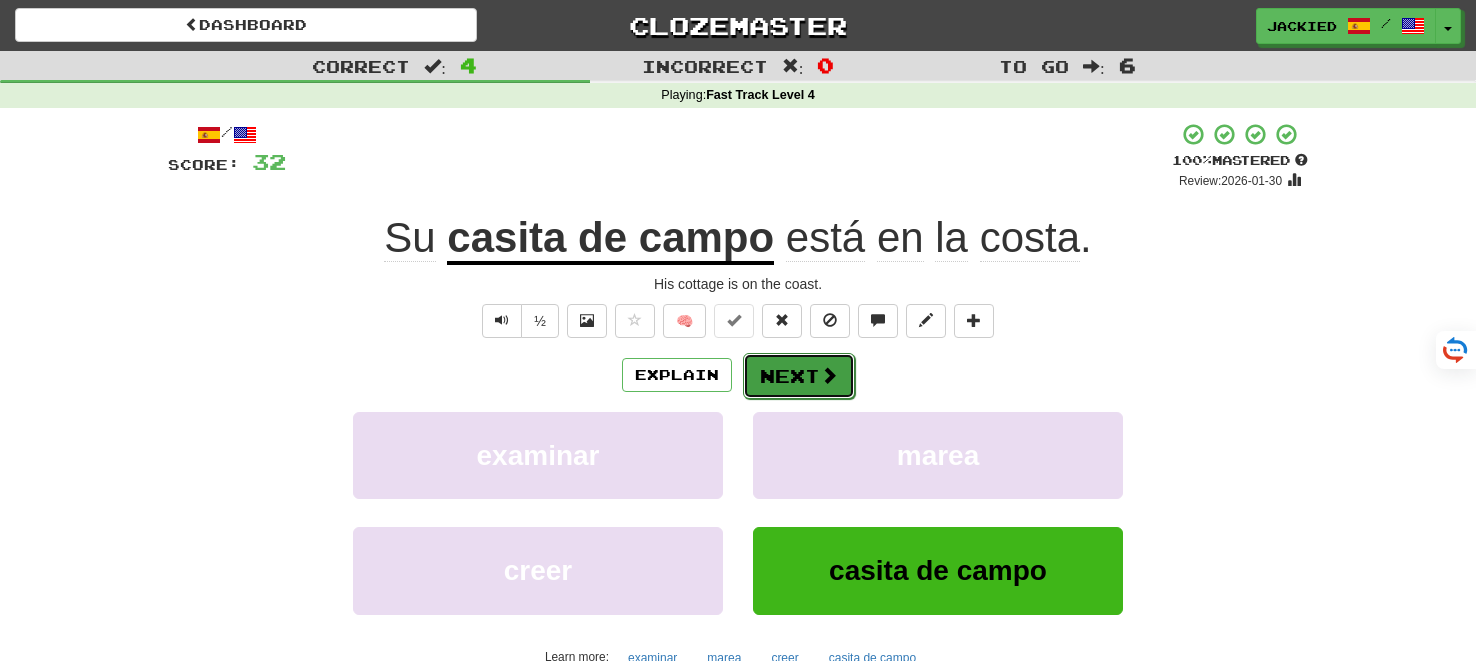 click on "Next" at bounding box center [799, 376] 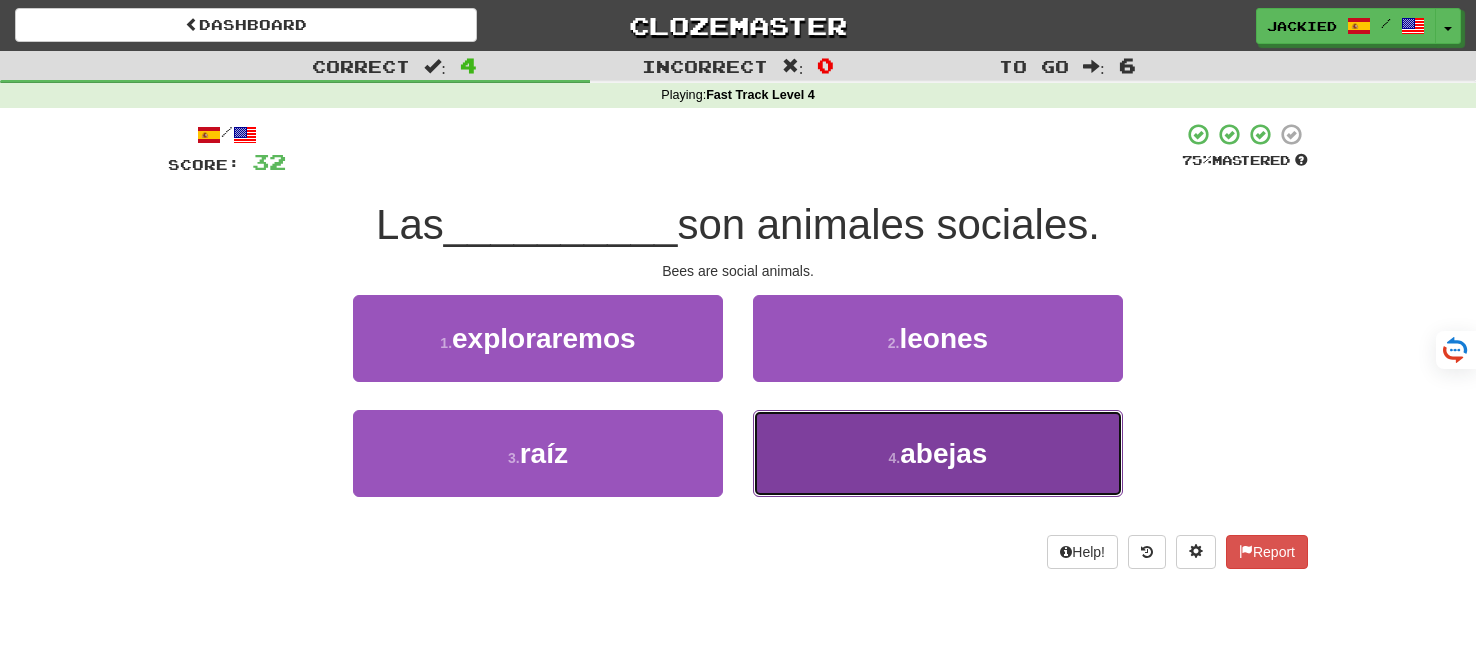 click on "4 .  abejas" at bounding box center [938, 453] 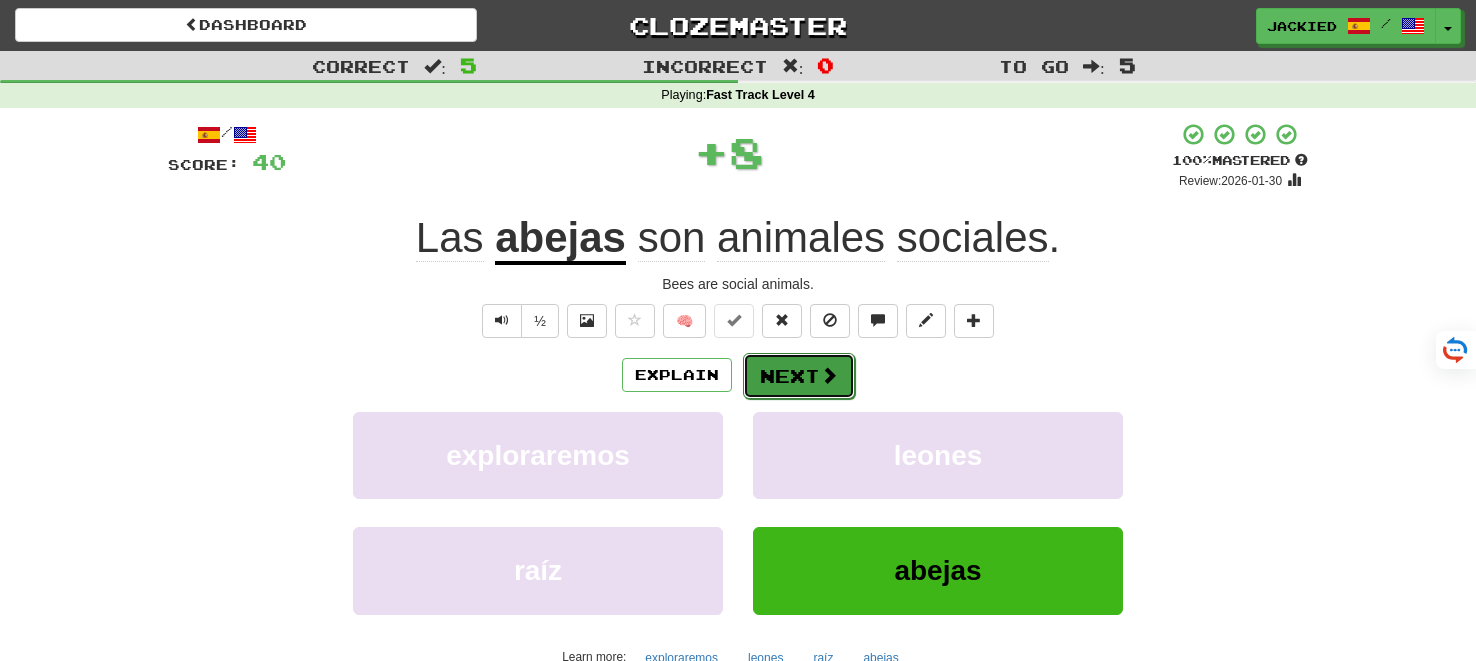 click on "Next" at bounding box center (799, 376) 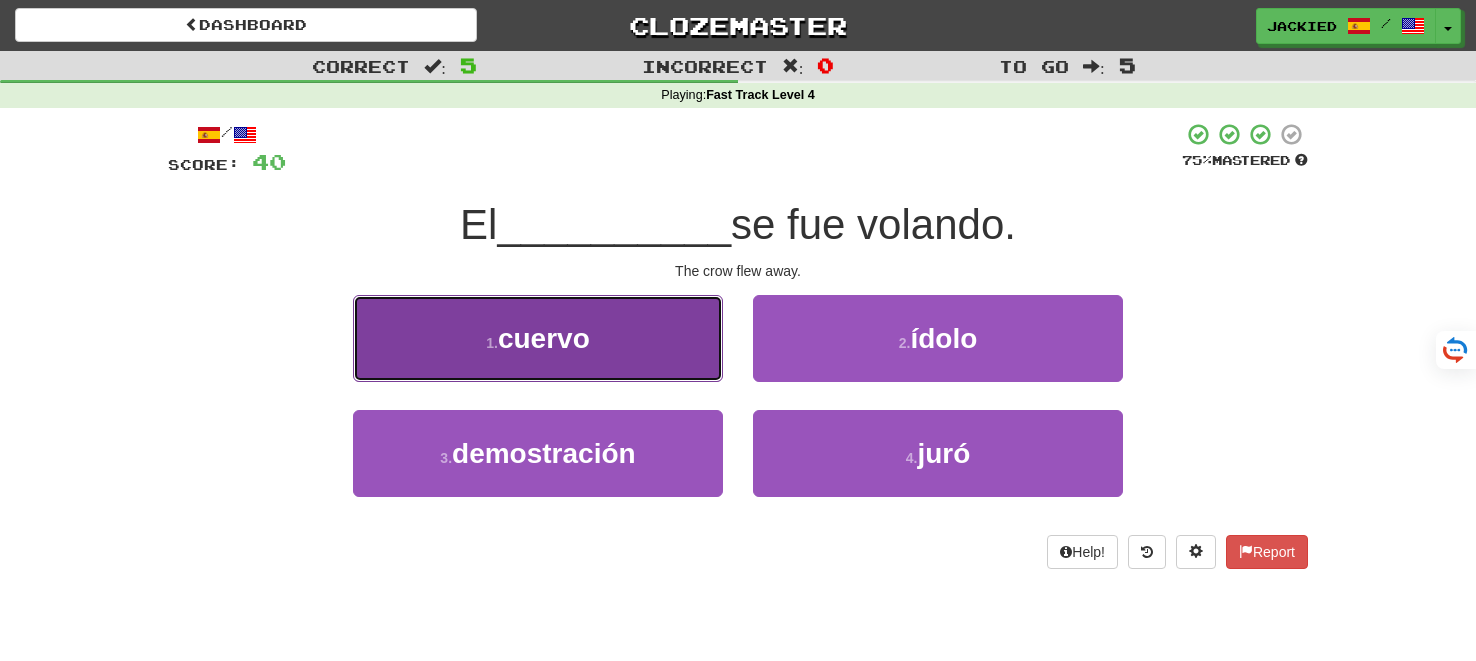 click on "1 .  cuervo" at bounding box center (538, 338) 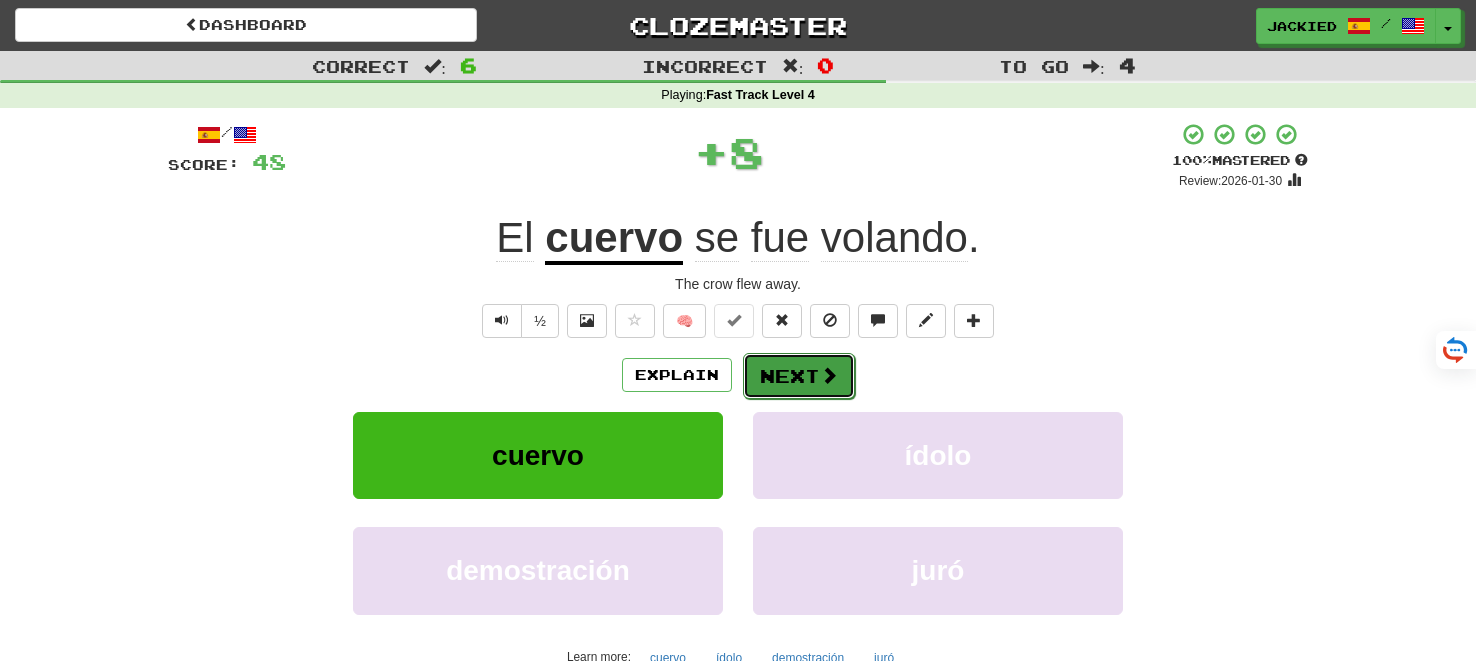 click on "Next" at bounding box center [799, 376] 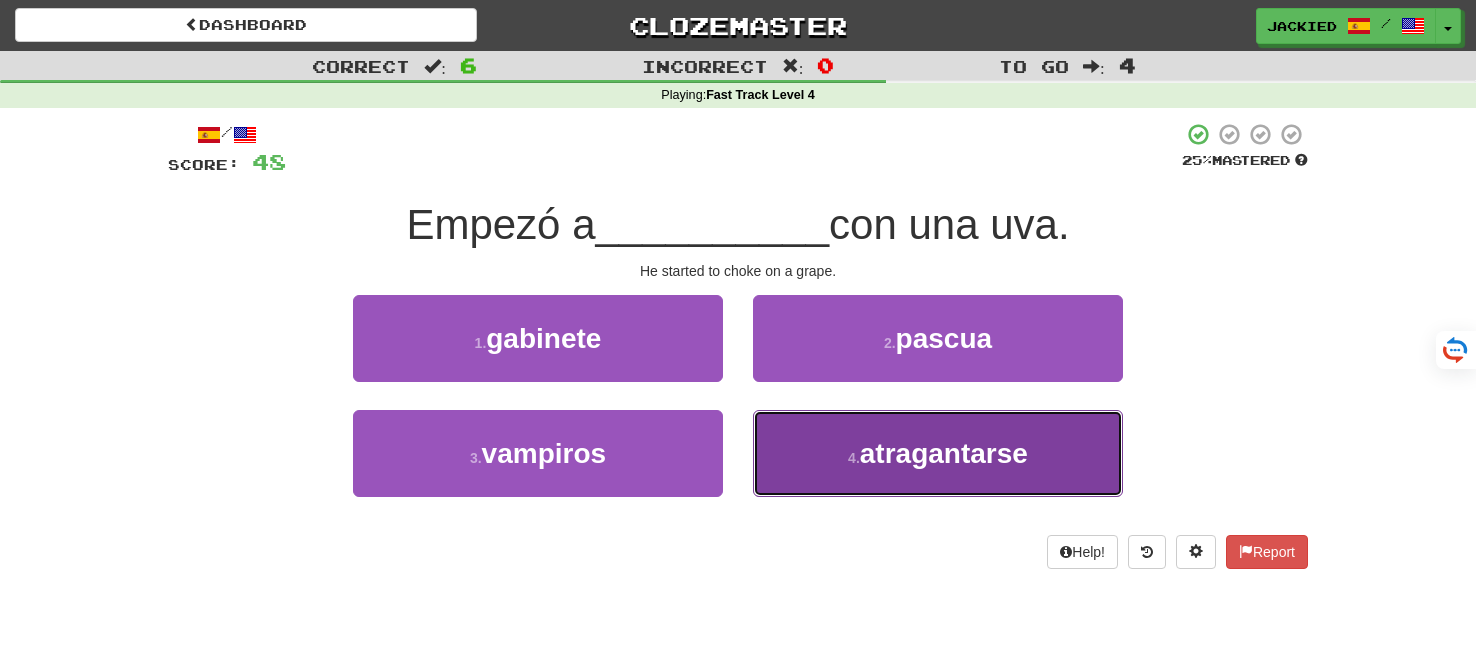 click on "atragantarse" at bounding box center [944, 453] 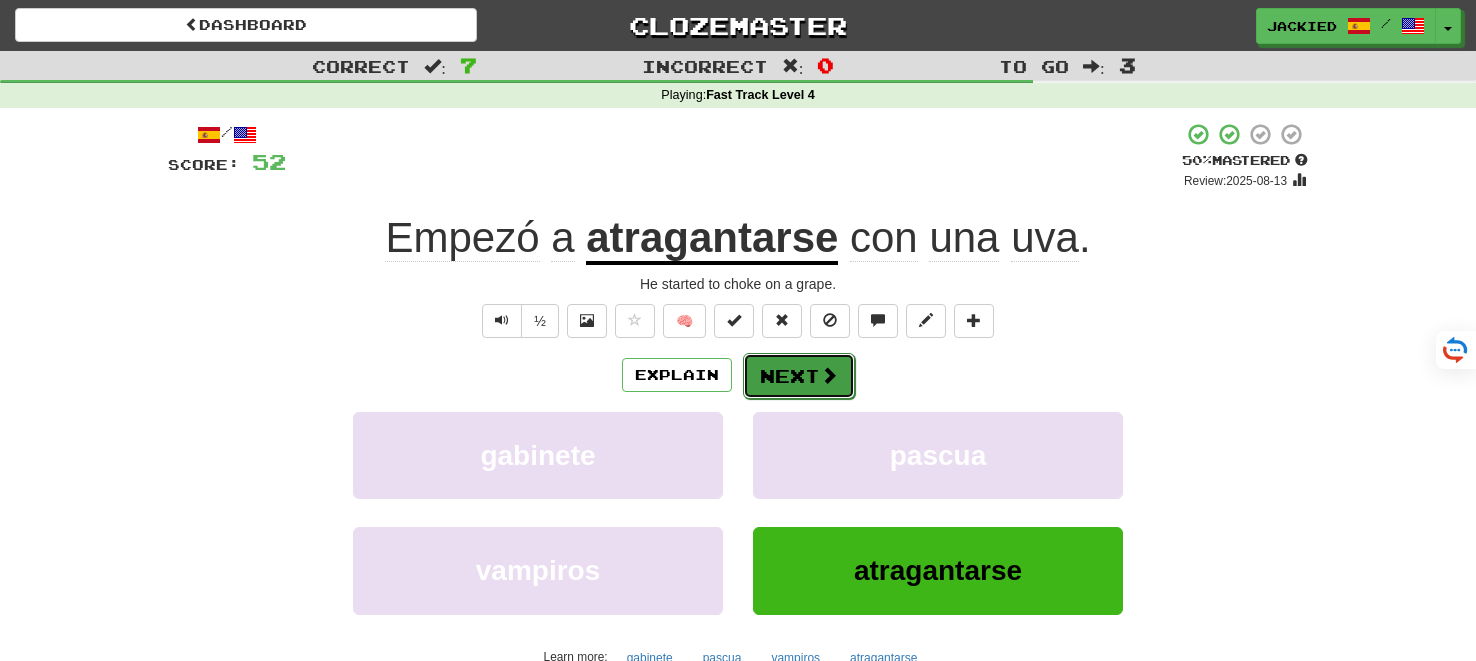 click on "Next" at bounding box center [799, 376] 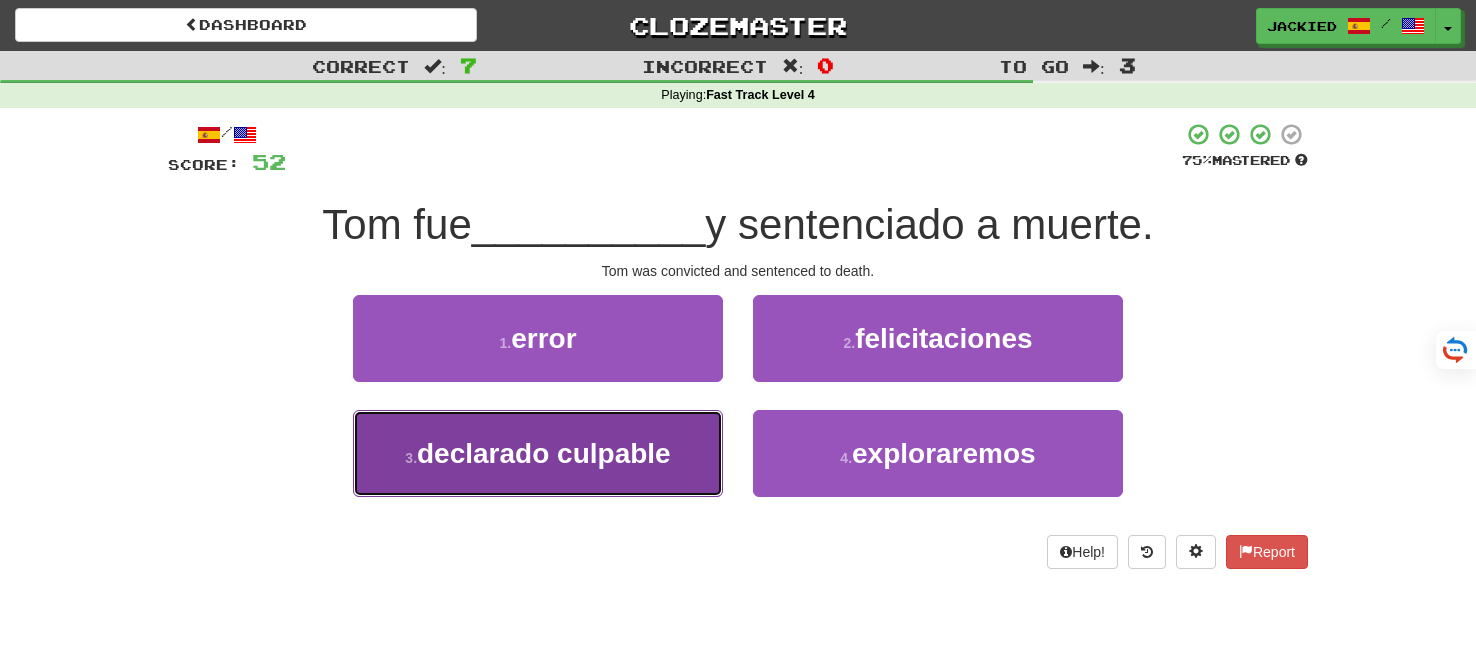 click on "3 .  declarado culpable" at bounding box center (538, 453) 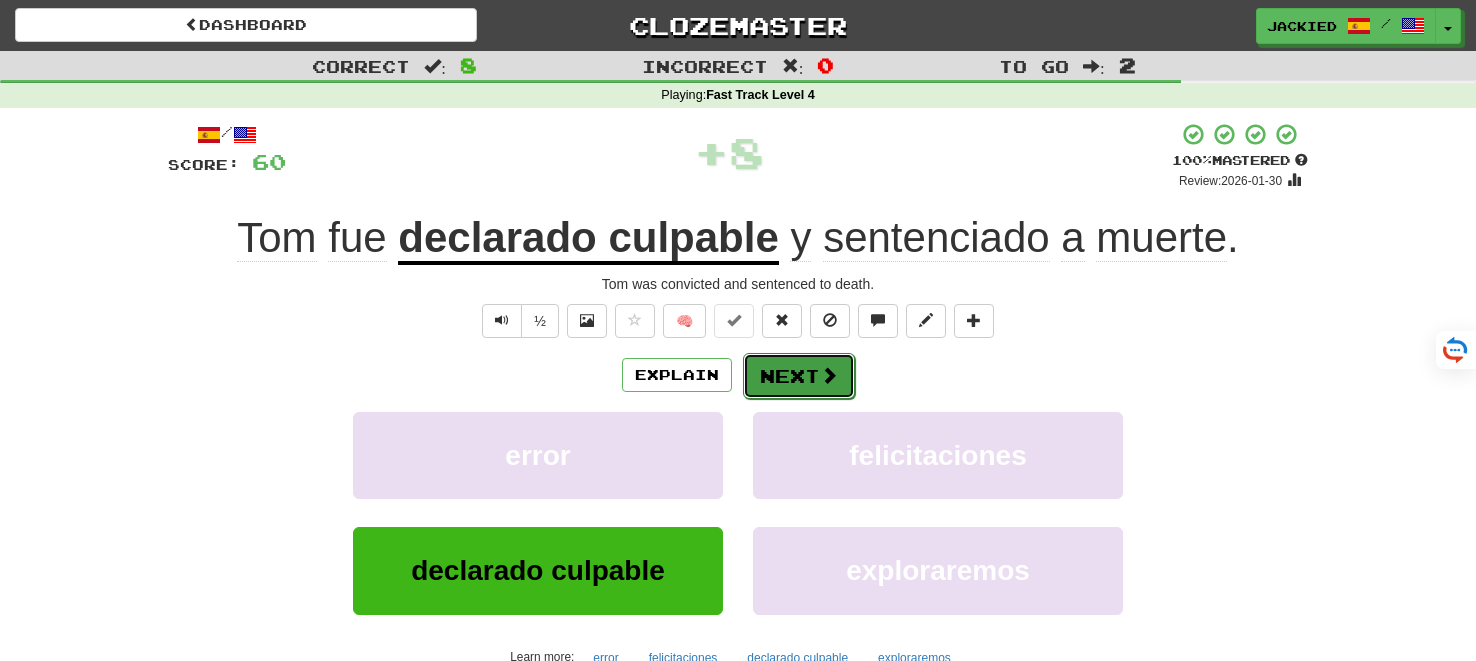 click on "Next" at bounding box center [799, 376] 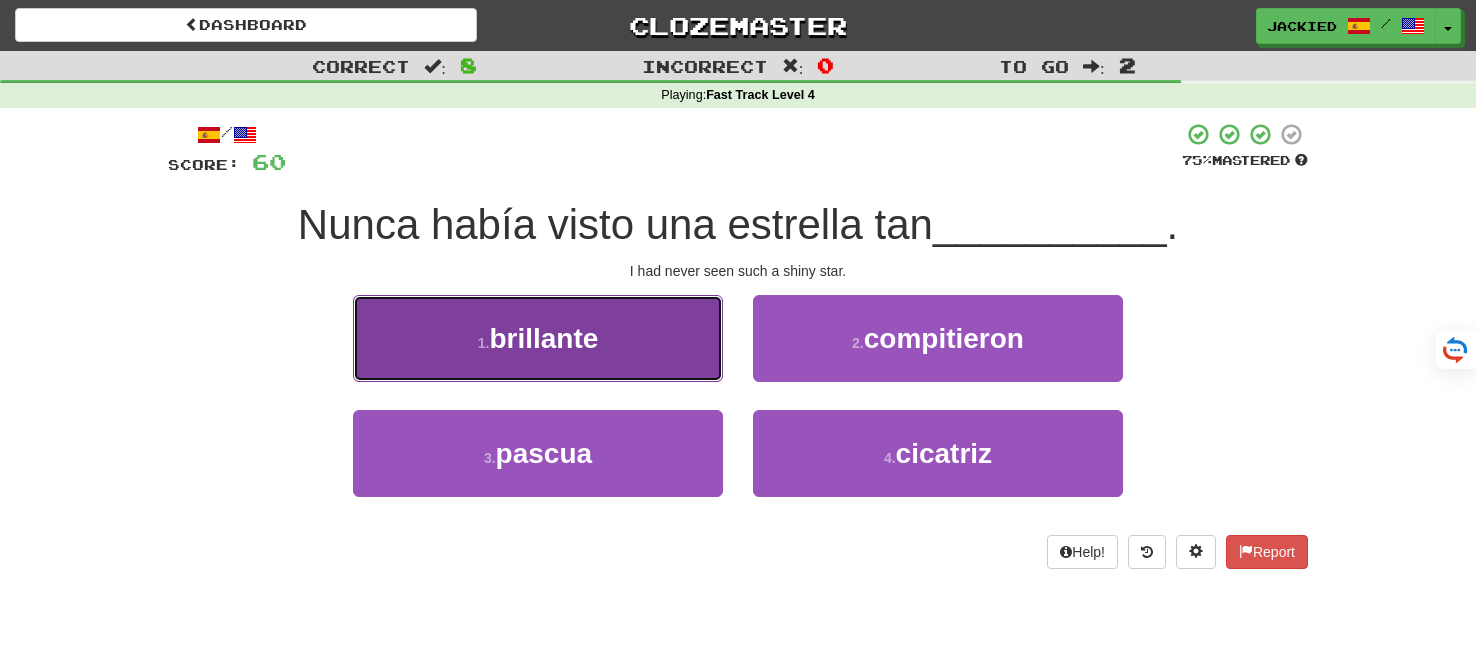 click on "1 .  brillante" at bounding box center (538, 338) 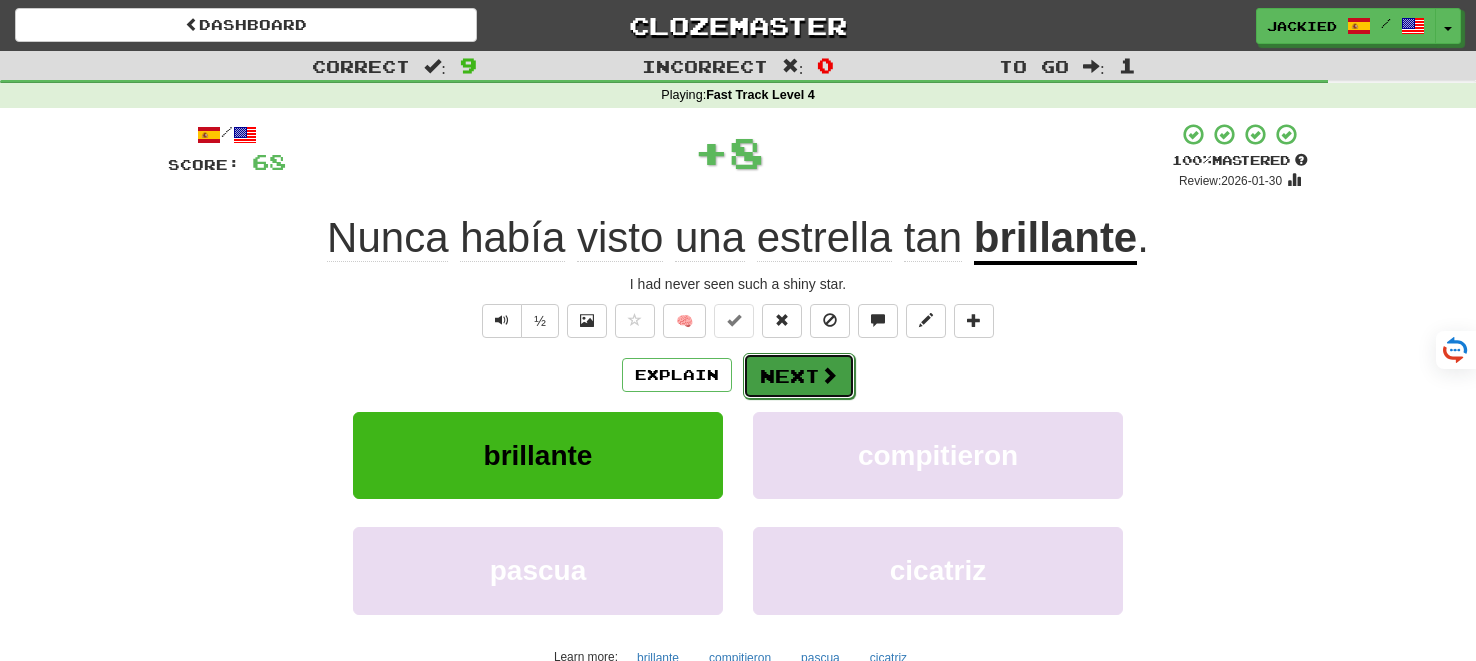 click on "Next" at bounding box center [799, 376] 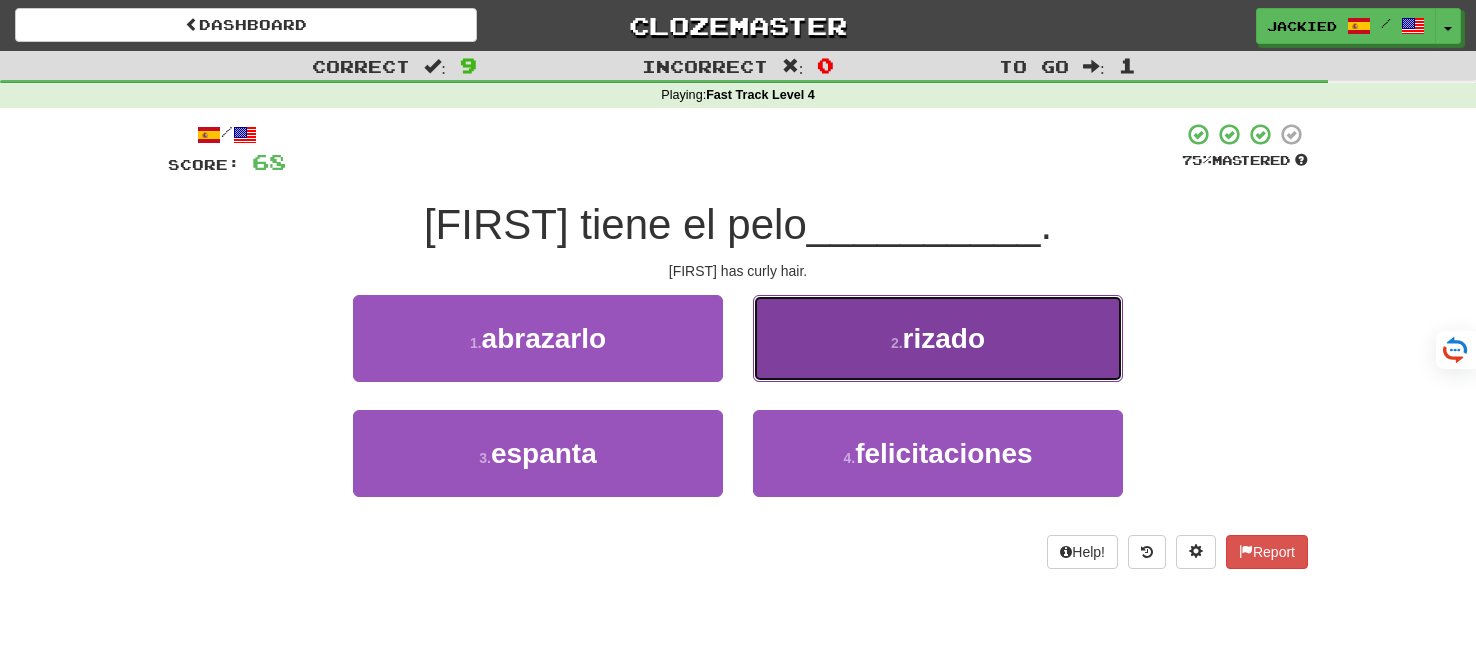 click on "rizado" at bounding box center [944, 338] 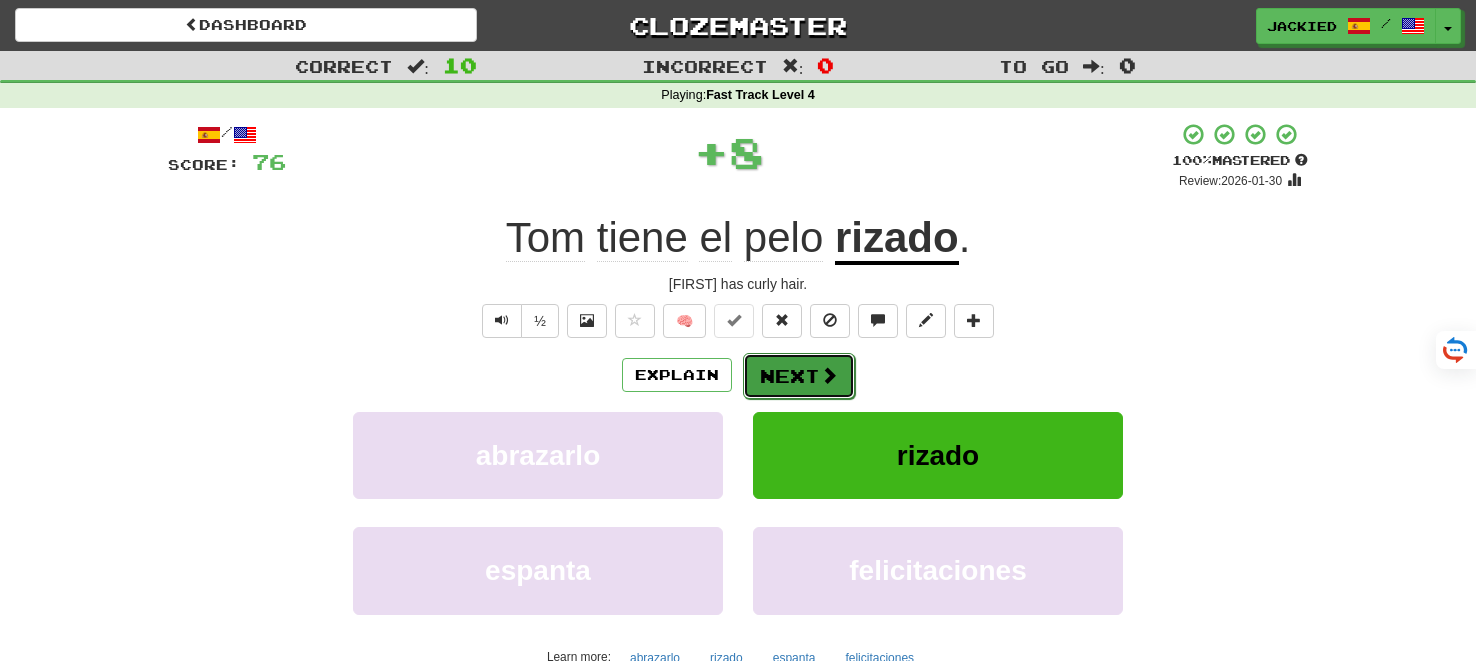 click on "Next" at bounding box center [799, 376] 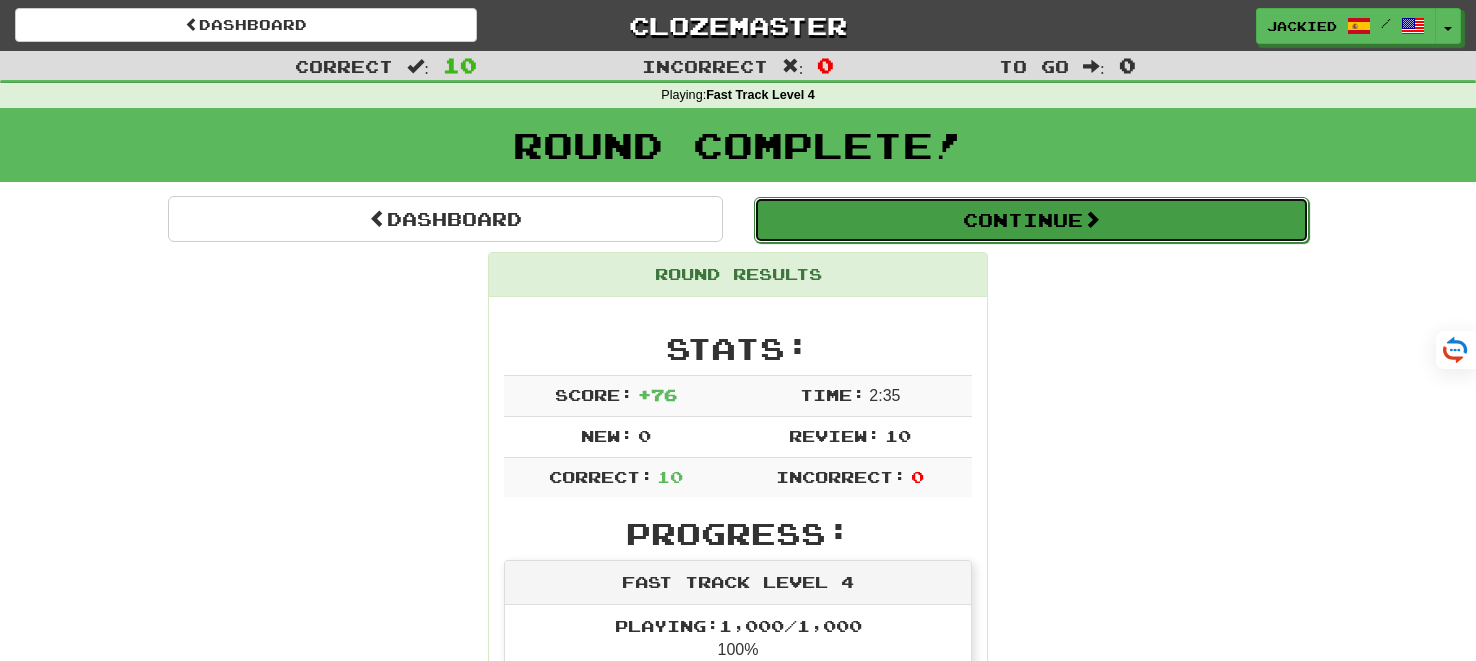 click on "Continue" at bounding box center [1031, 220] 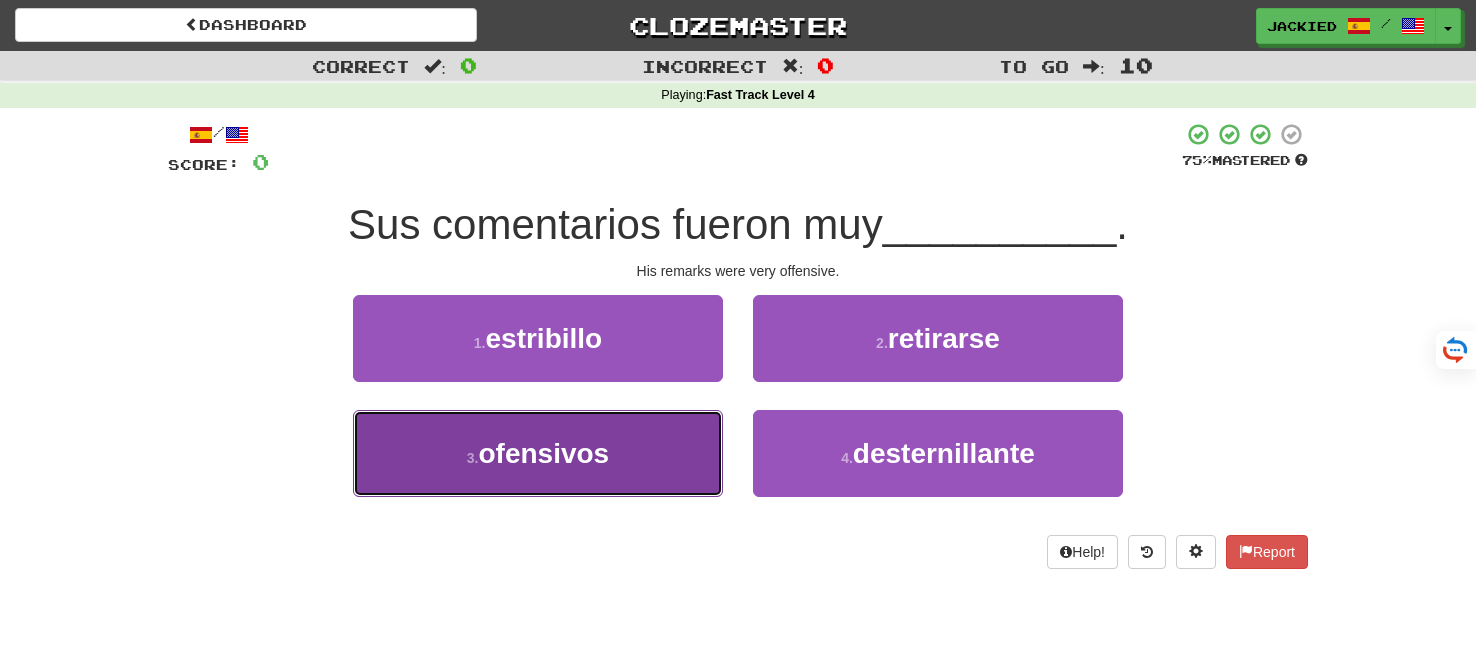 click on "ofensivos" at bounding box center (543, 453) 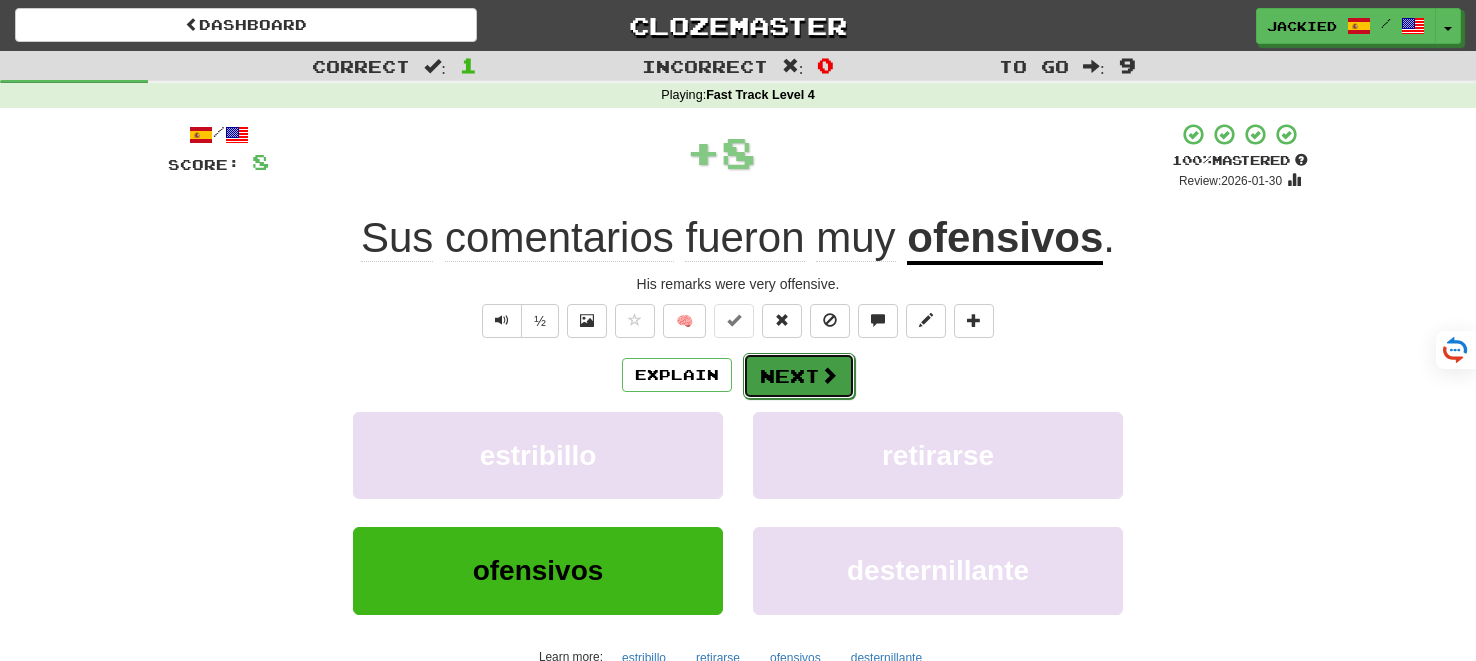 click on "Next" at bounding box center [799, 376] 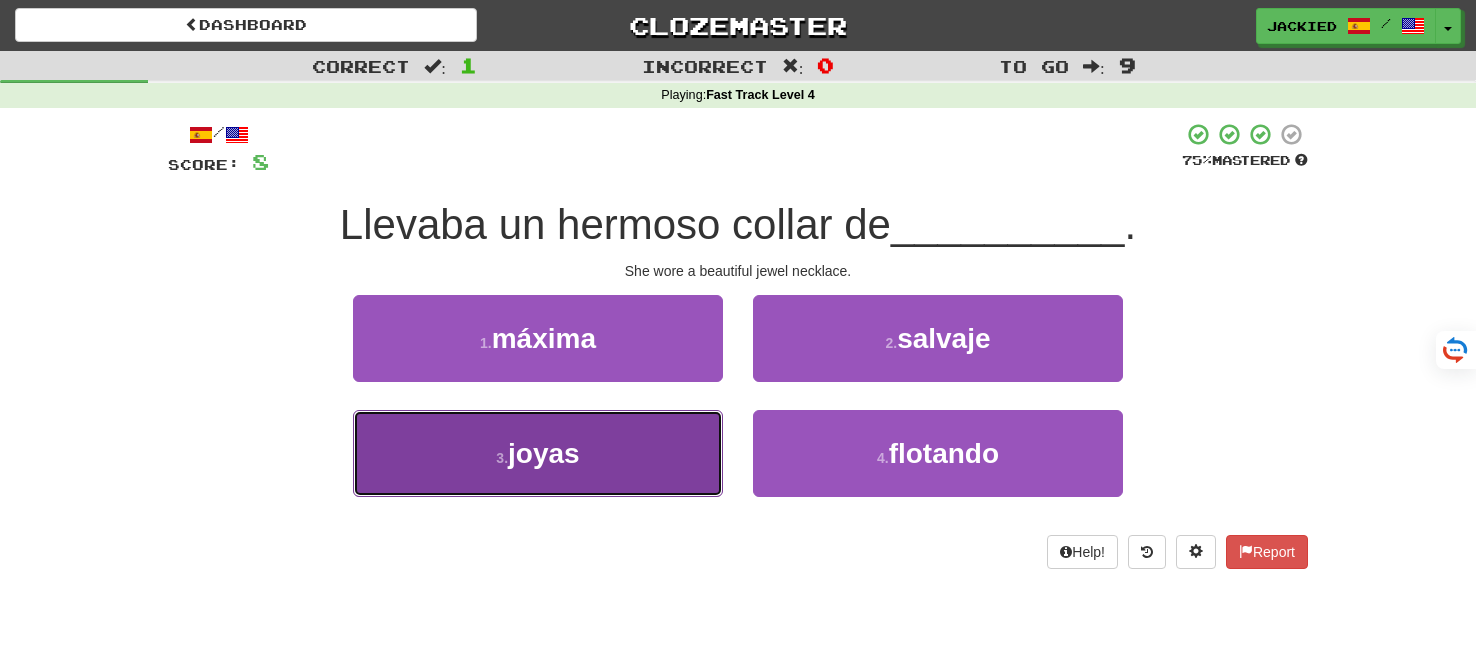 click on "3 .  joyas" at bounding box center [538, 453] 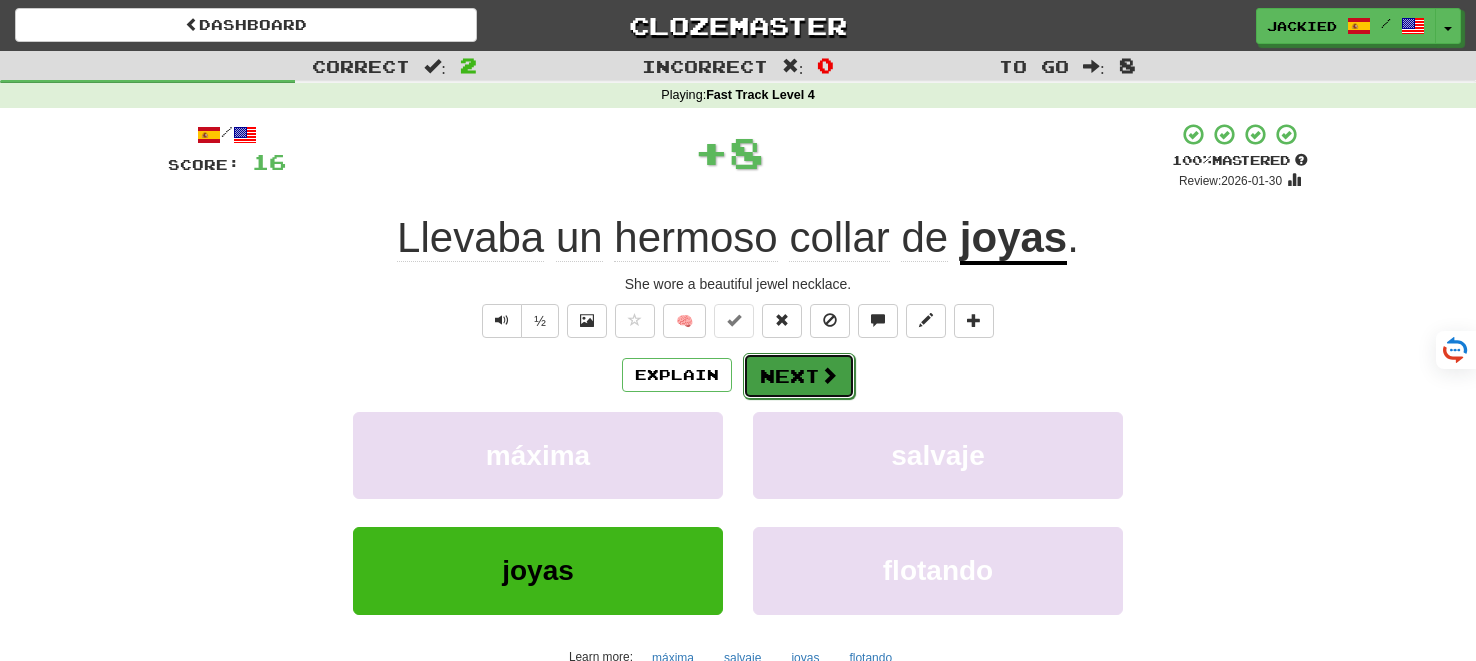 click on "Next" at bounding box center (799, 376) 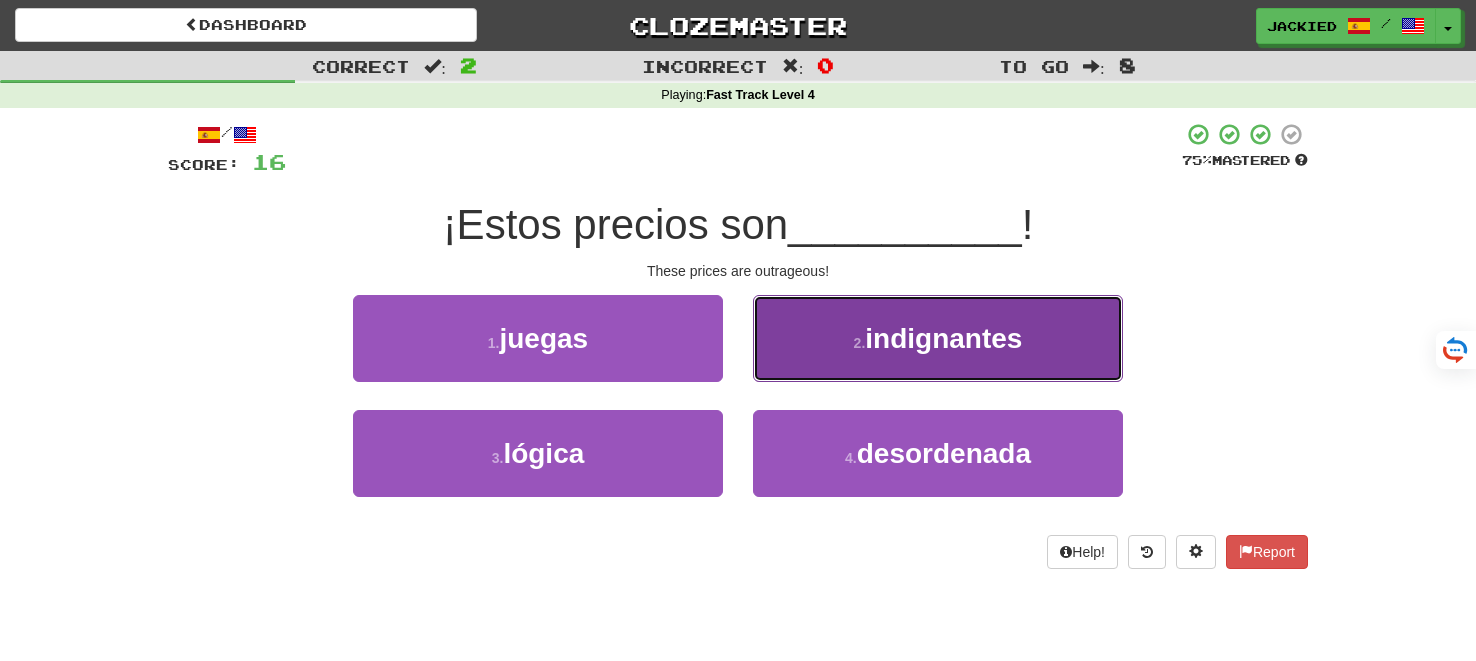 click on "2 .  indignantes" at bounding box center [938, 338] 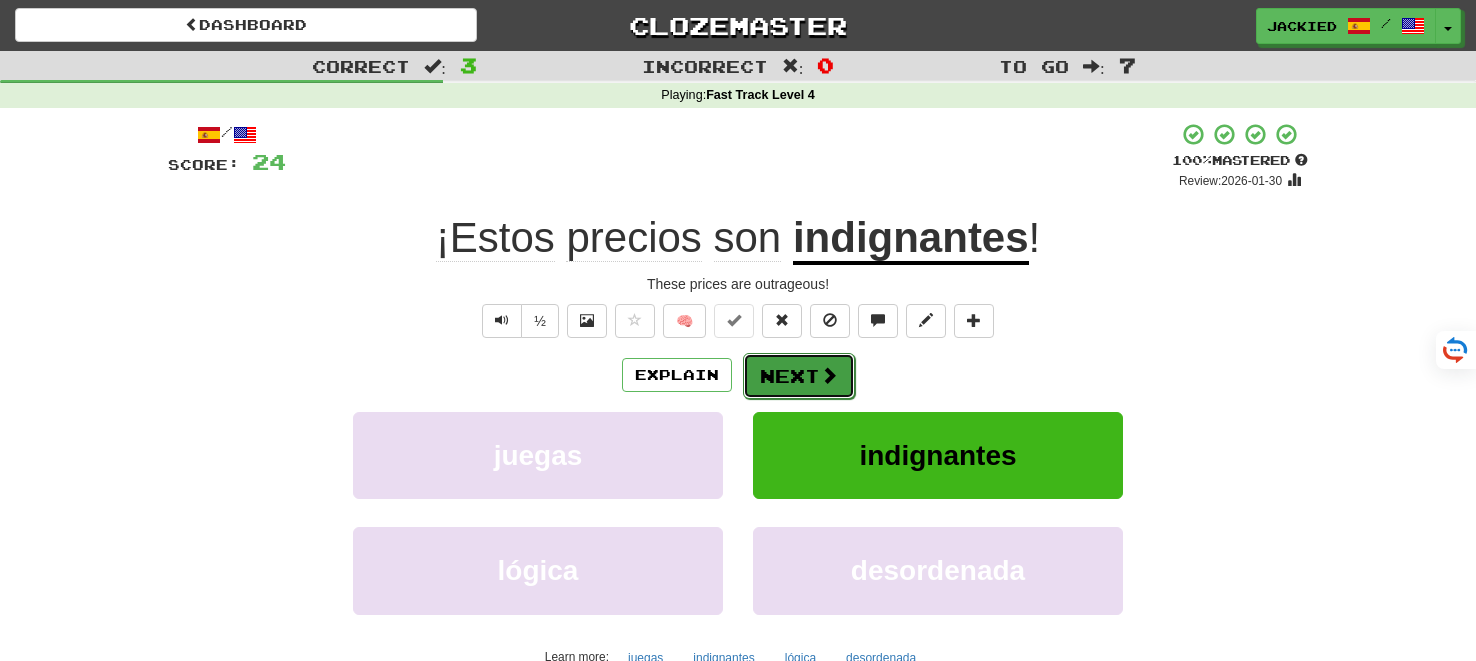 click on "Next" at bounding box center [799, 376] 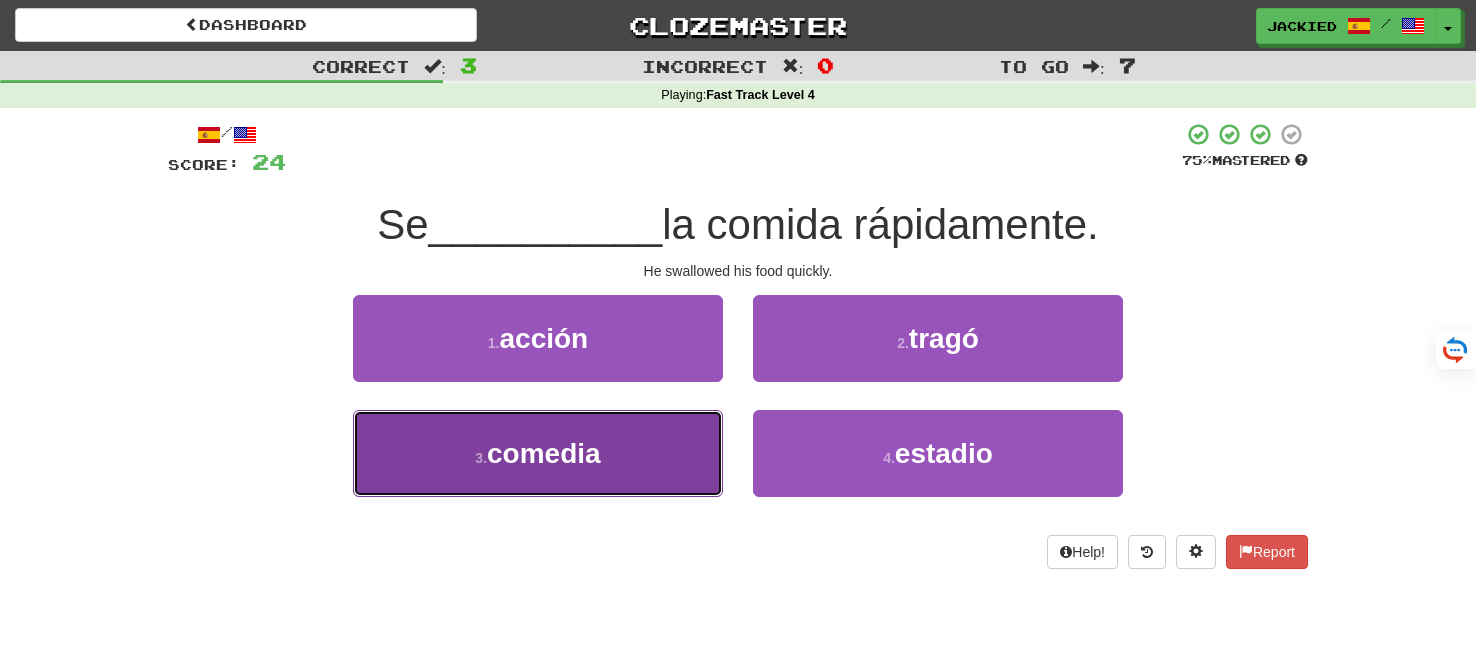 click on "3 .  comedia" at bounding box center [538, 453] 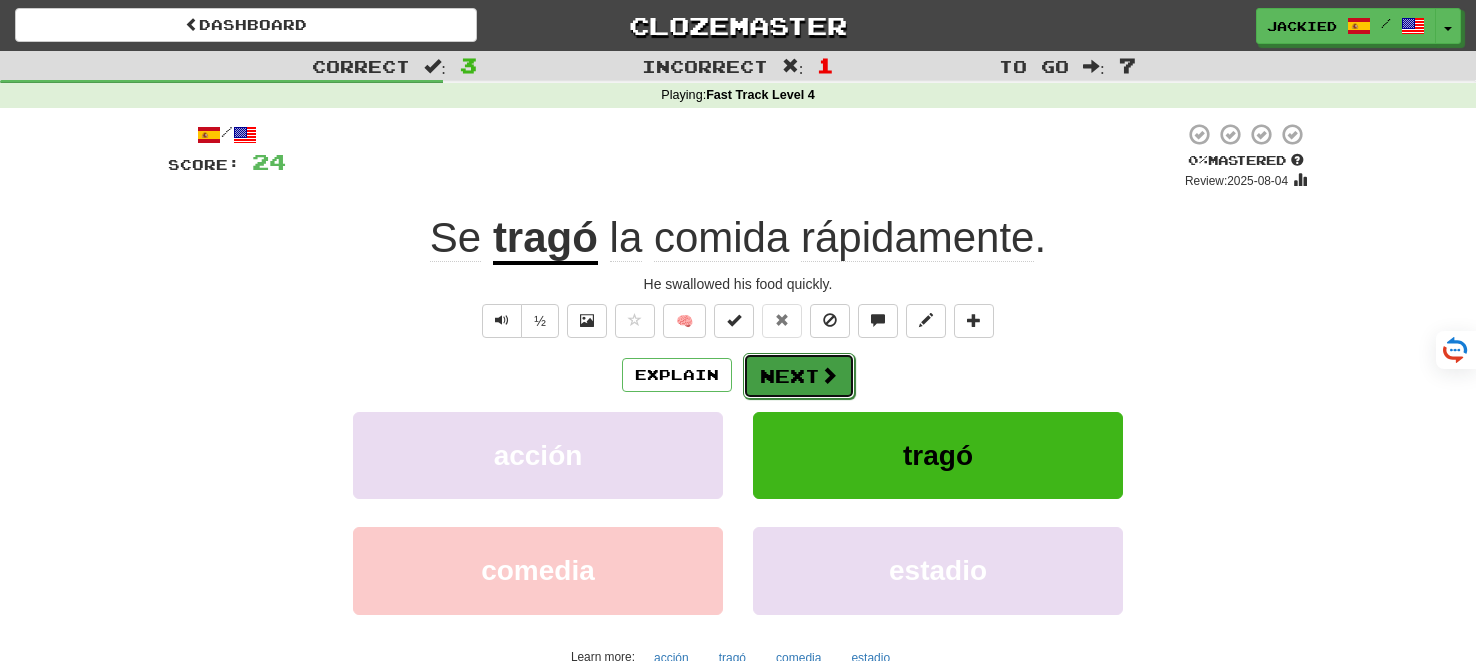 click on "Next" at bounding box center (799, 376) 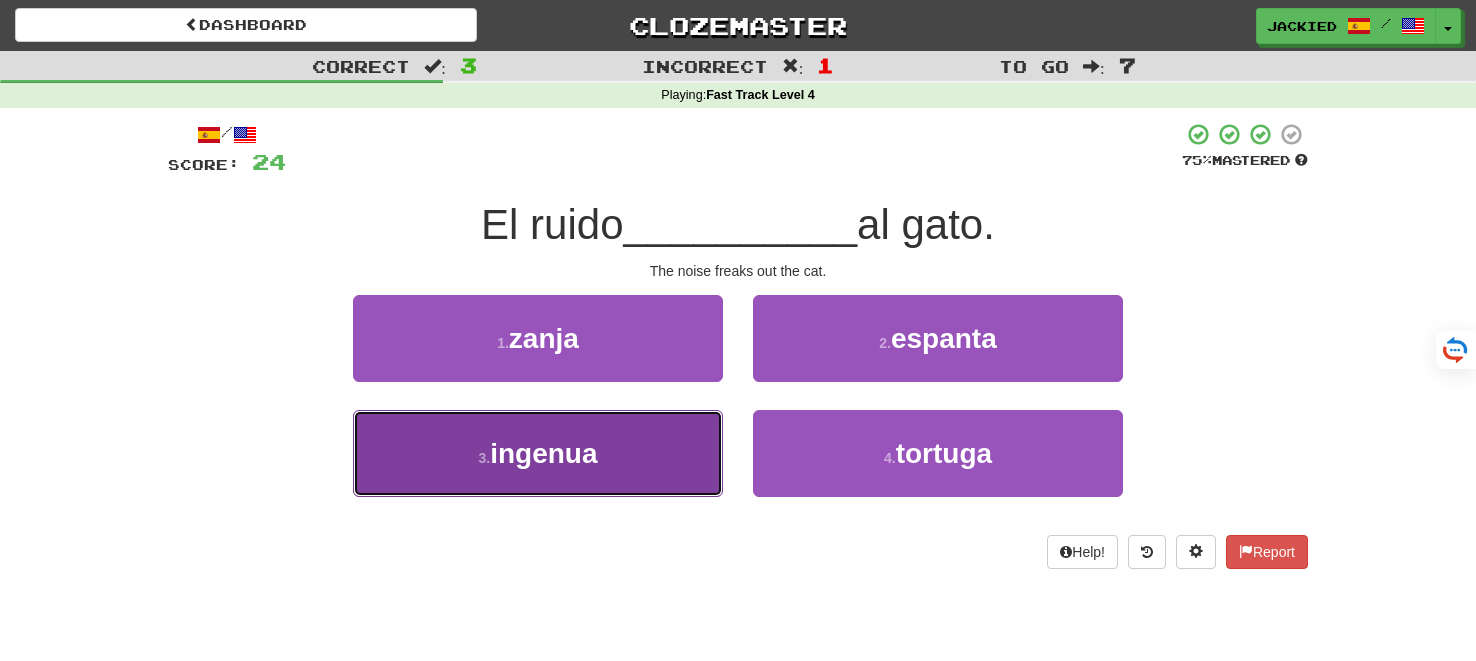 click on "3 .  ingenua" at bounding box center (538, 453) 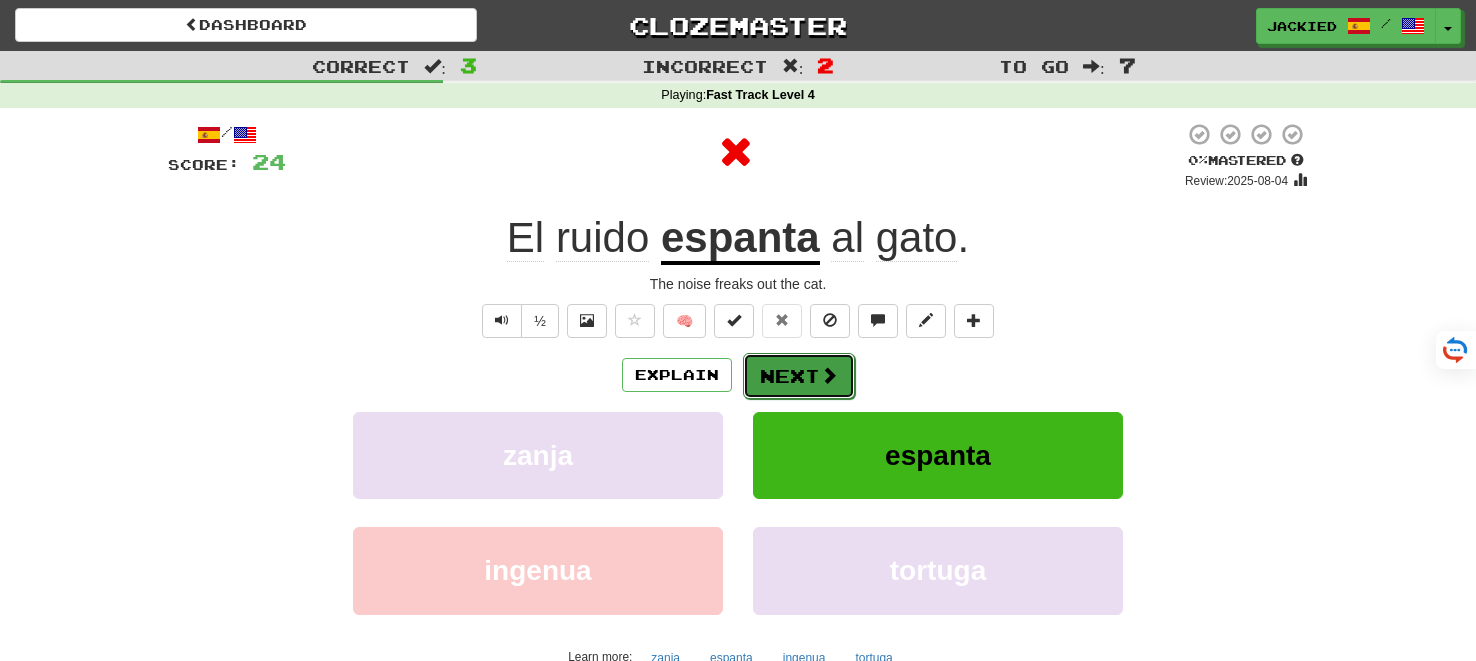click on "Next" at bounding box center (799, 376) 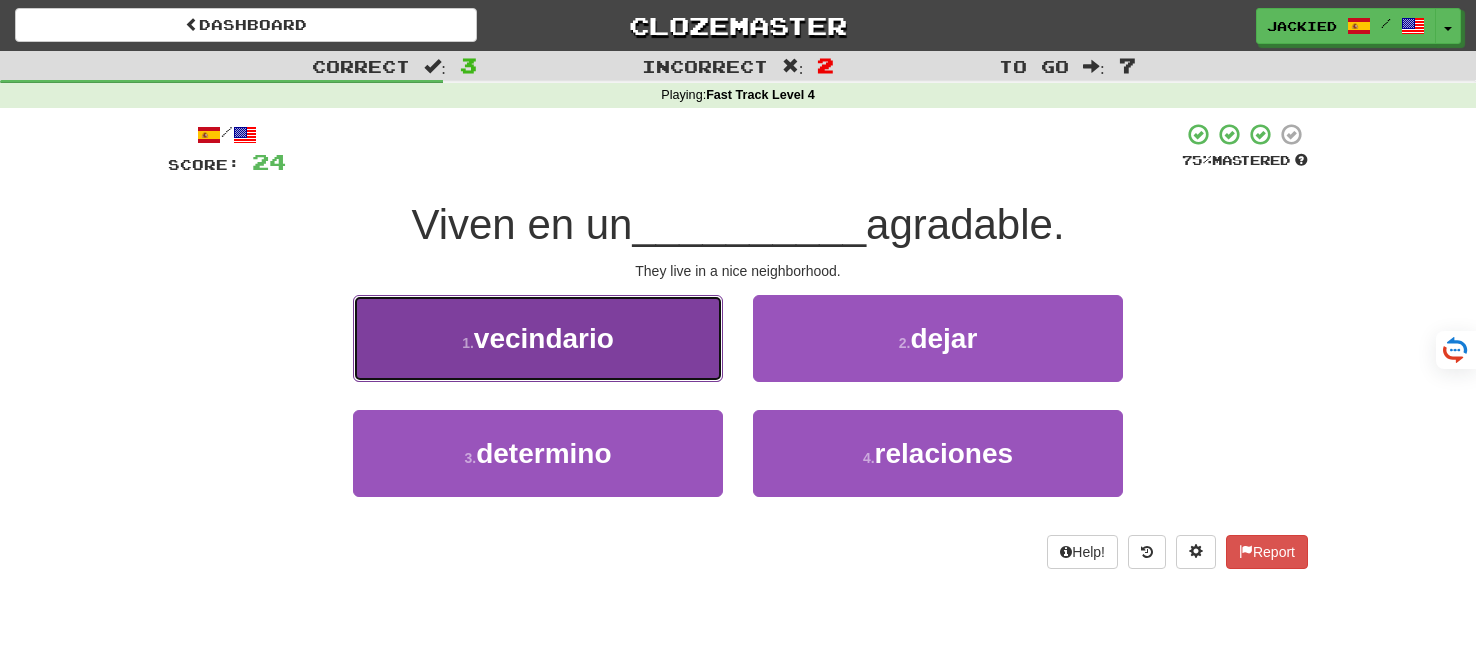 click on "1 .  vecindario" at bounding box center (538, 338) 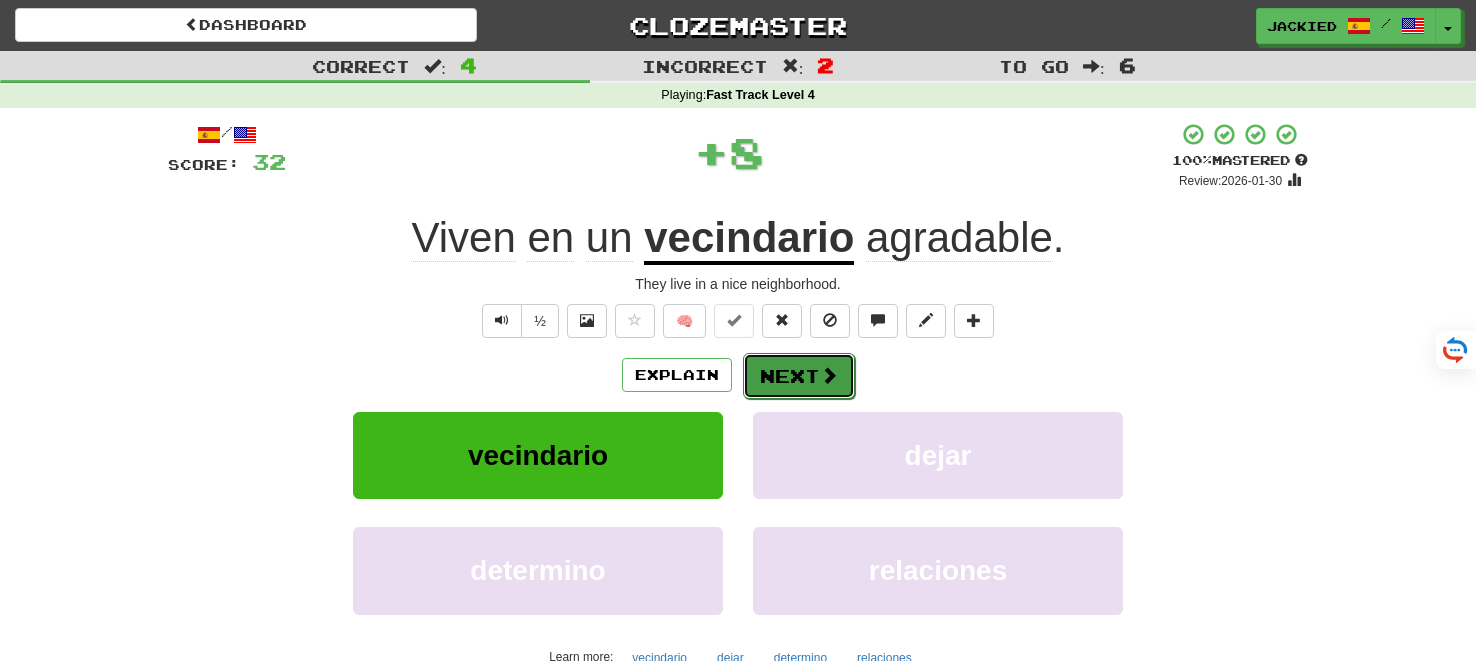 click on "Next" at bounding box center [799, 376] 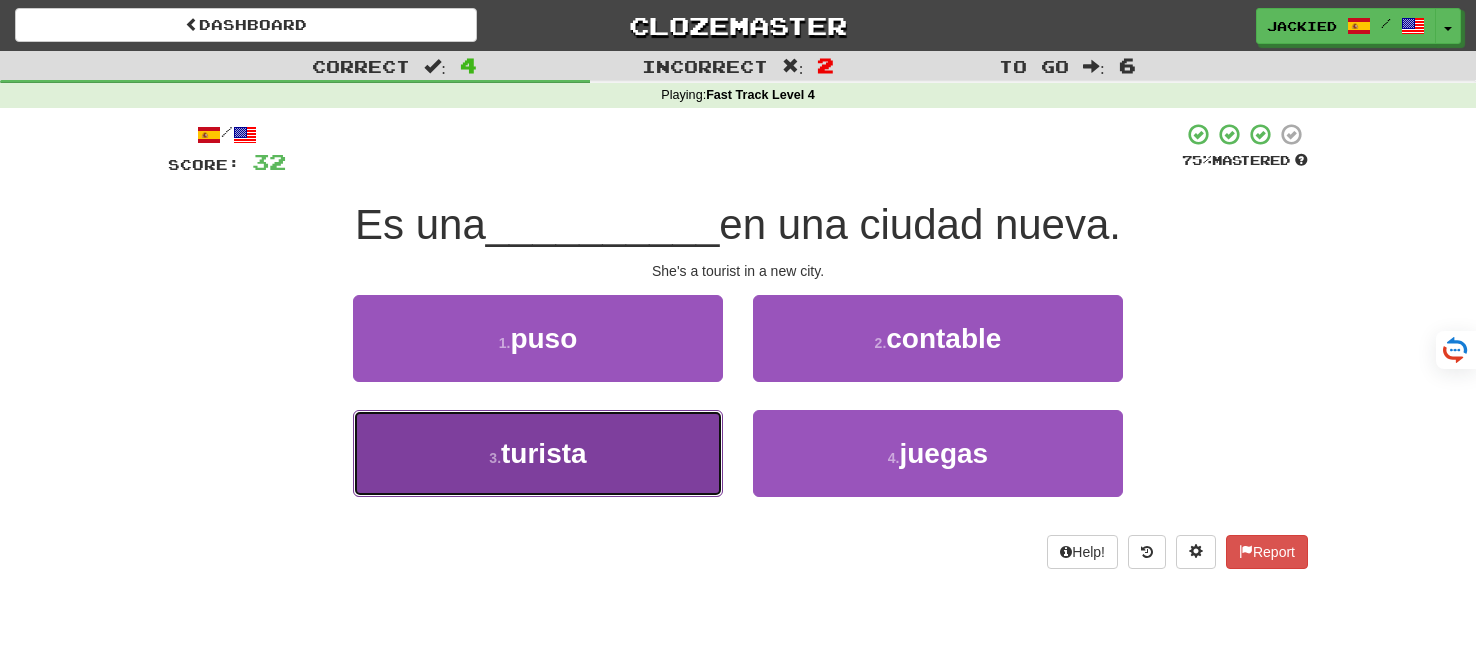 click on "3 .  turista" at bounding box center (538, 453) 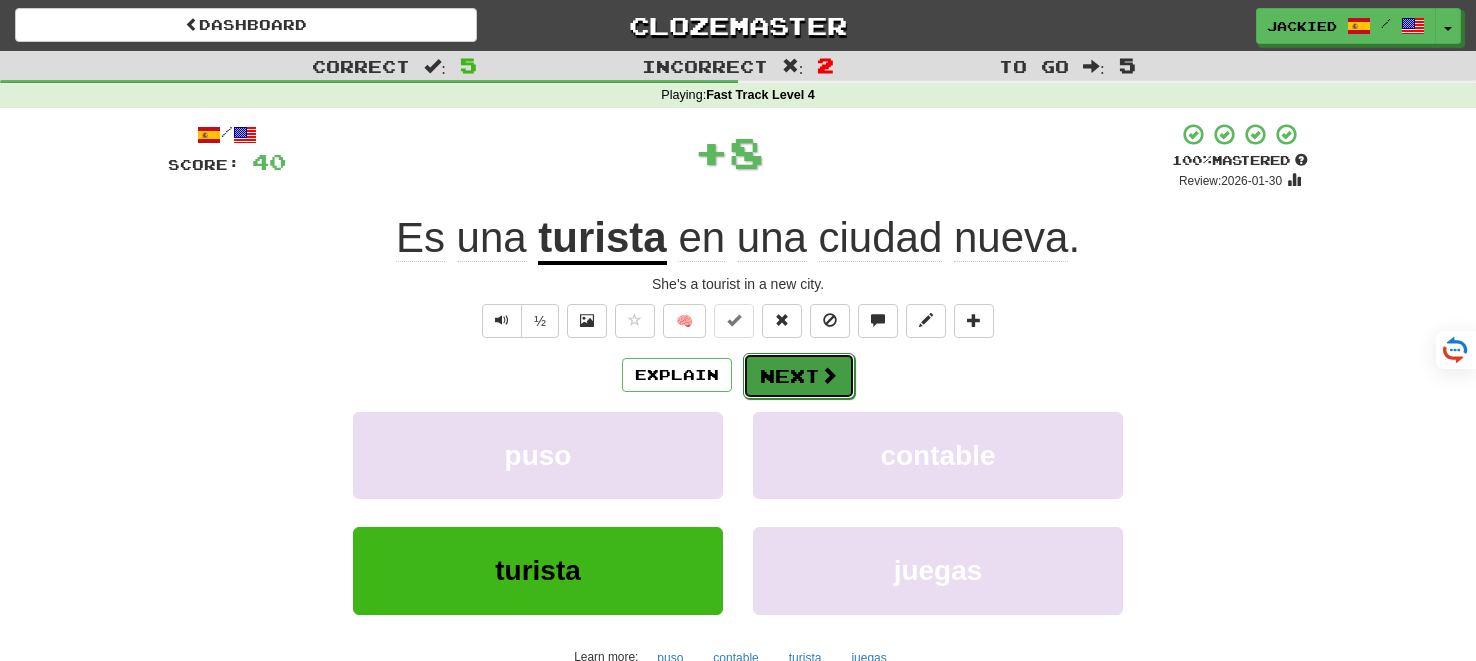 click on "Next" at bounding box center (799, 376) 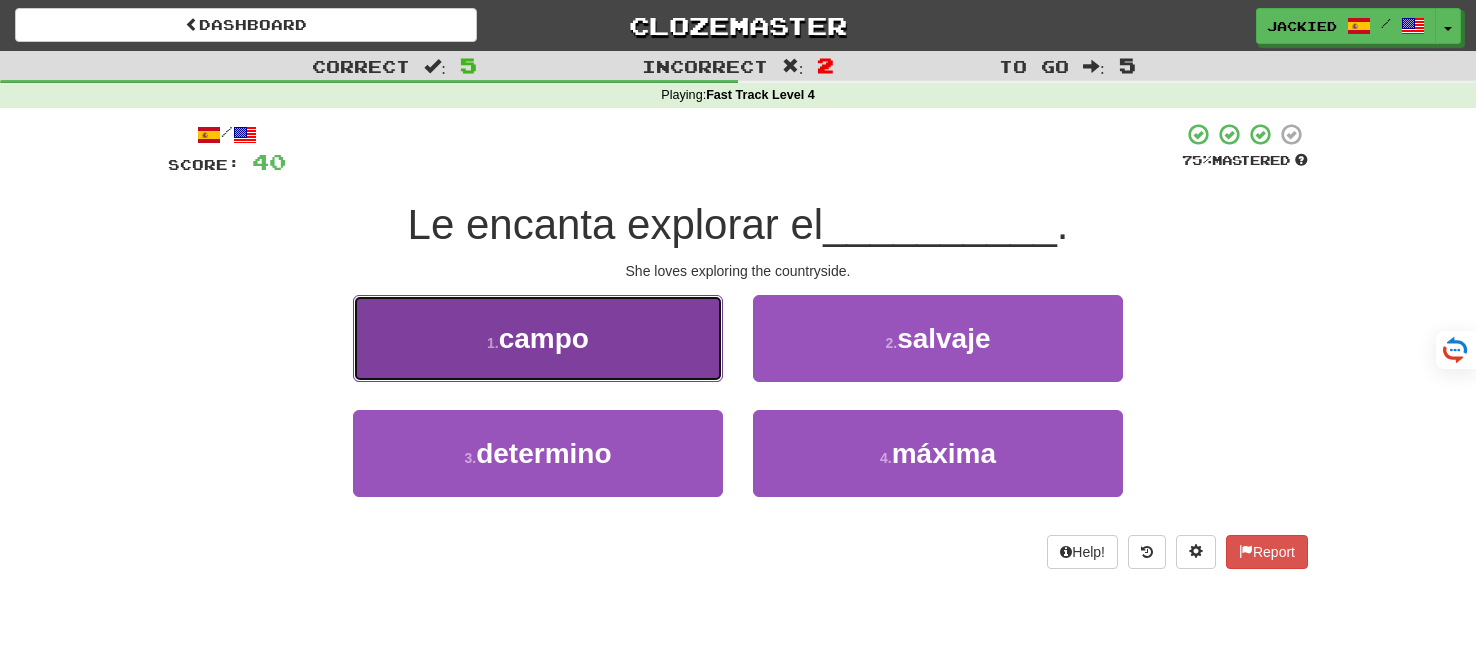 click on "1 .  campo" at bounding box center (538, 338) 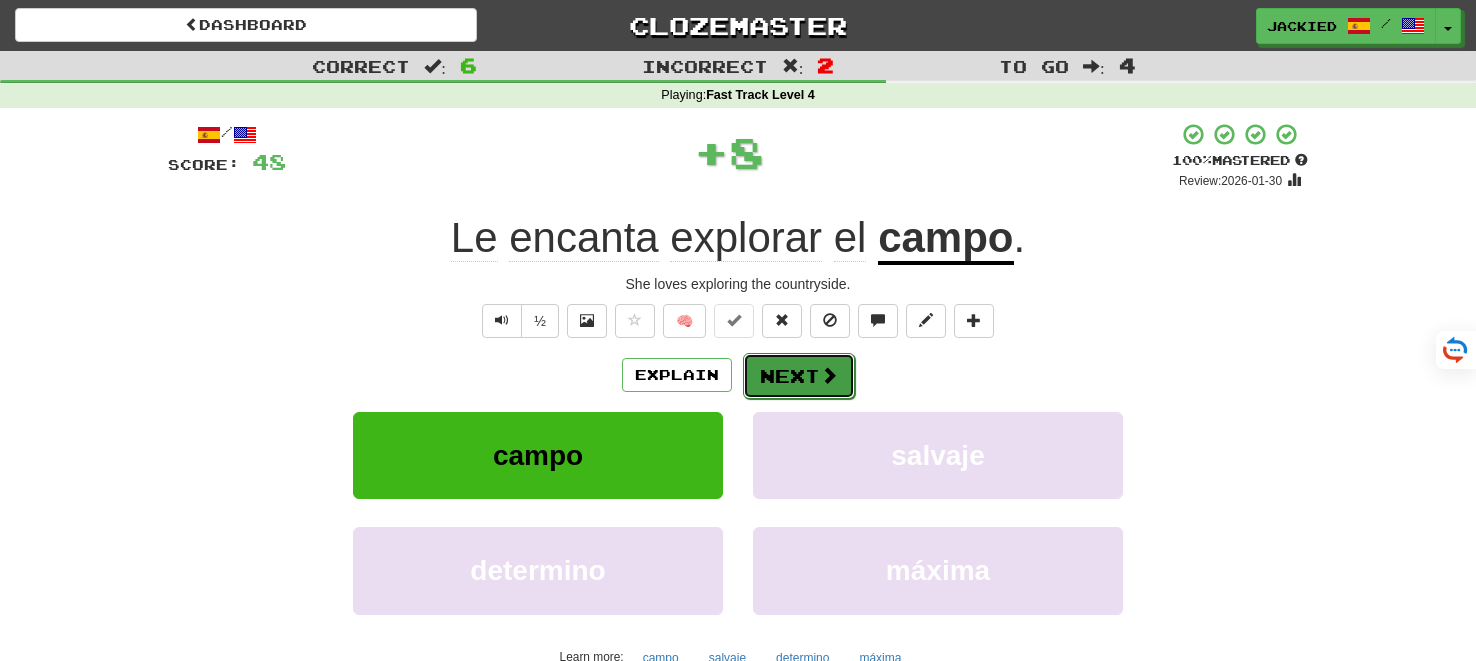 click on "Next" at bounding box center (799, 376) 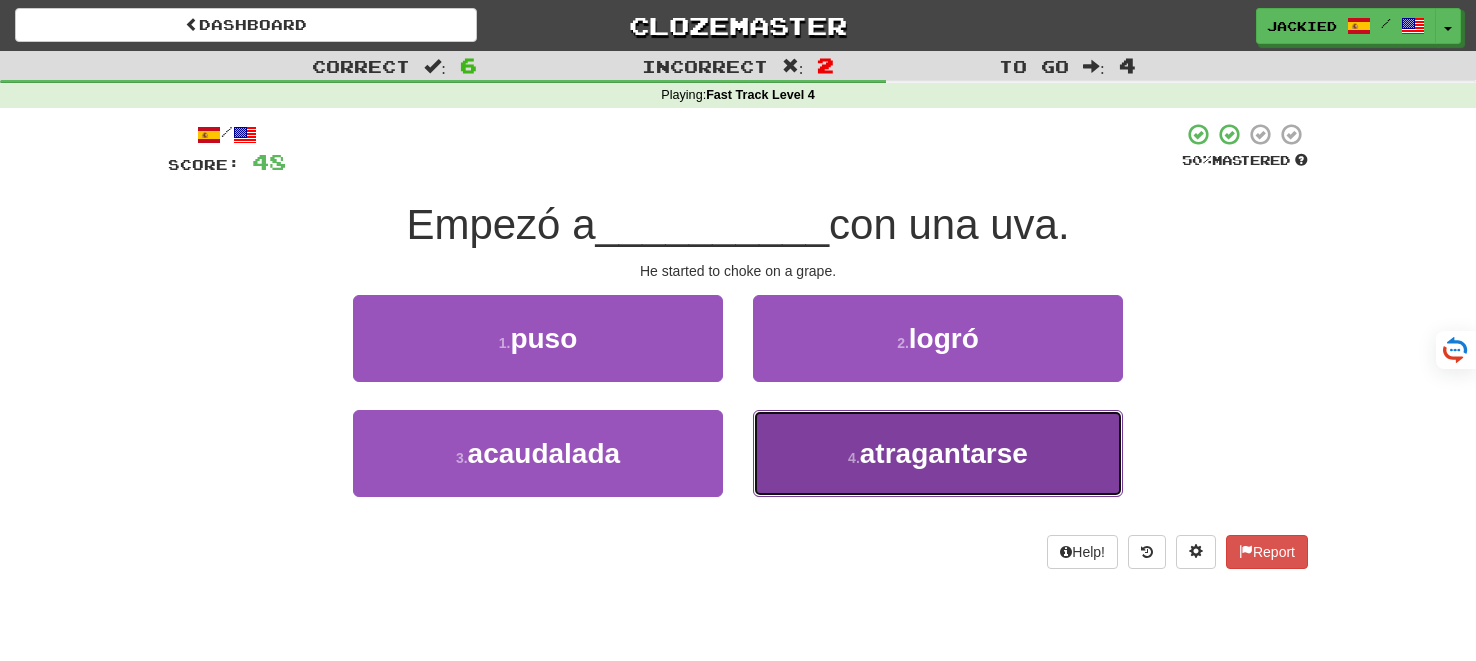 click on "atragantarse" at bounding box center (944, 453) 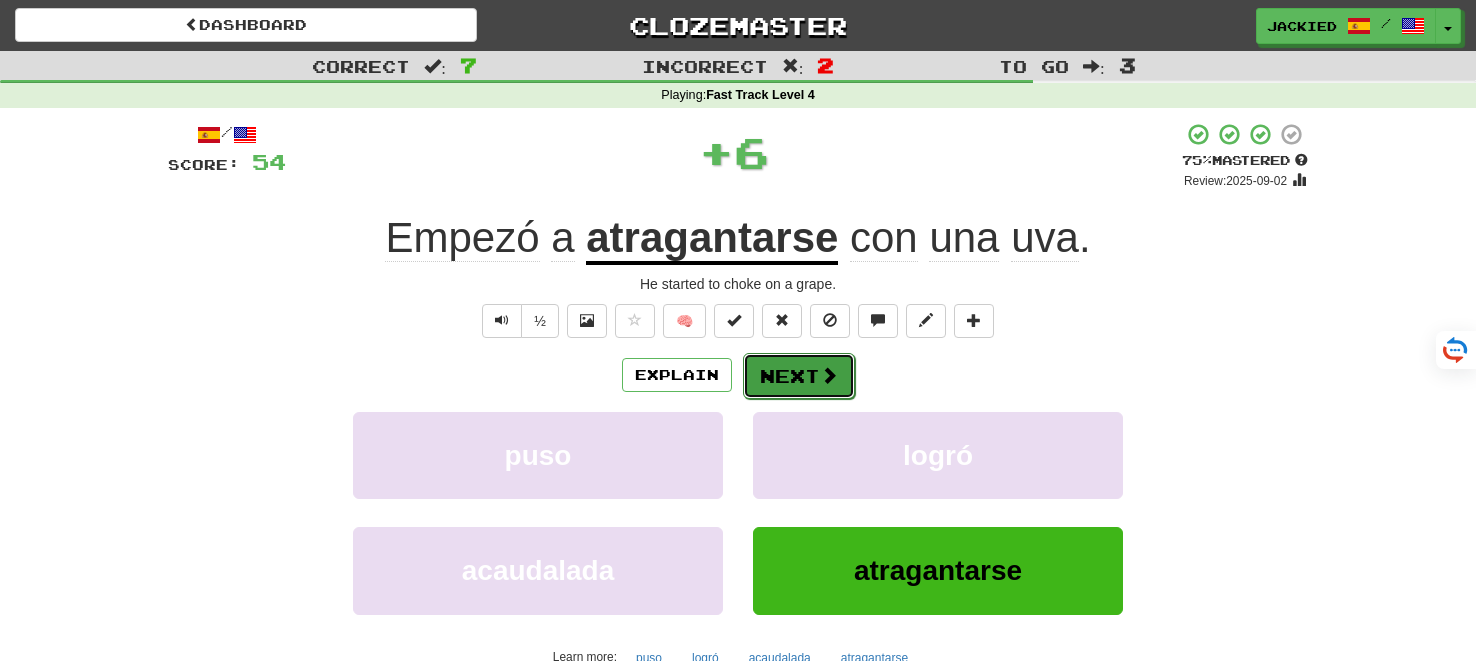 click on "Next" at bounding box center [799, 376] 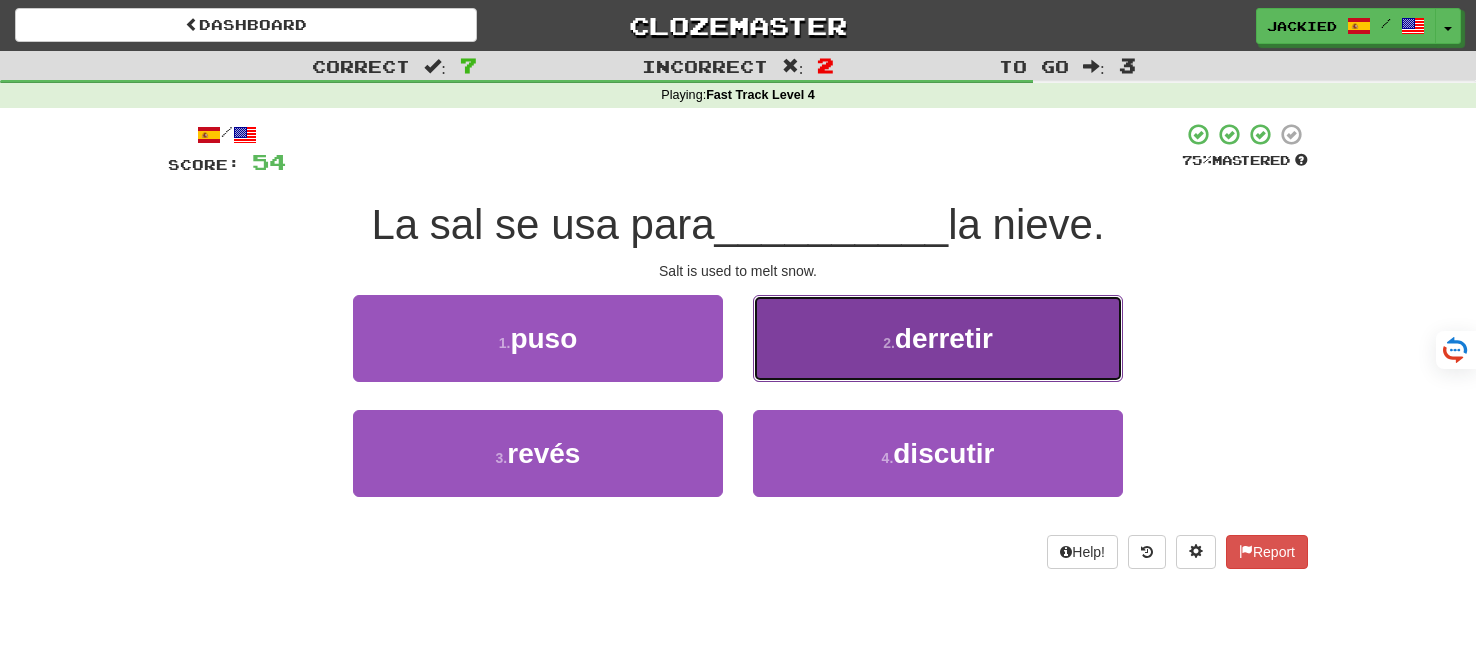click on "derretir" at bounding box center (944, 338) 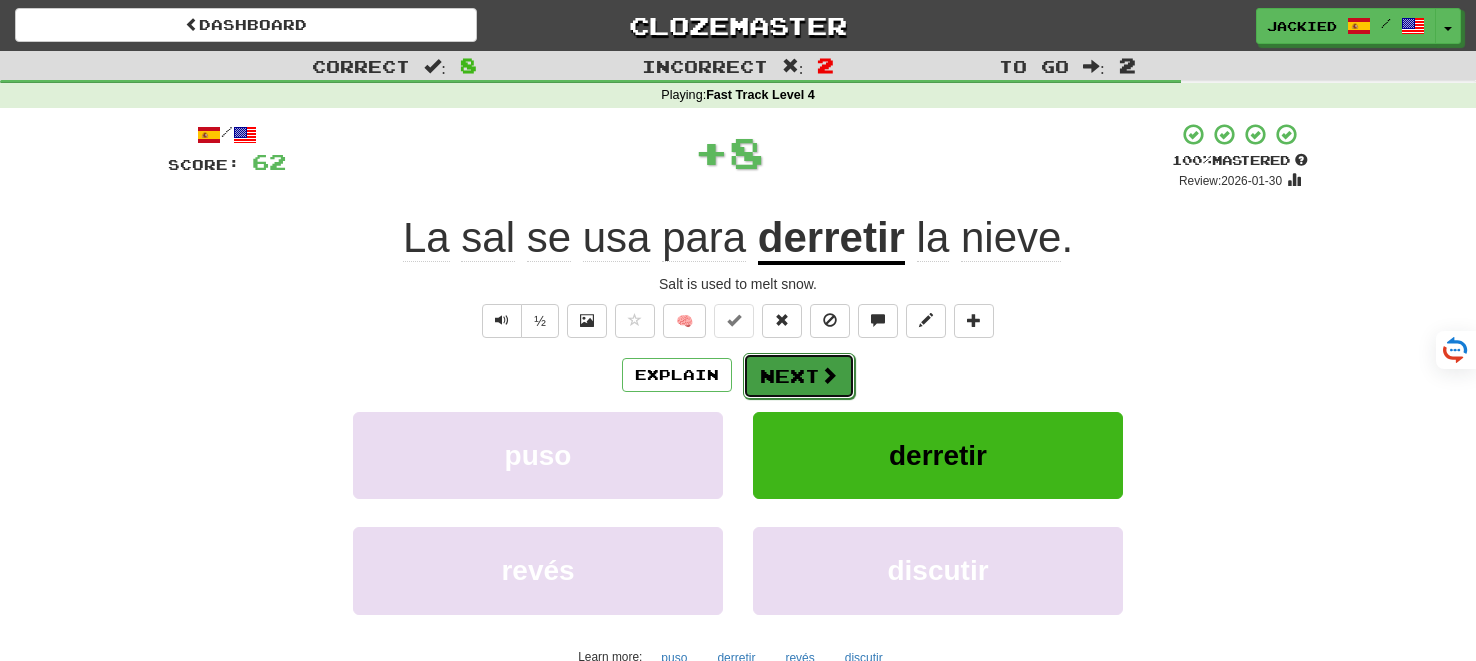 click on "Next" at bounding box center (799, 376) 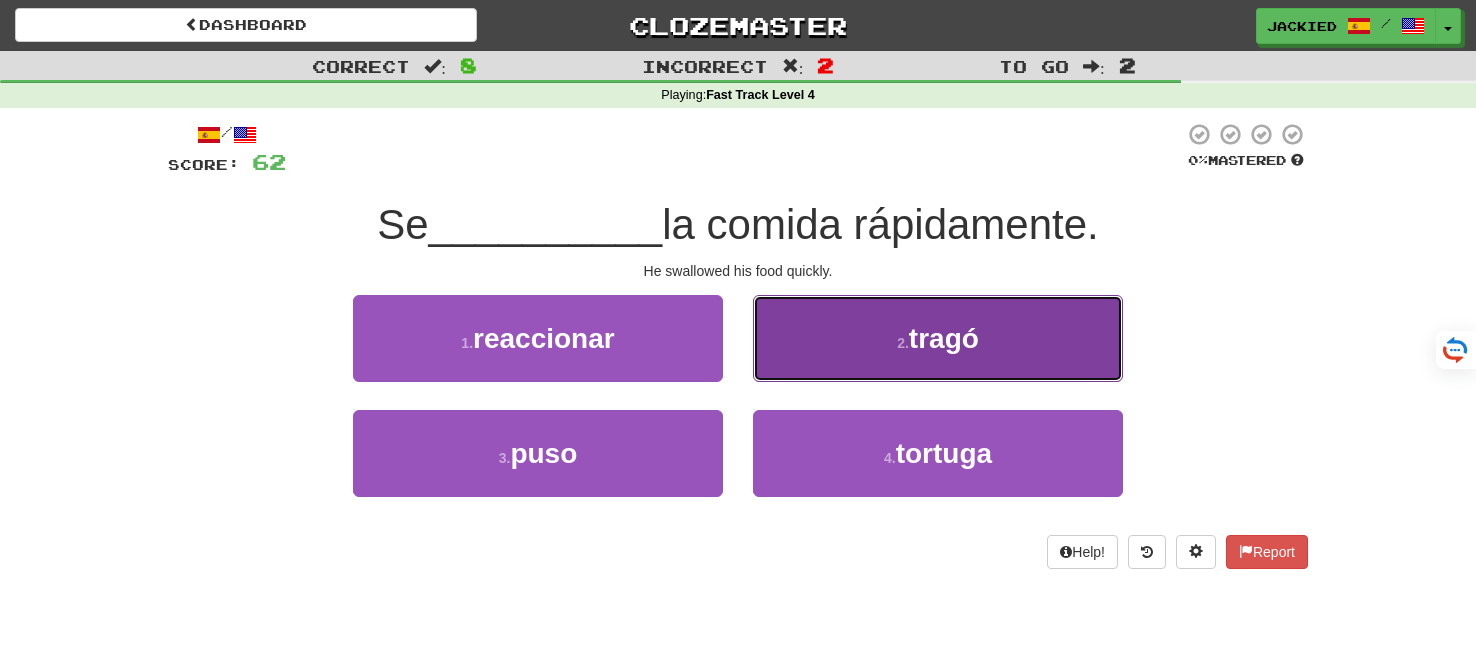 click on "2 .  tragó" at bounding box center (938, 338) 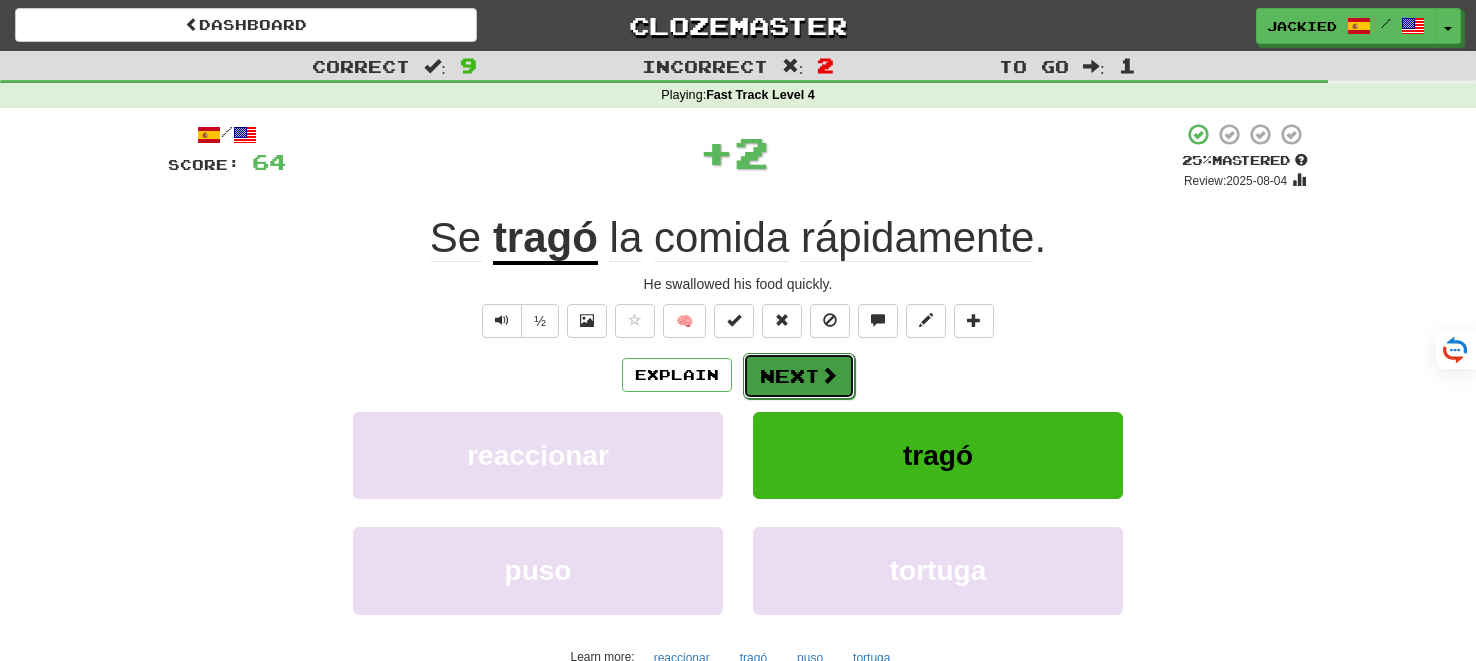 click on "Next" at bounding box center [799, 376] 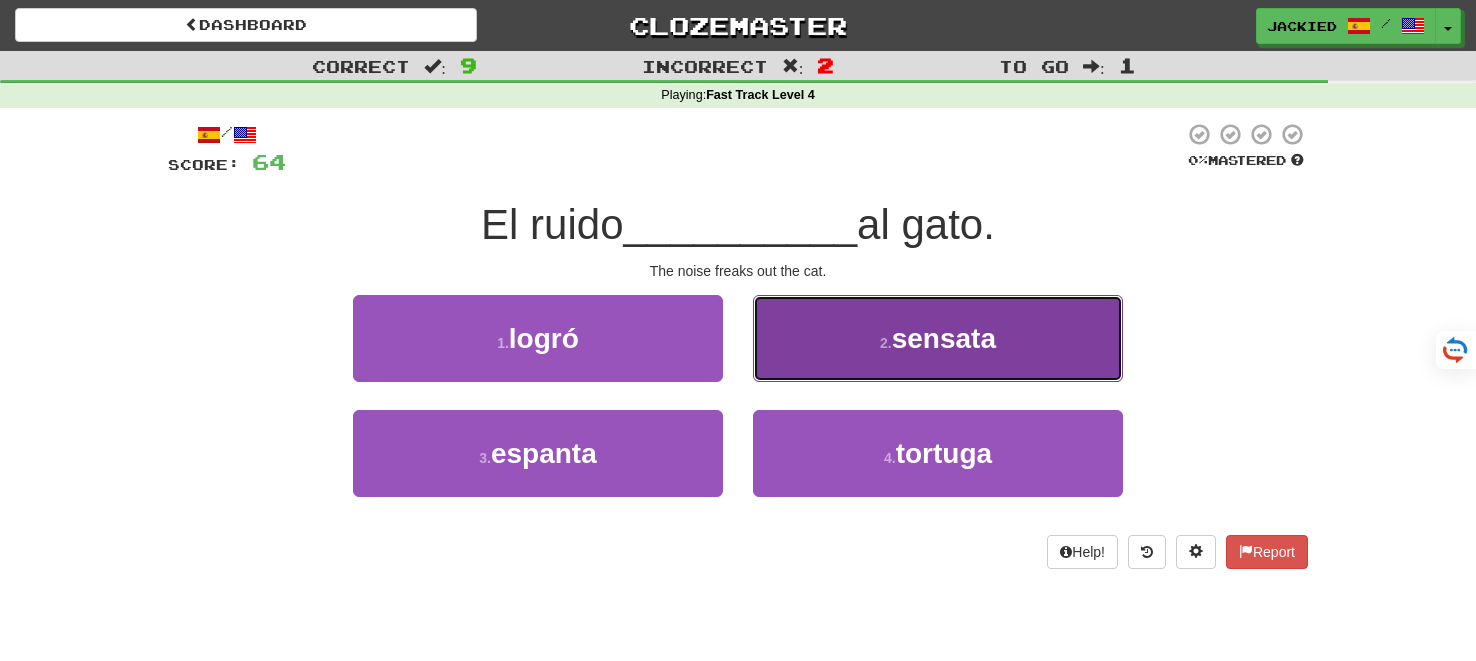 click on "sensata" at bounding box center (944, 338) 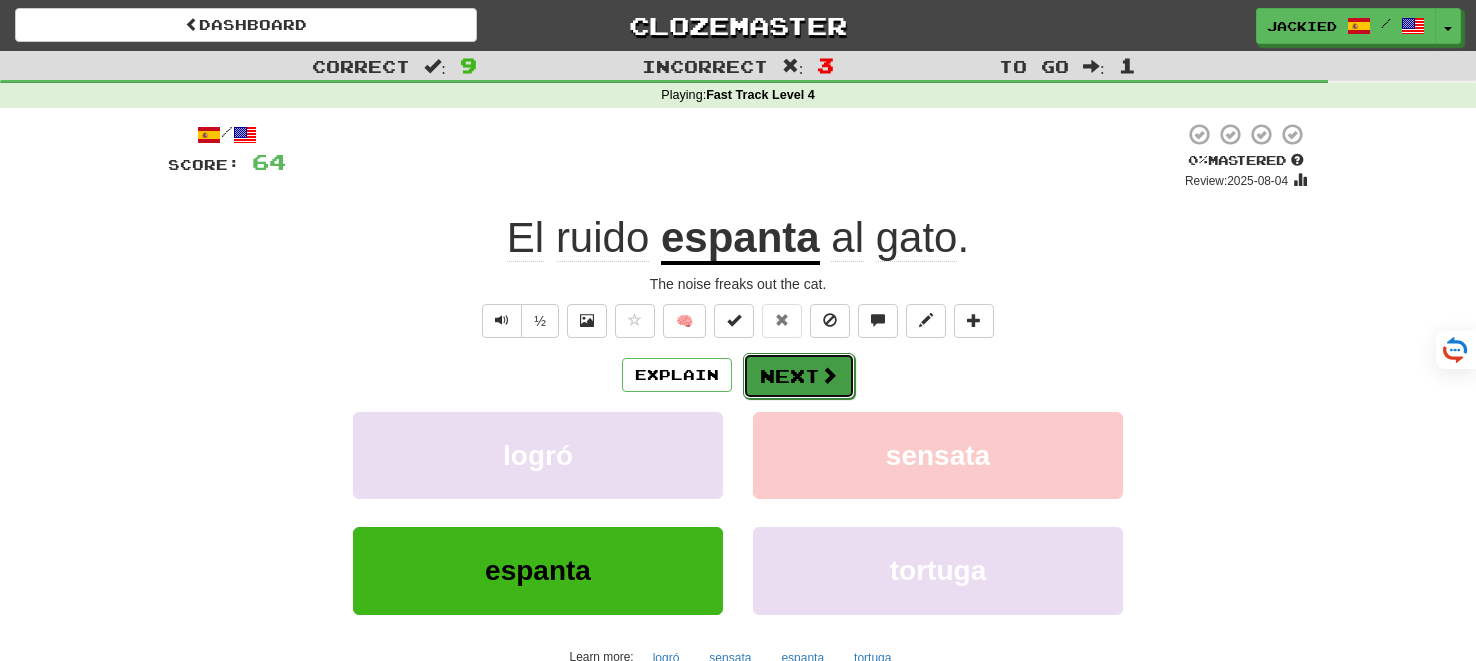 click on "Next" at bounding box center (799, 376) 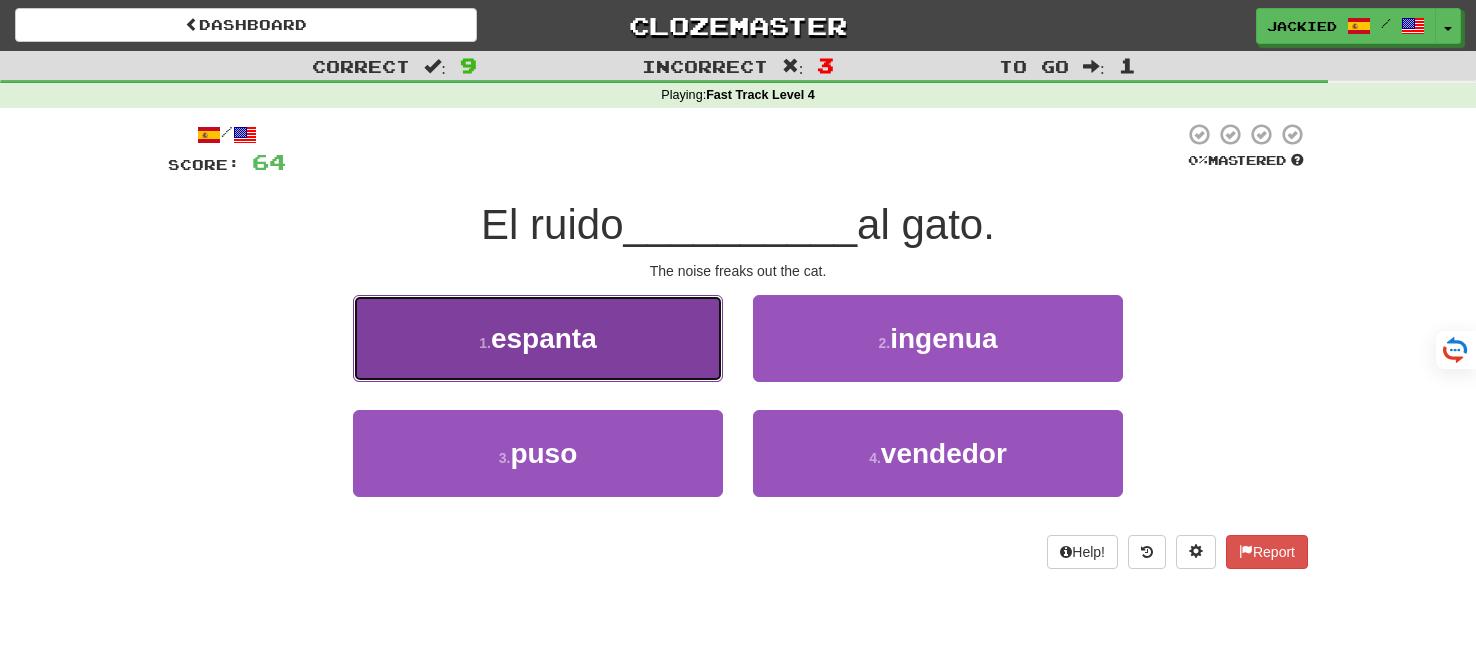 click on "1 .  espanta" at bounding box center (538, 338) 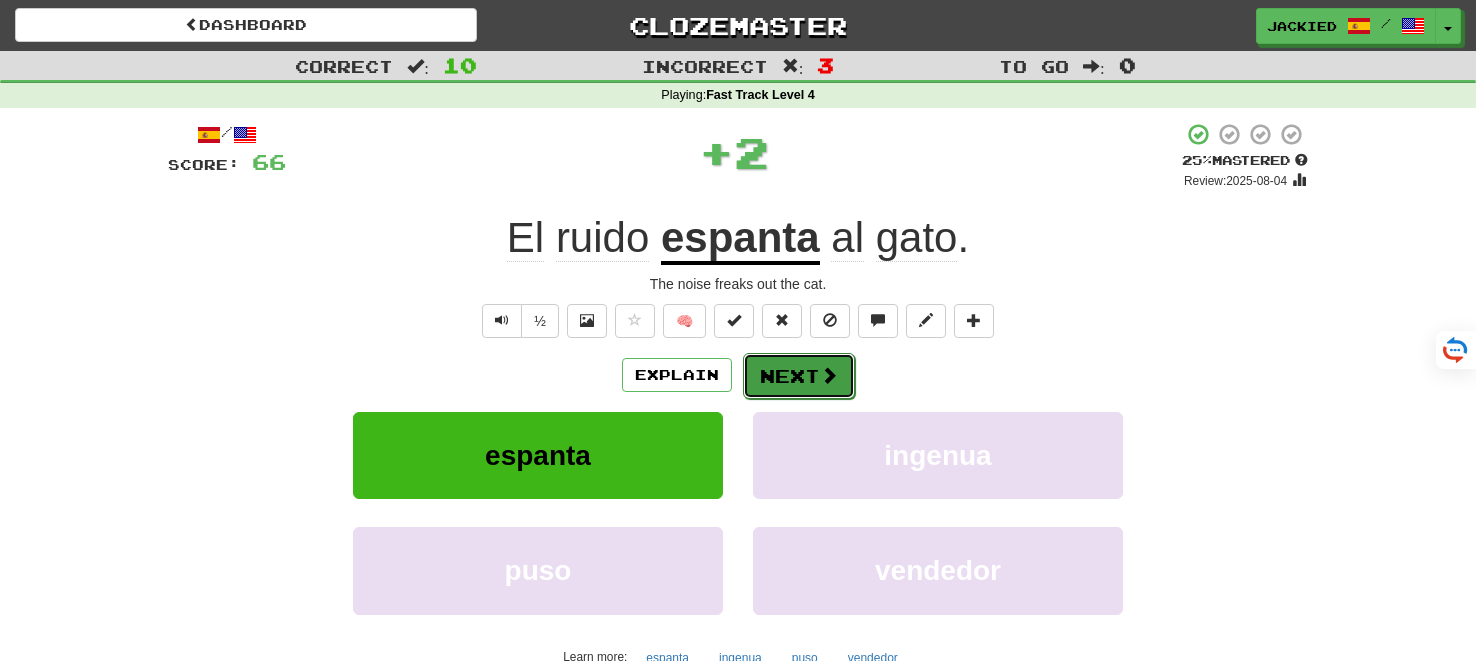 click on "Next" at bounding box center [799, 376] 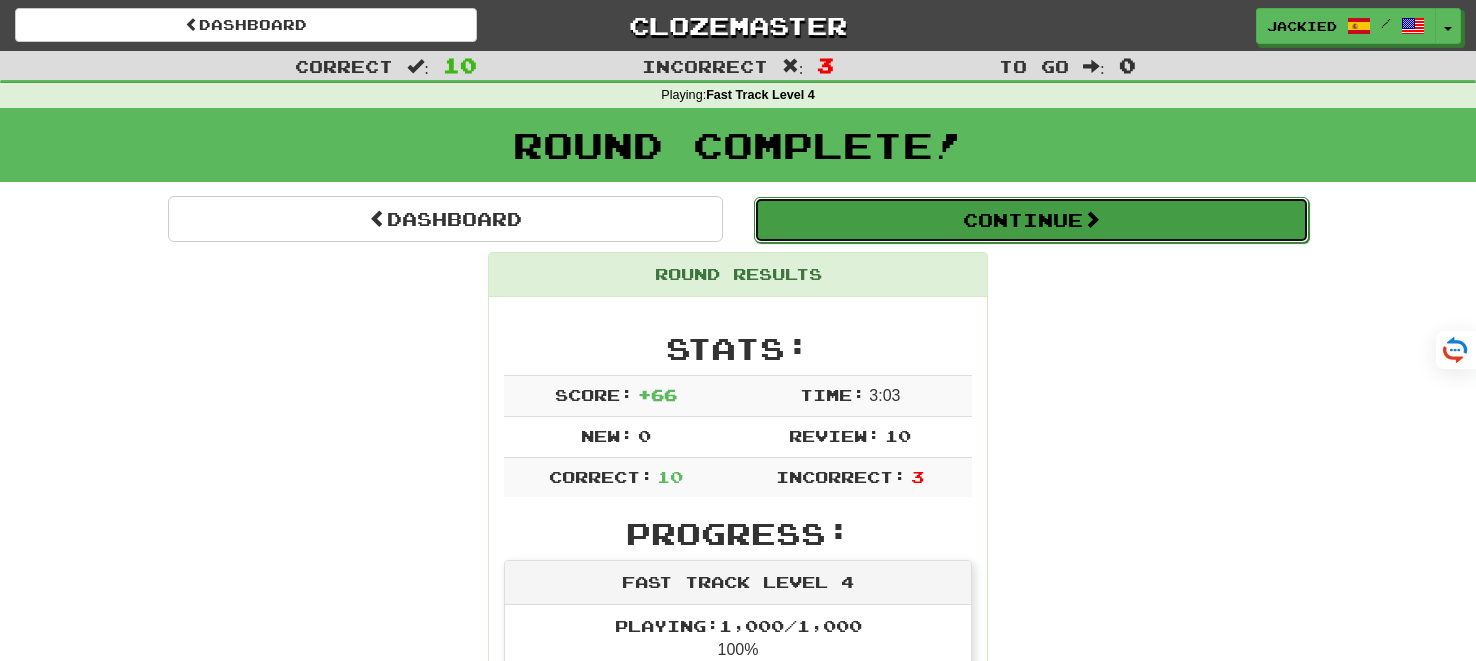 click on "Continue" at bounding box center [1031, 220] 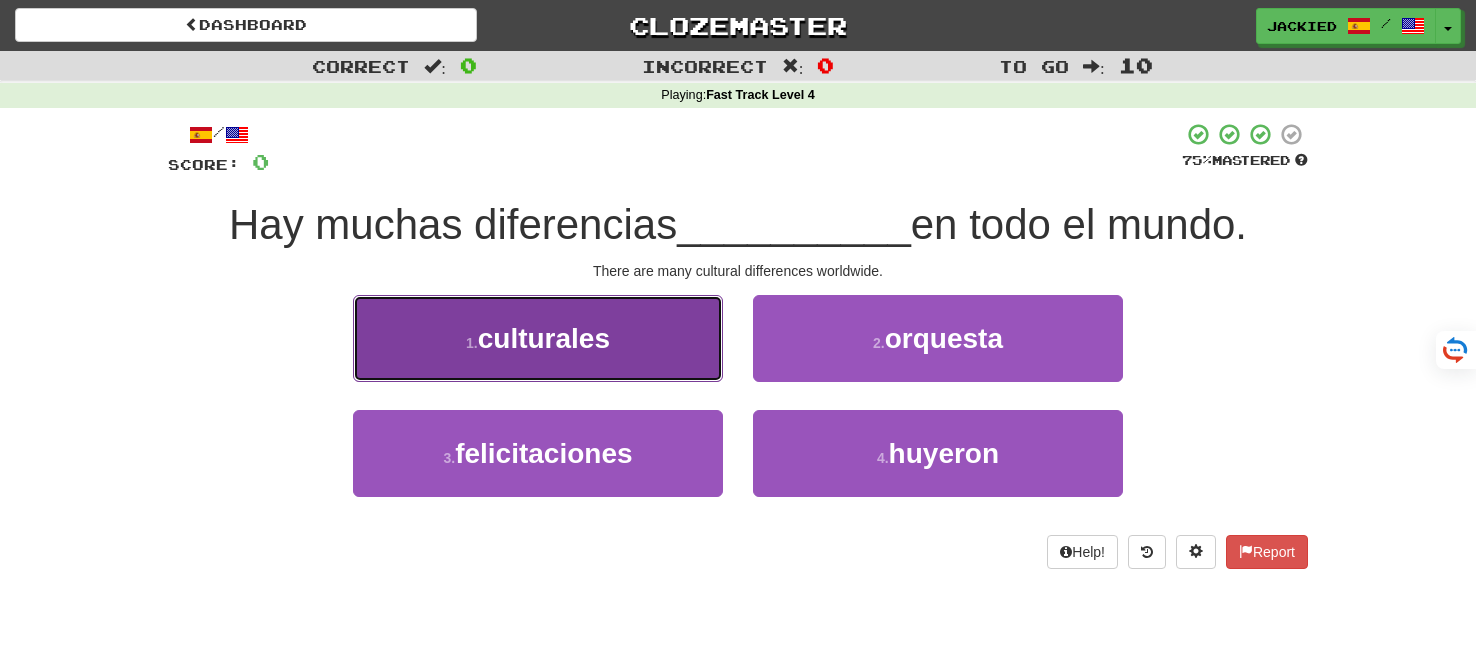 click on "1 .  culturales" at bounding box center (538, 338) 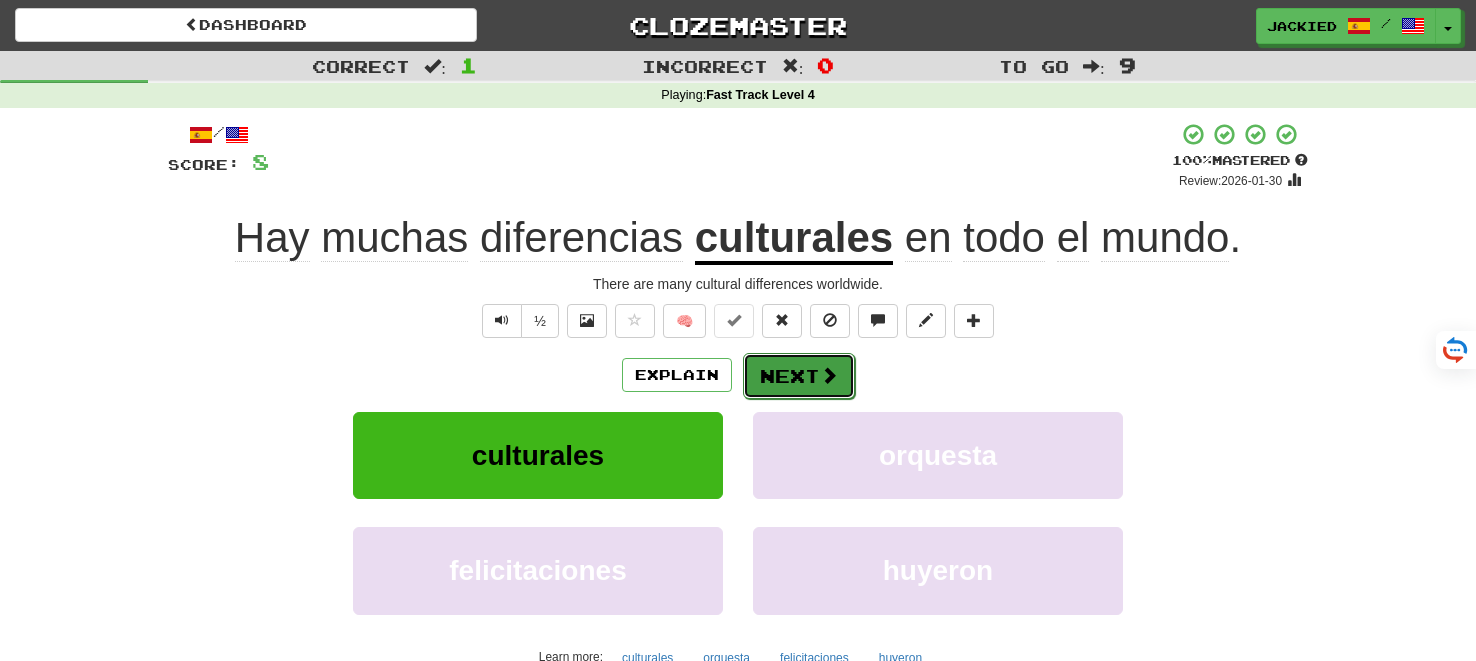 click on "Next" at bounding box center [799, 376] 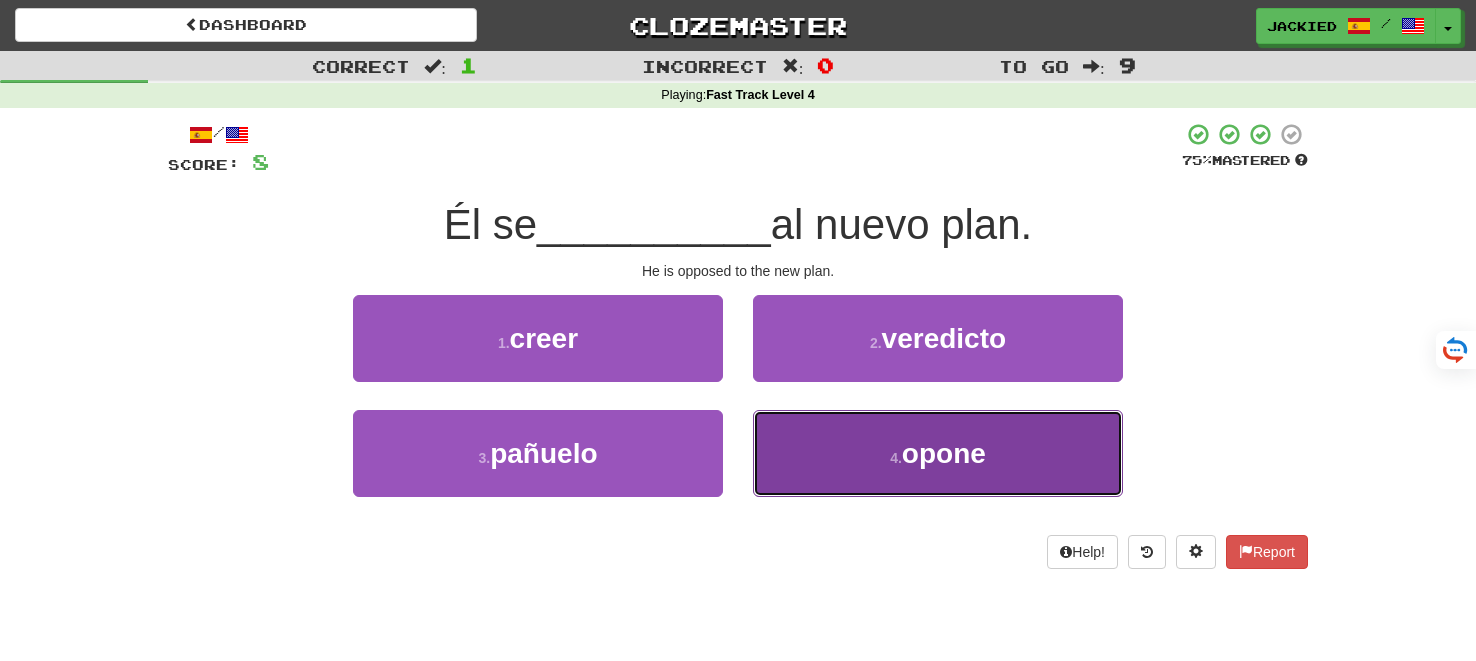 click on "opone" at bounding box center [944, 453] 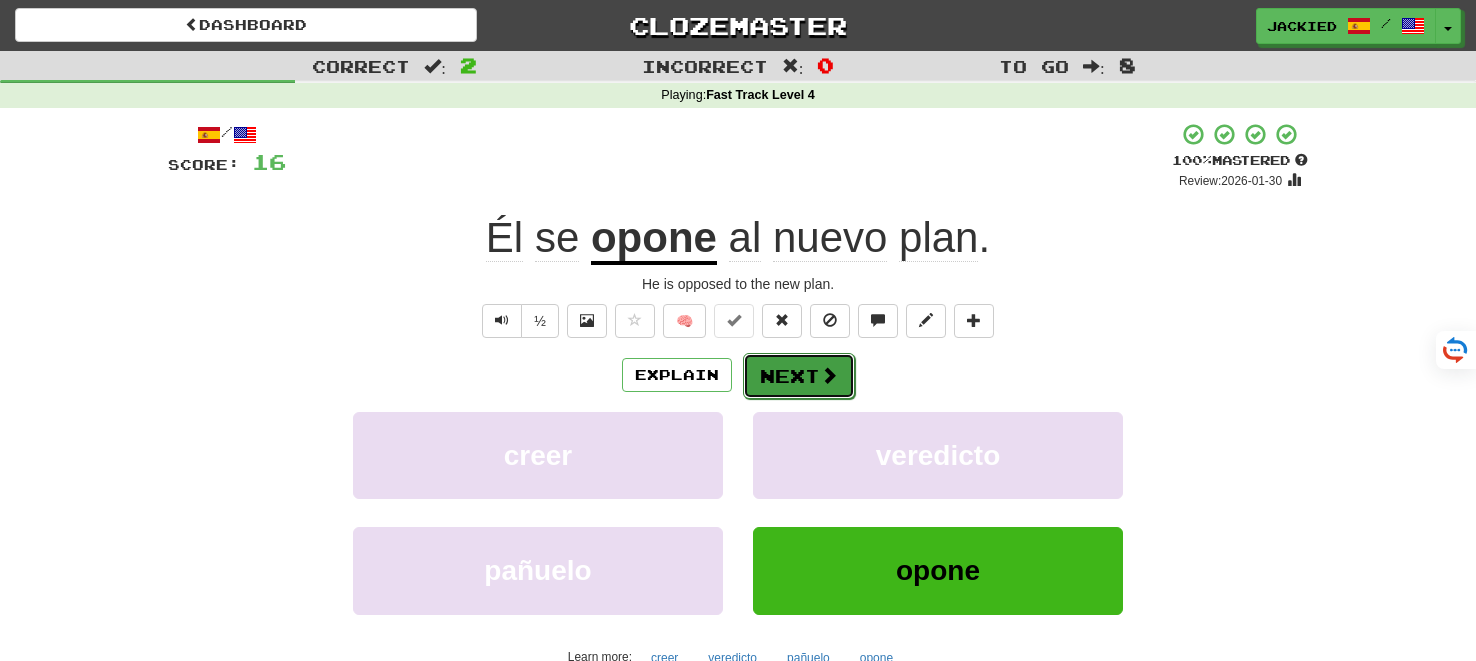 click on "Next" at bounding box center [799, 376] 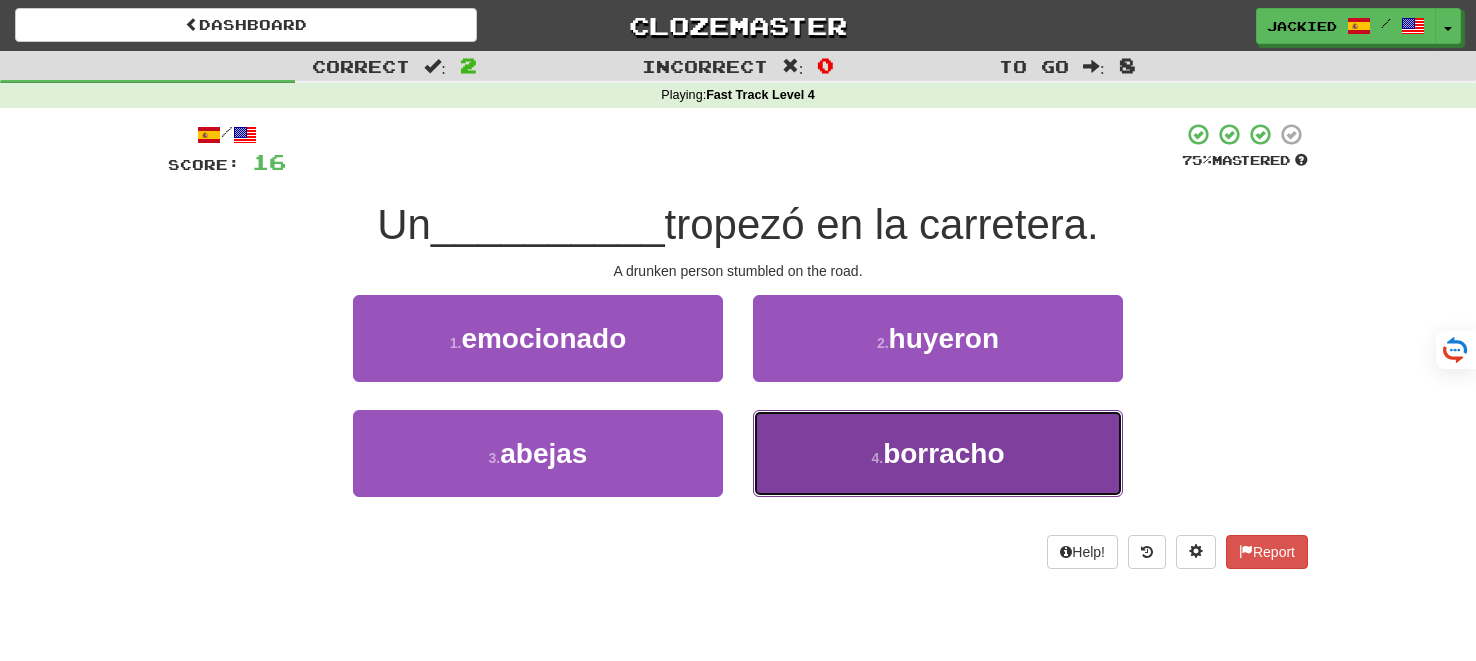 click on "4 .  borracho" at bounding box center [938, 453] 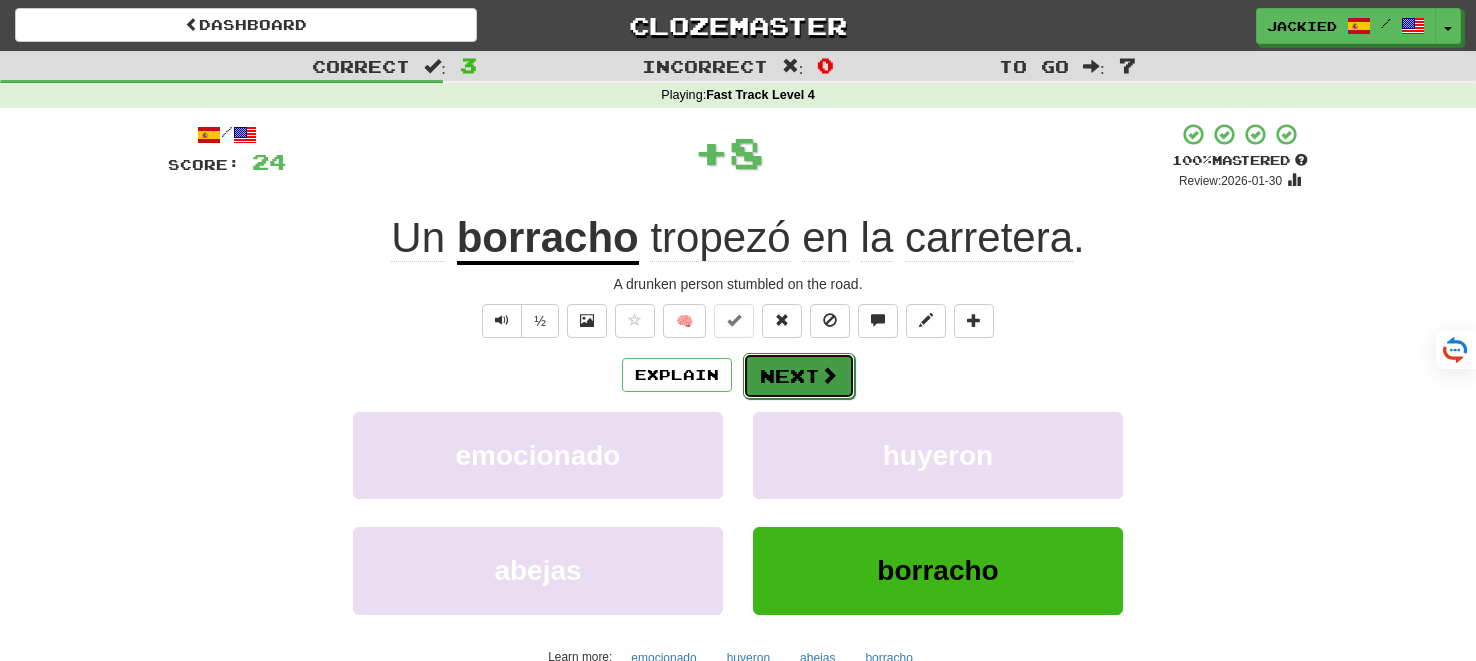 click on "Next" at bounding box center (799, 376) 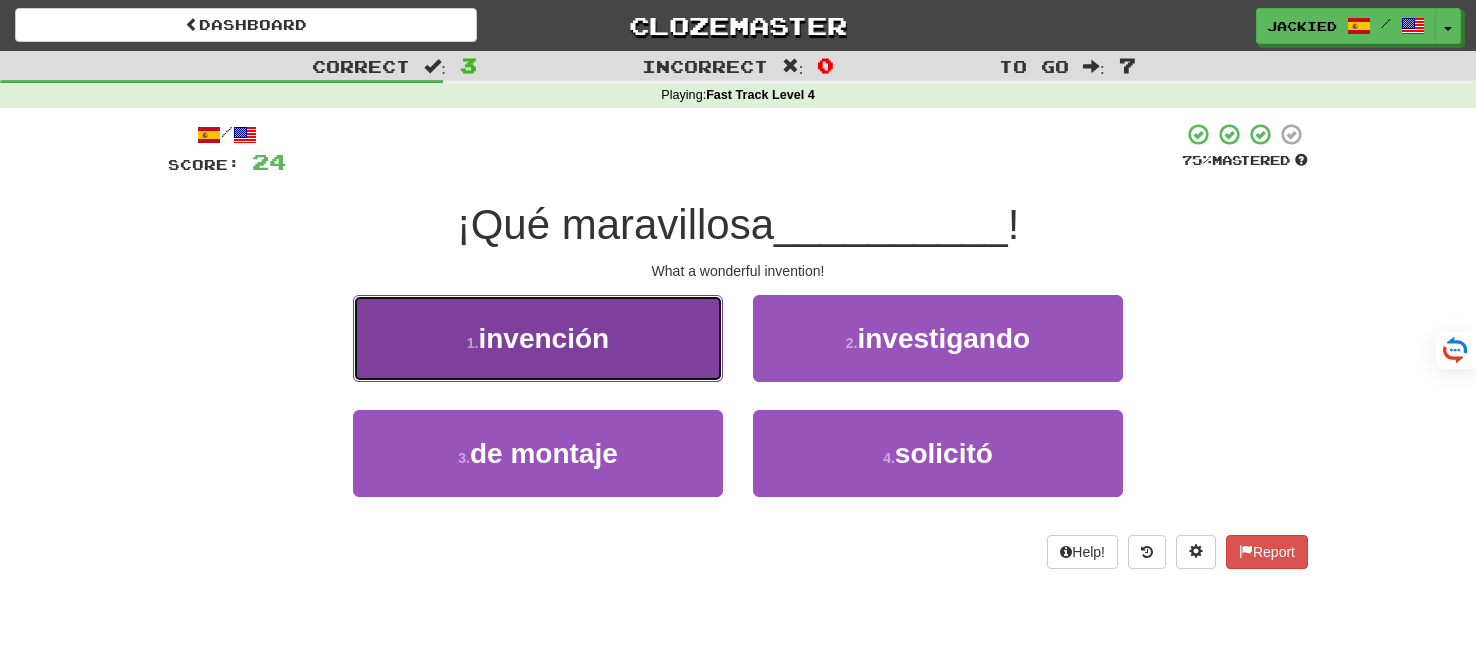 click on "invención" at bounding box center (543, 338) 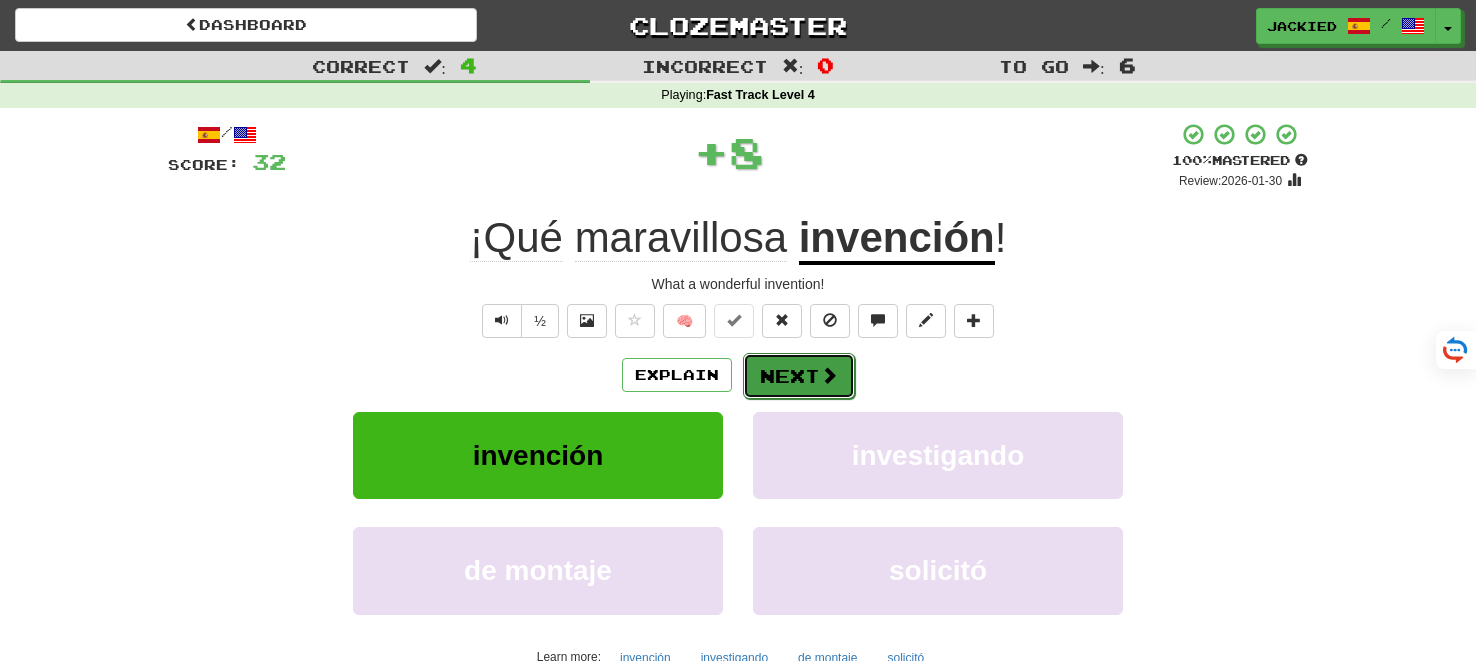 click on "Next" at bounding box center [799, 376] 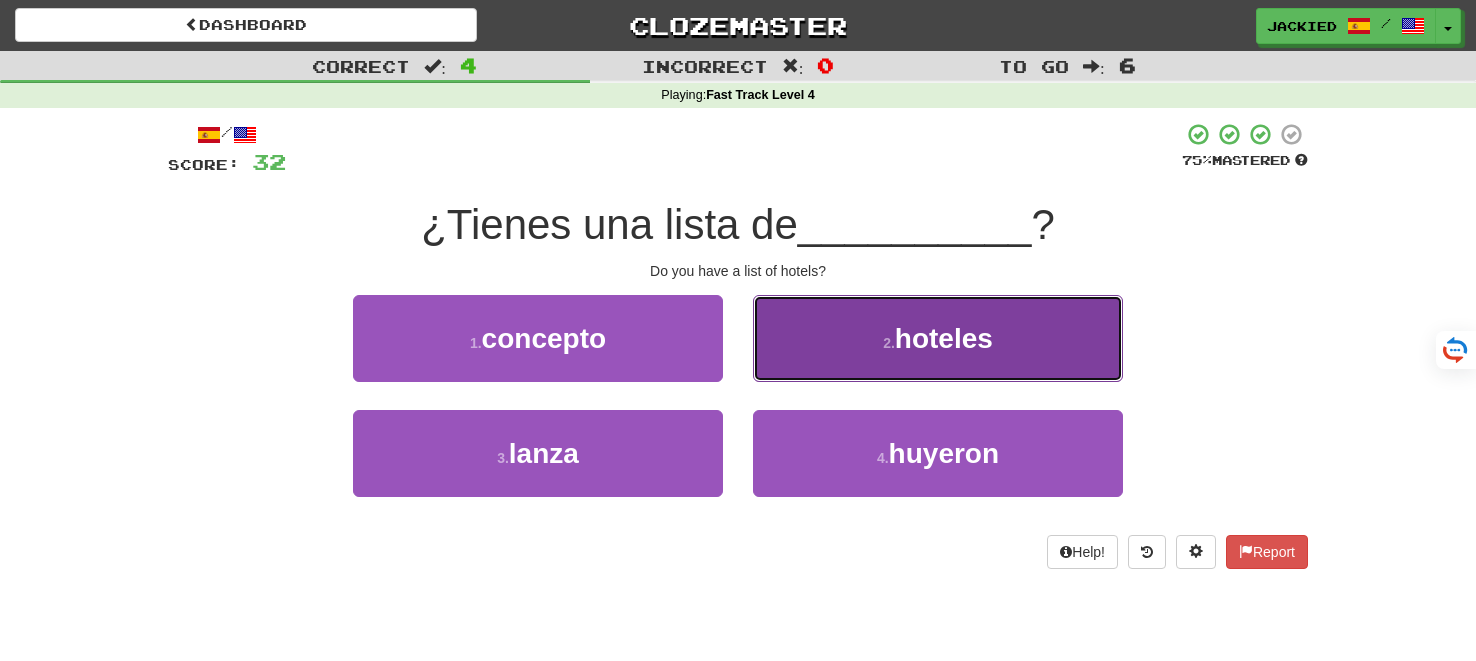 click on "2 .  hoteles" at bounding box center [938, 338] 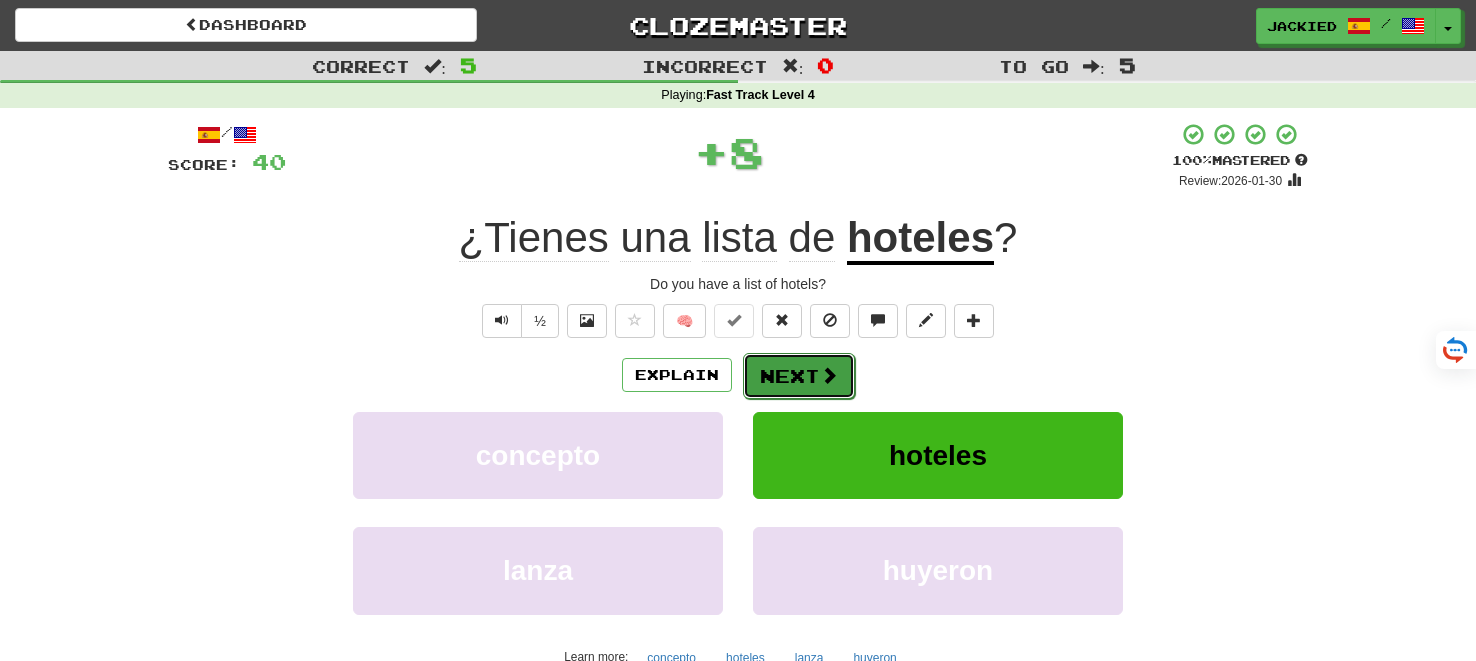 click on "Next" at bounding box center [799, 376] 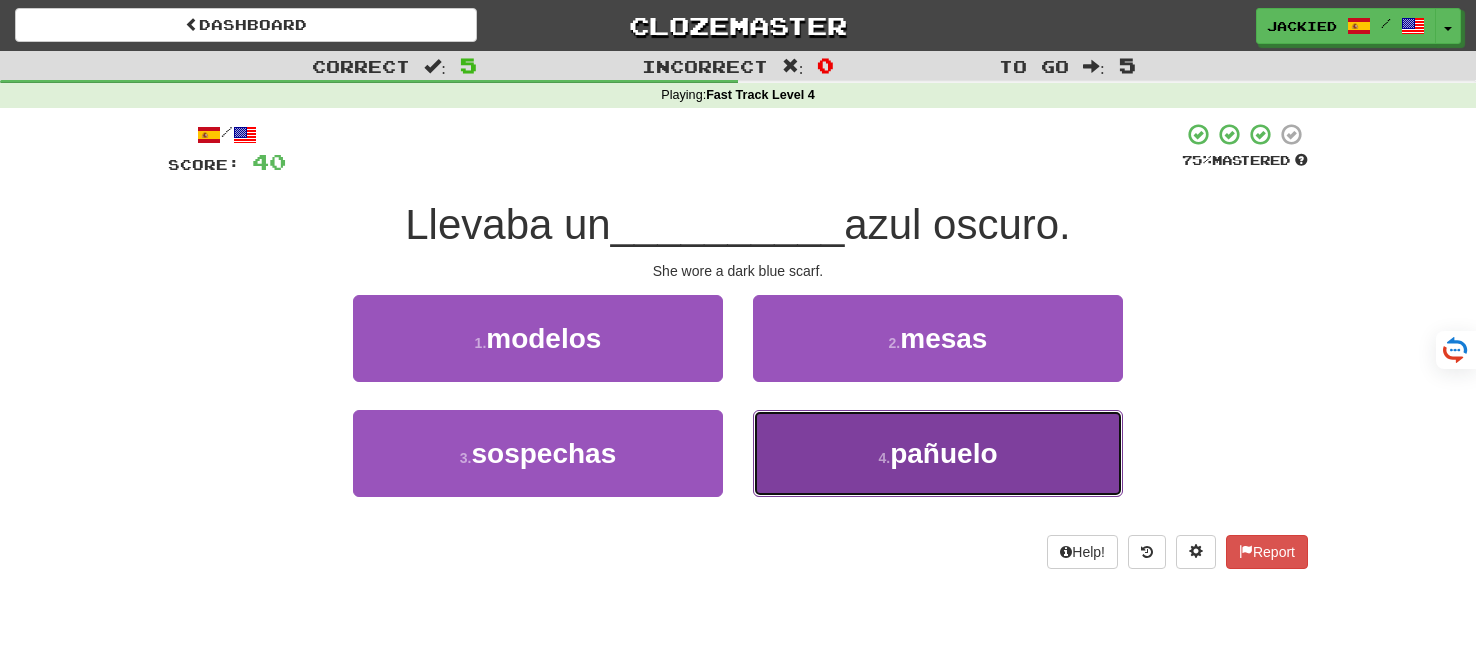 click on "4 .  pañuelo" at bounding box center [938, 453] 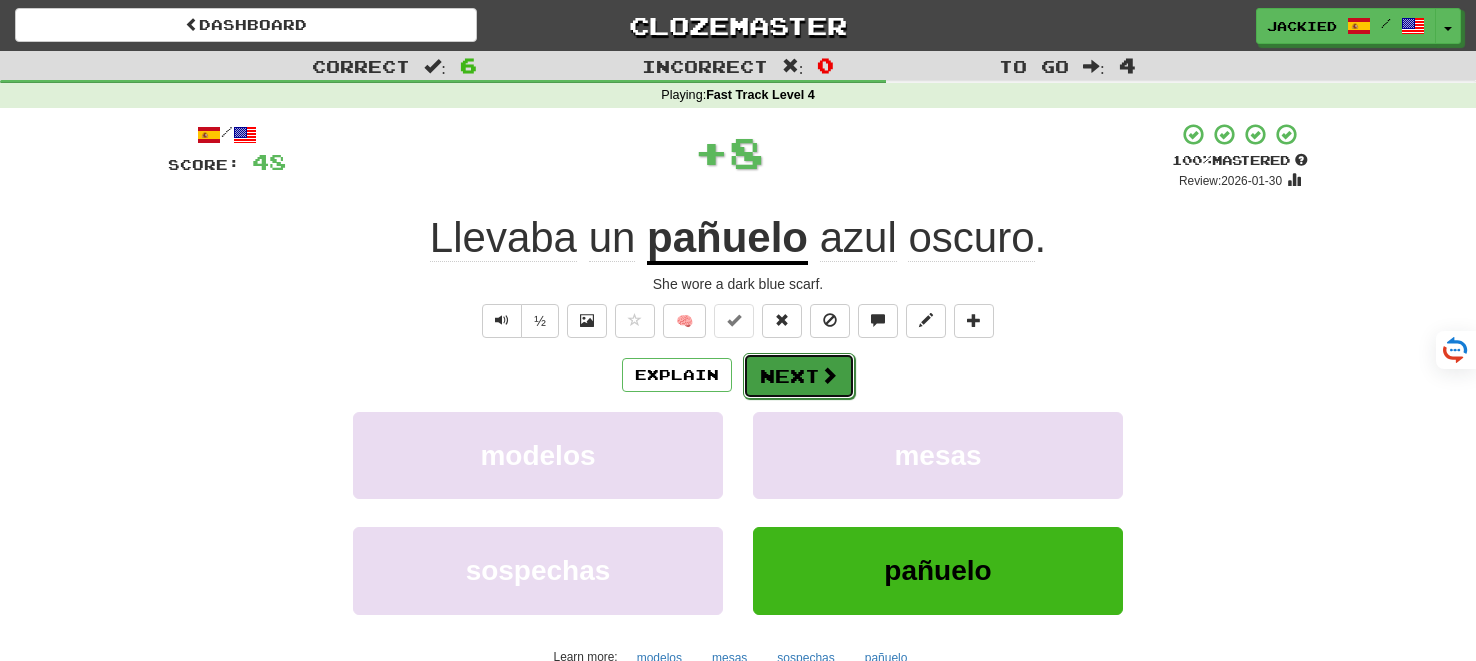 click on "Next" at bounding box center [799, 376] 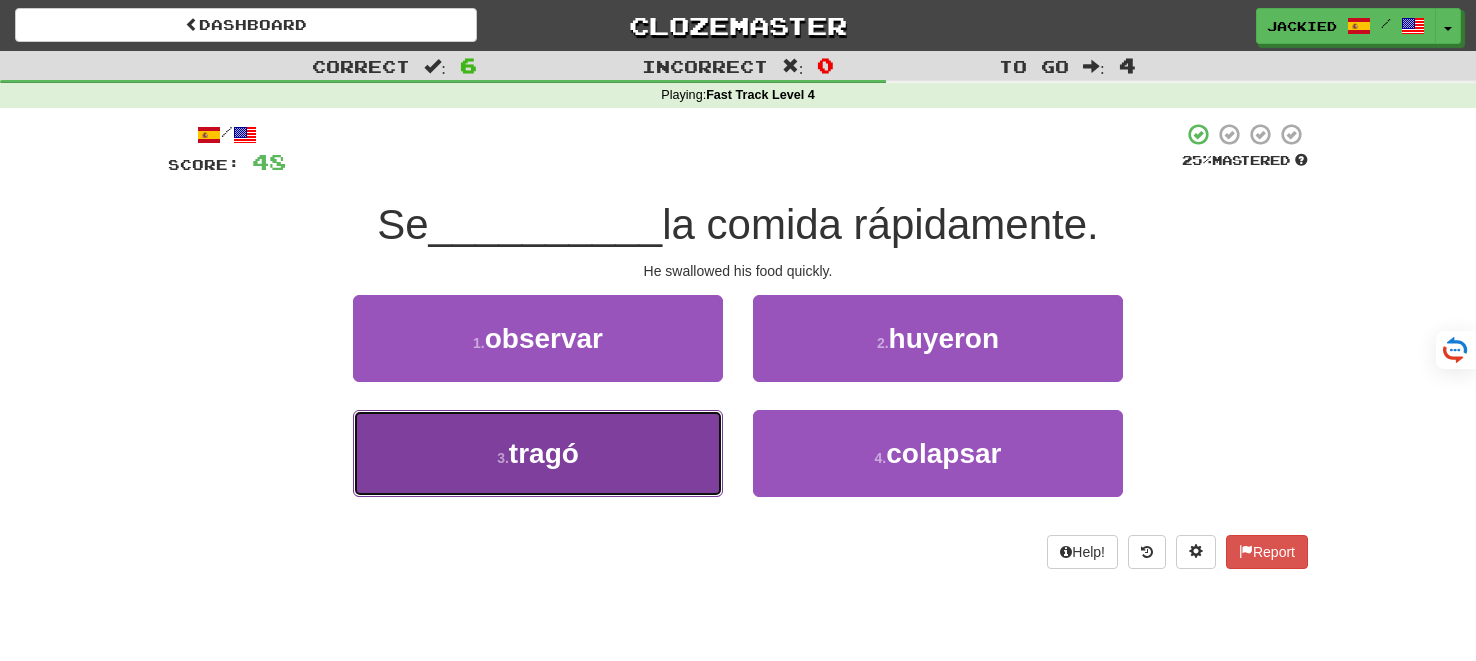 click on "3 .  tragó" at bounding box center [538, 453] 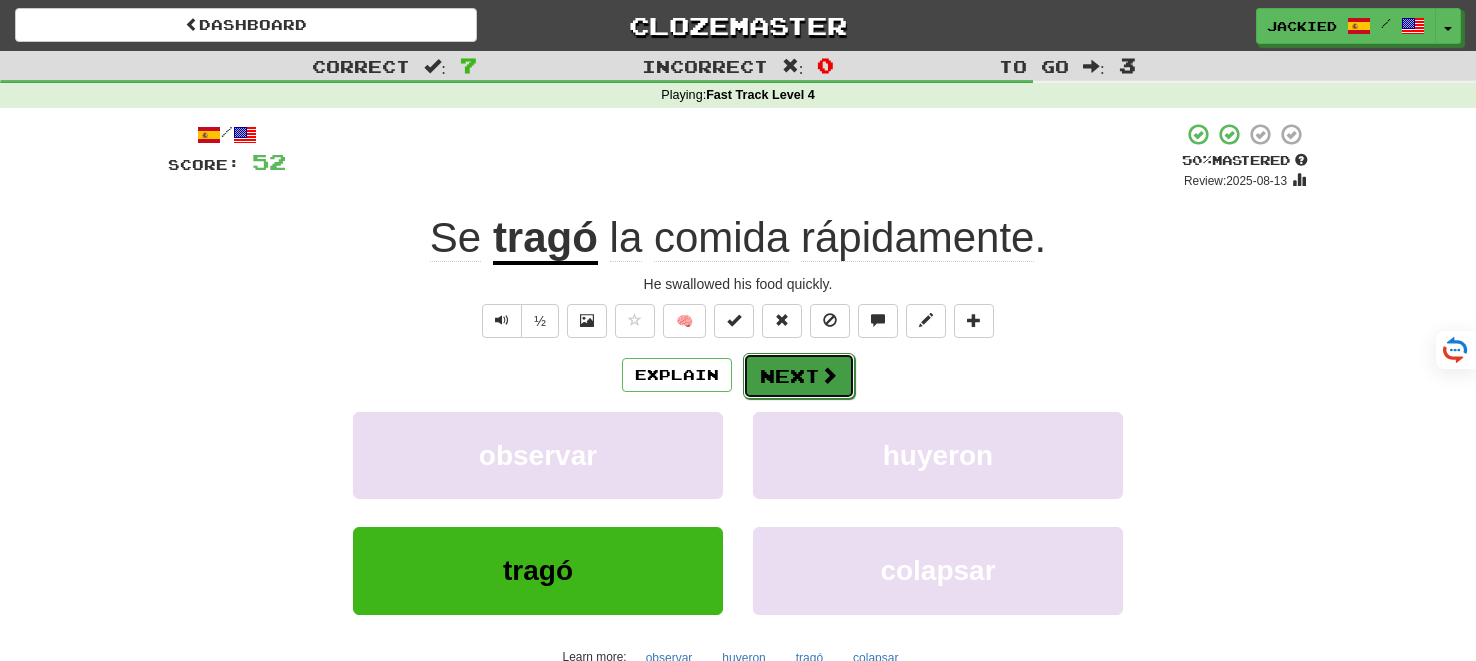 click on "Next" at bounding box center (799, 376) 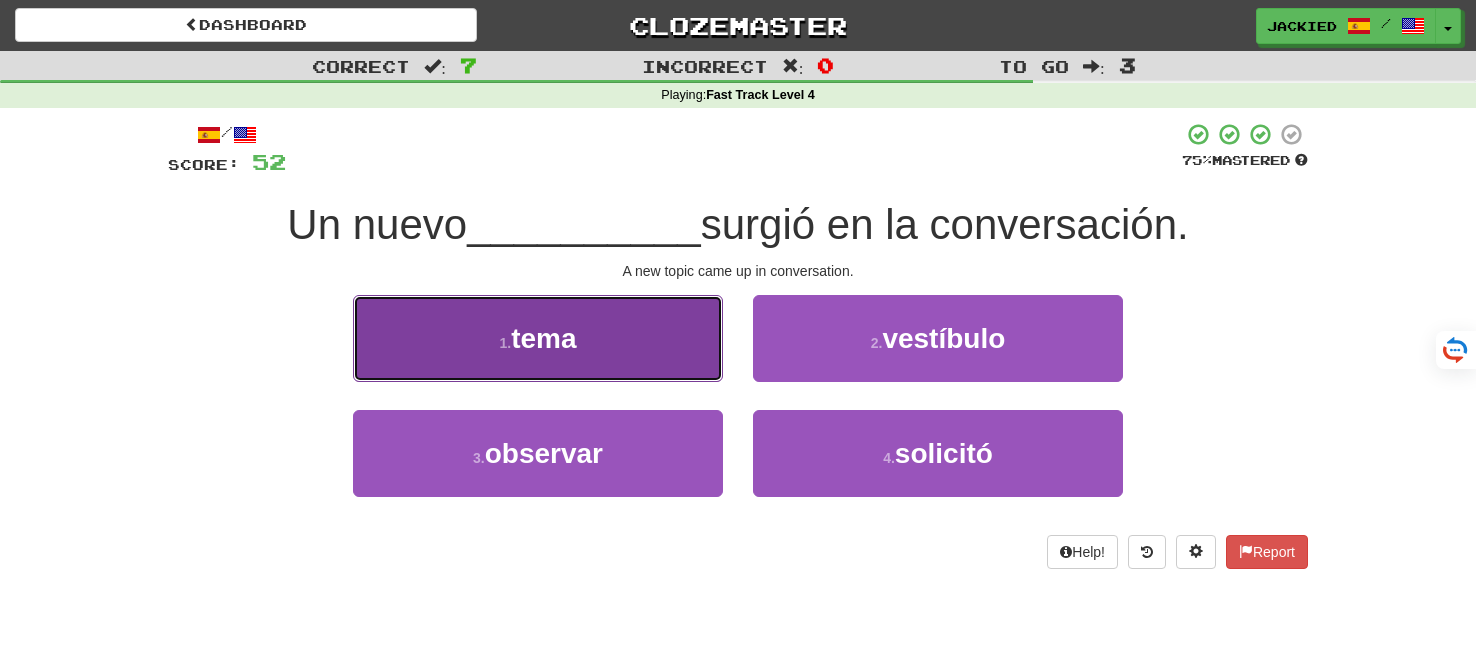 click on "1 .  tema" at bounding box center (538, 338) 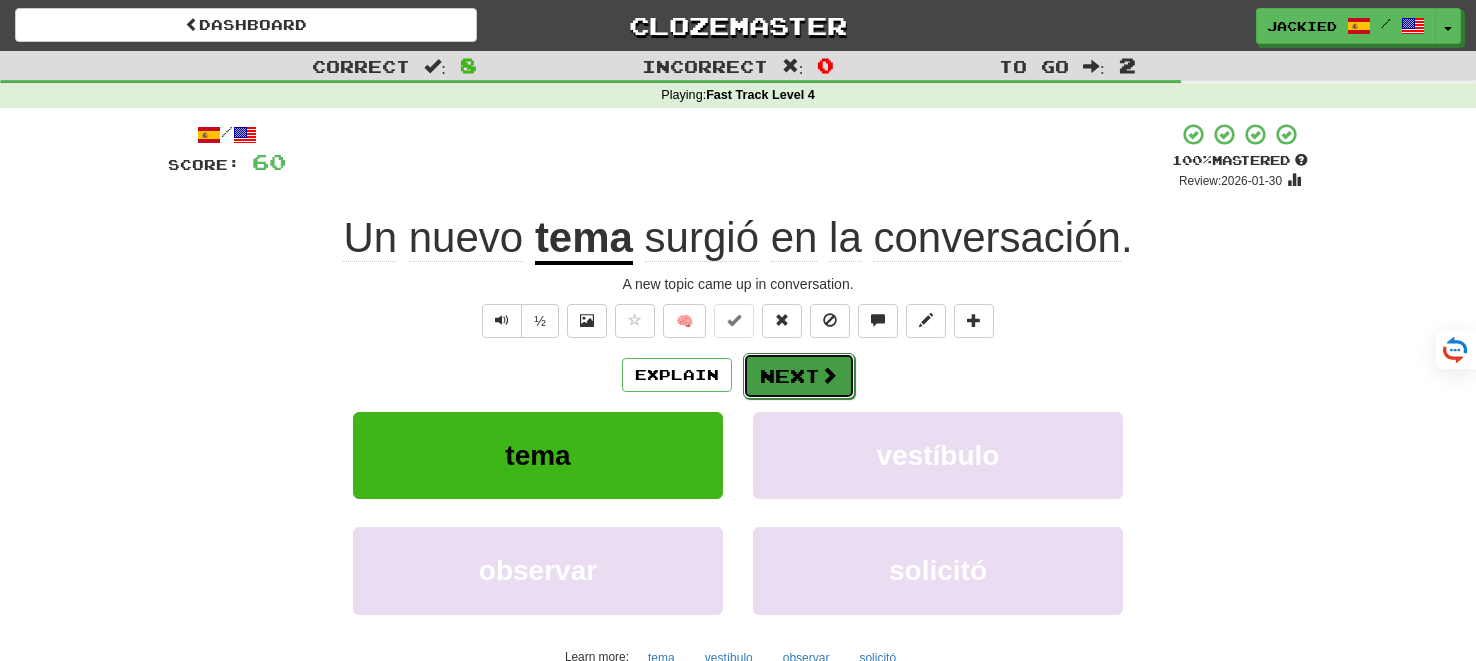 click on "Next" at bounding box center (799, 376) 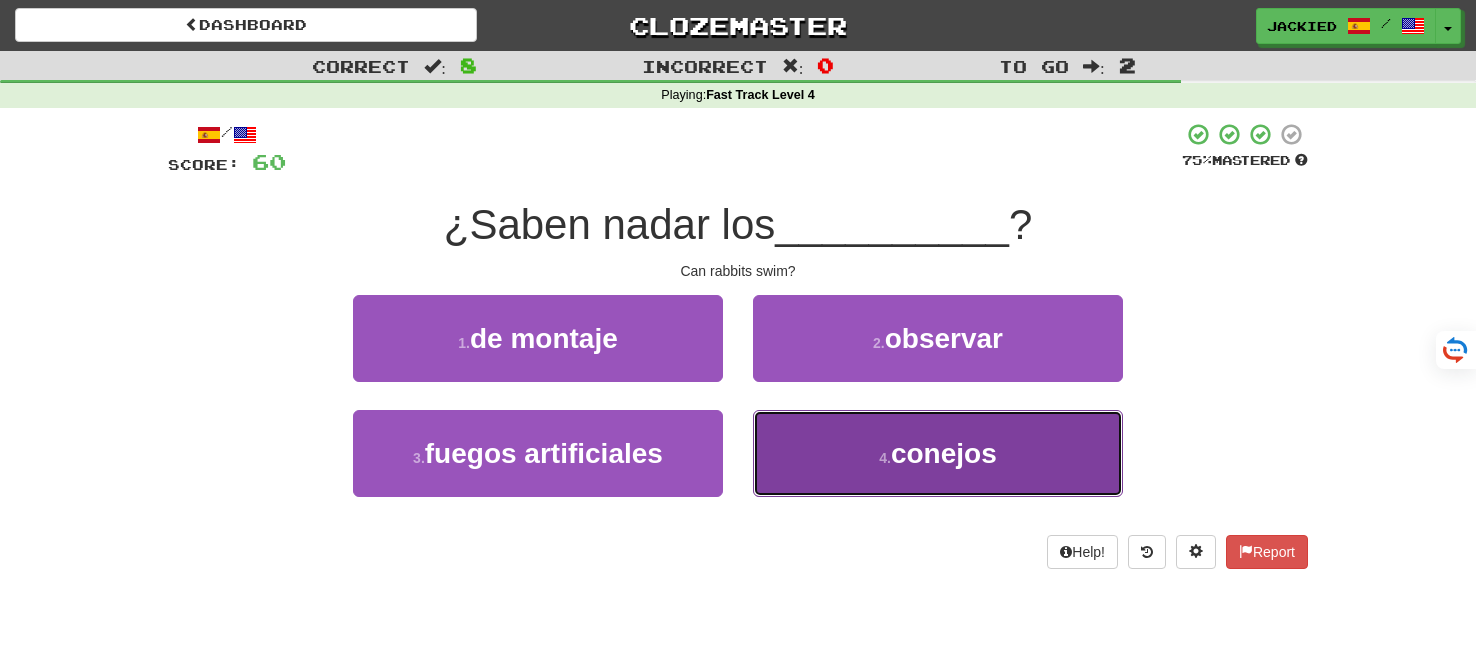 click on "conejos" at bounding box center (944, 453) 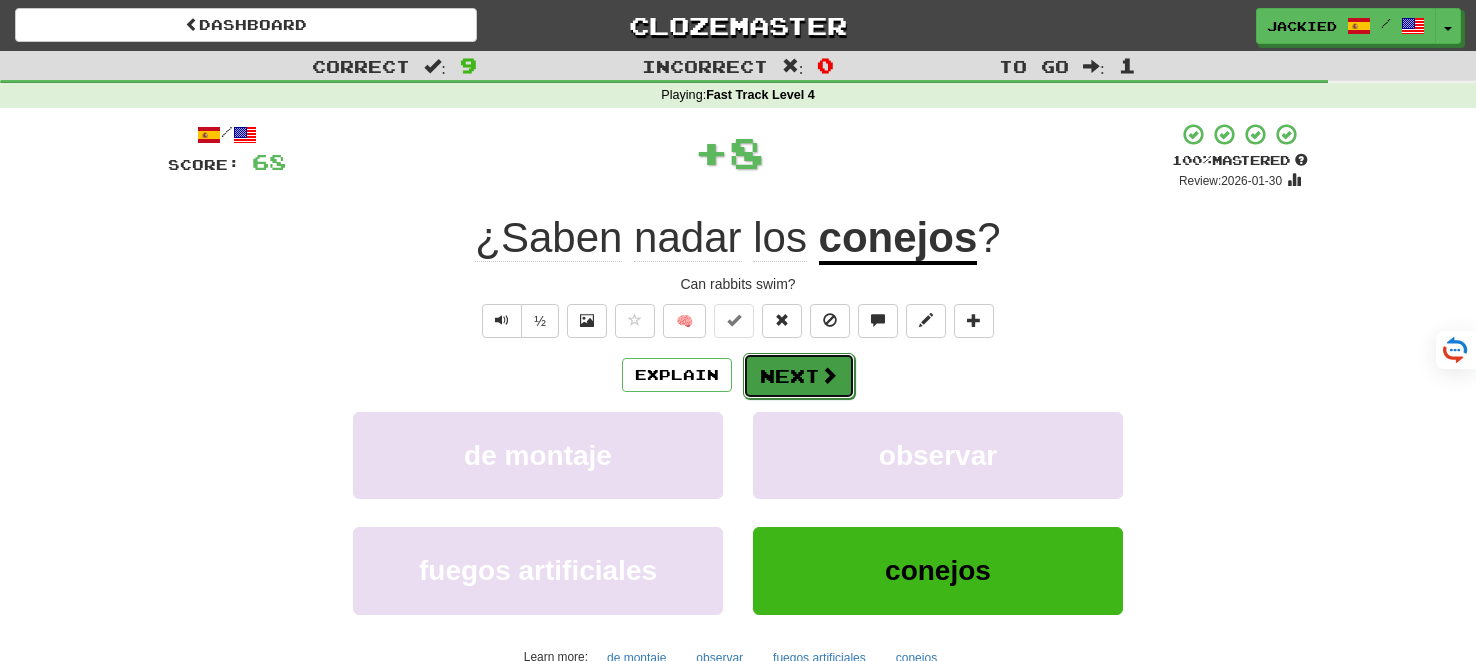 click on "Next" at bounding box center (799, 376) 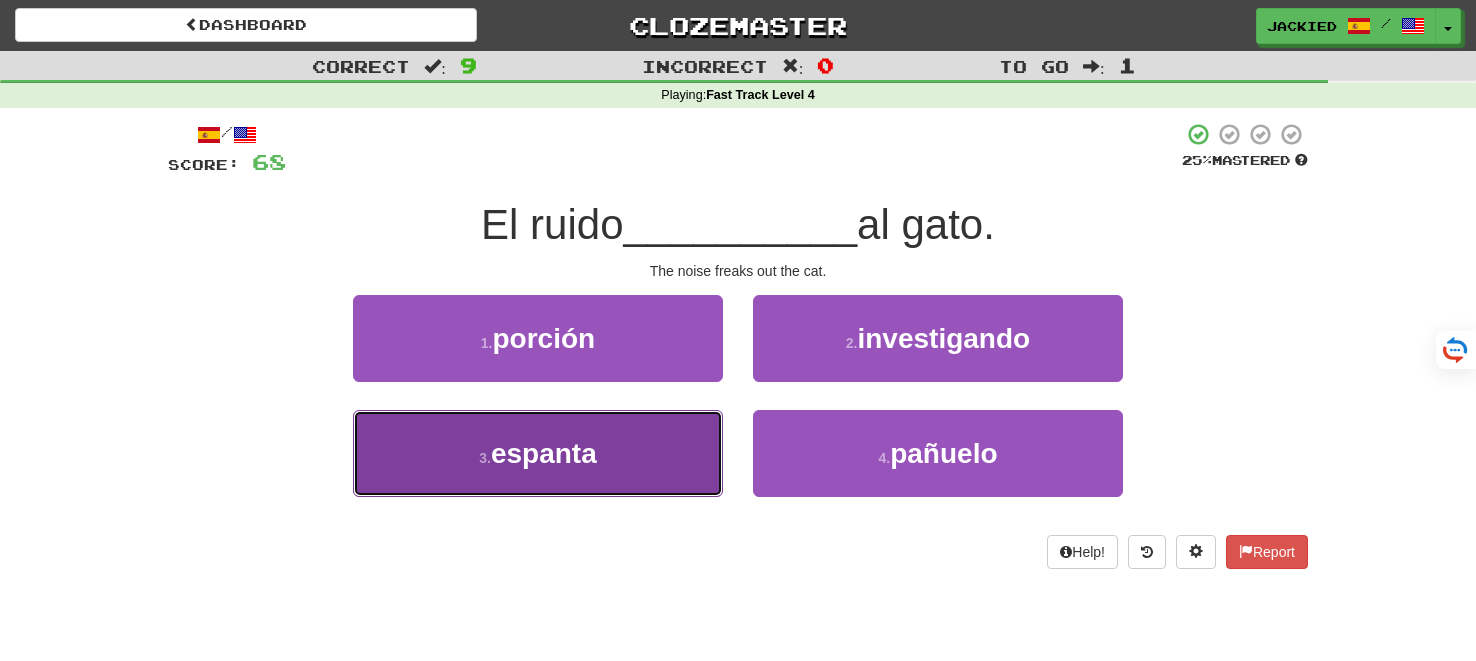 click on "3 .  espanta" at bounding box center [538, 453] 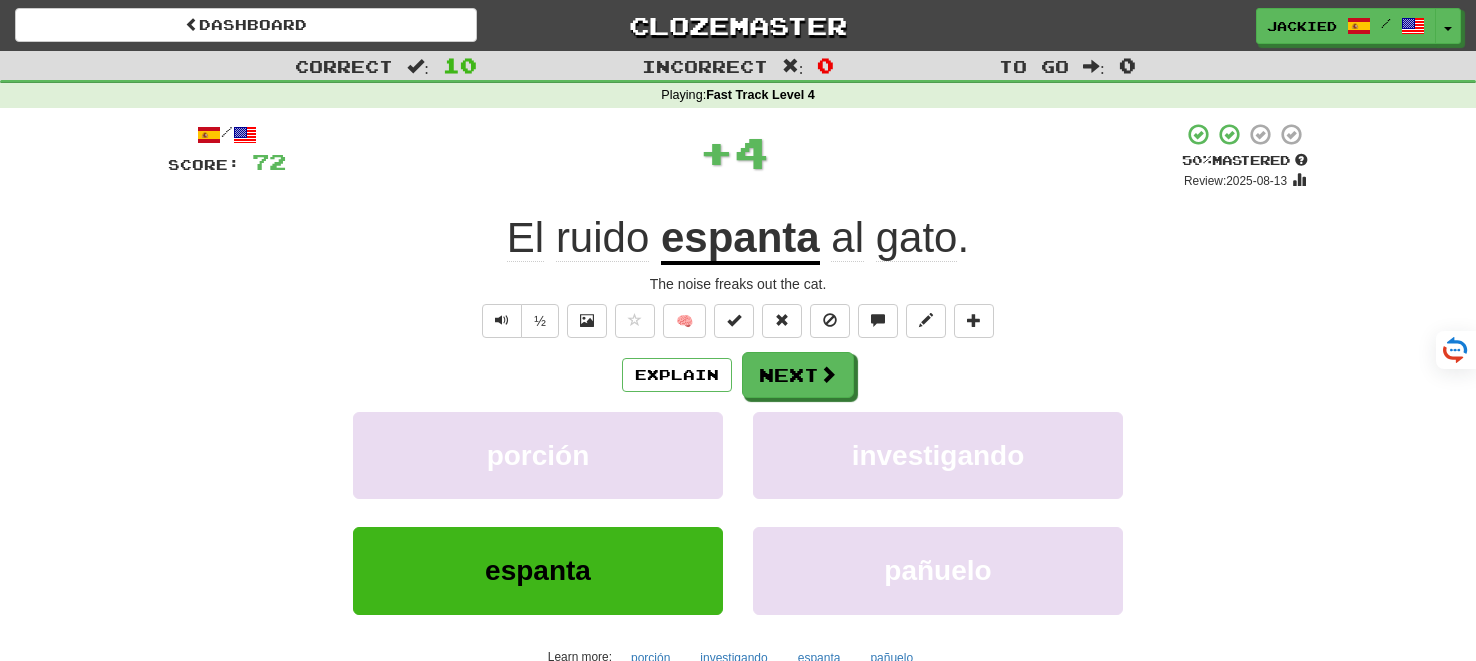 click on "/  Score:   72 + 4 50 %  Mastered Review:  2025-08-13 El   ruido   espanta   al   gato . The noise freaks out the cat. ½ 🧠 Explain Next porción investigando espanta pañuelo Learn more: porción investigando espanta pañuelo  Help!  Report" at bounding box center [738, 419] 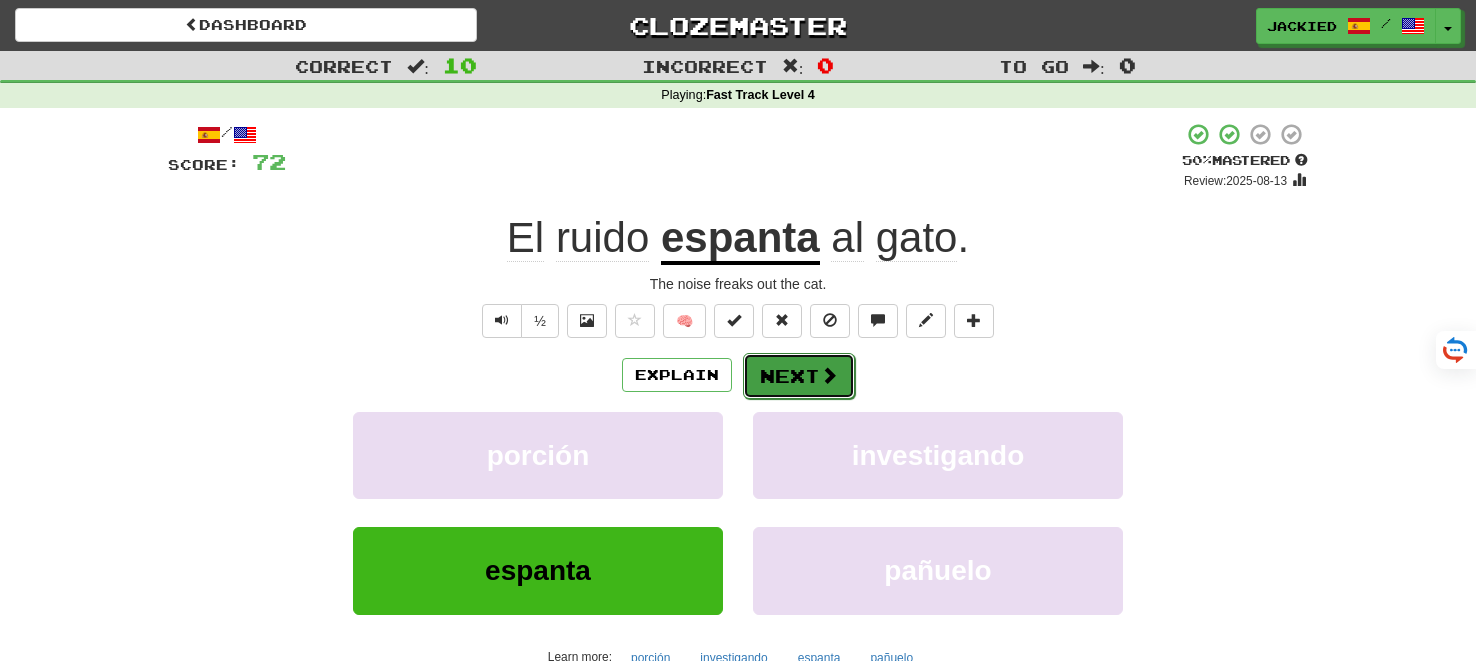 click on "Next" at bounding box center [799, 376] 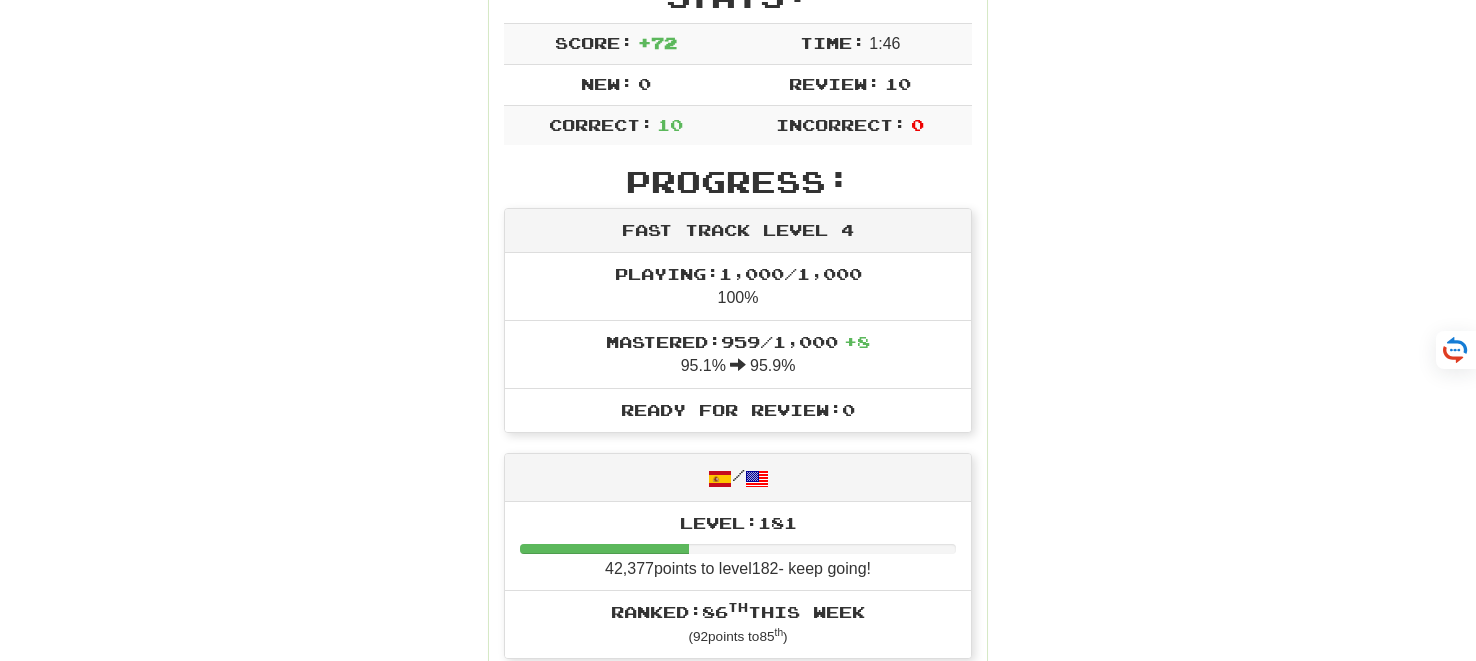 scroll, scrollTop: 358, scrollLeft: 0, axis: vertical 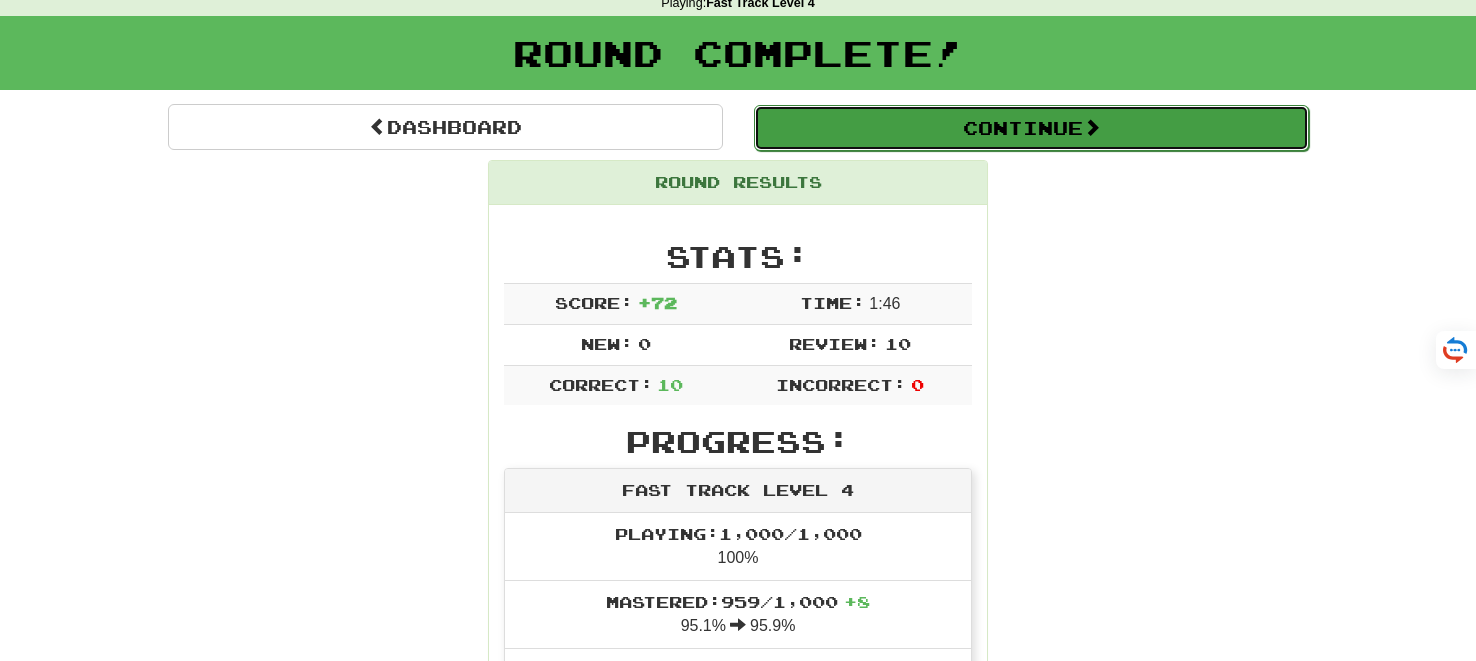 click on "Continue" at bounding box center [1031, 128] 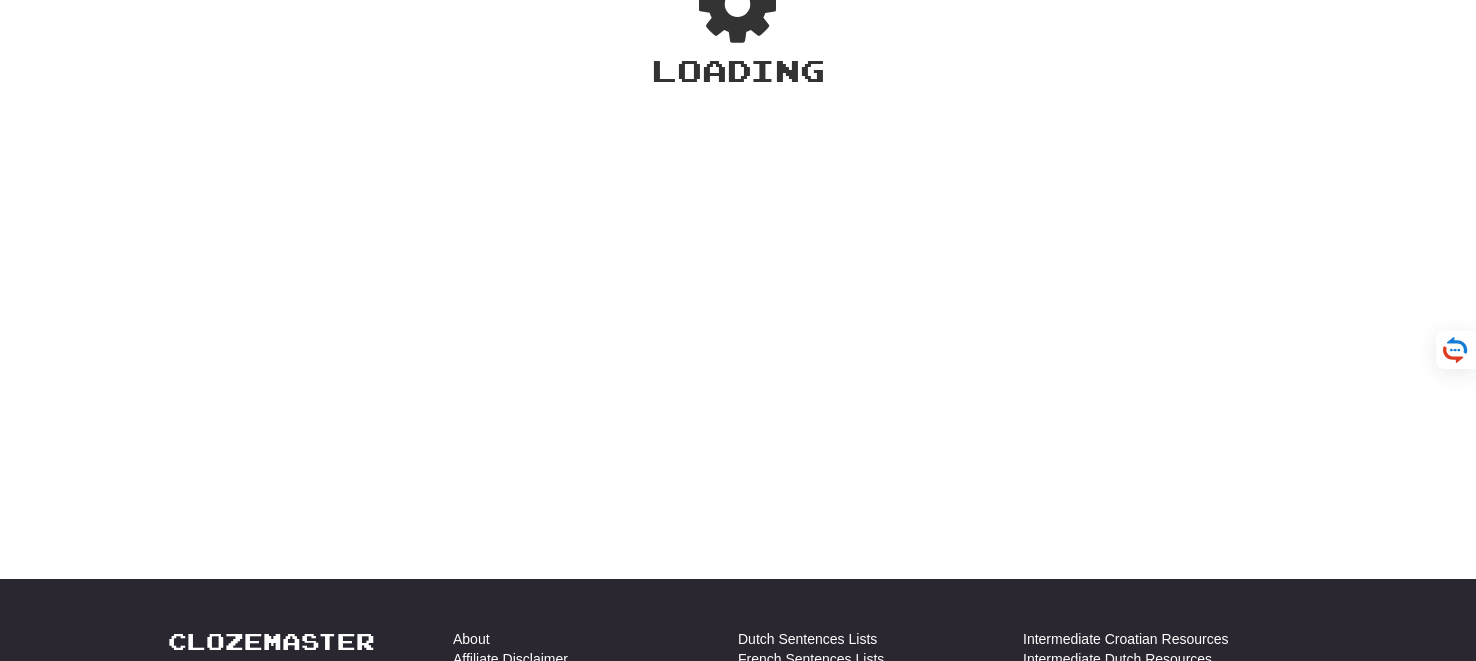 scroll, scrollTop: 92, scrollLeft: 0, axis: vertical 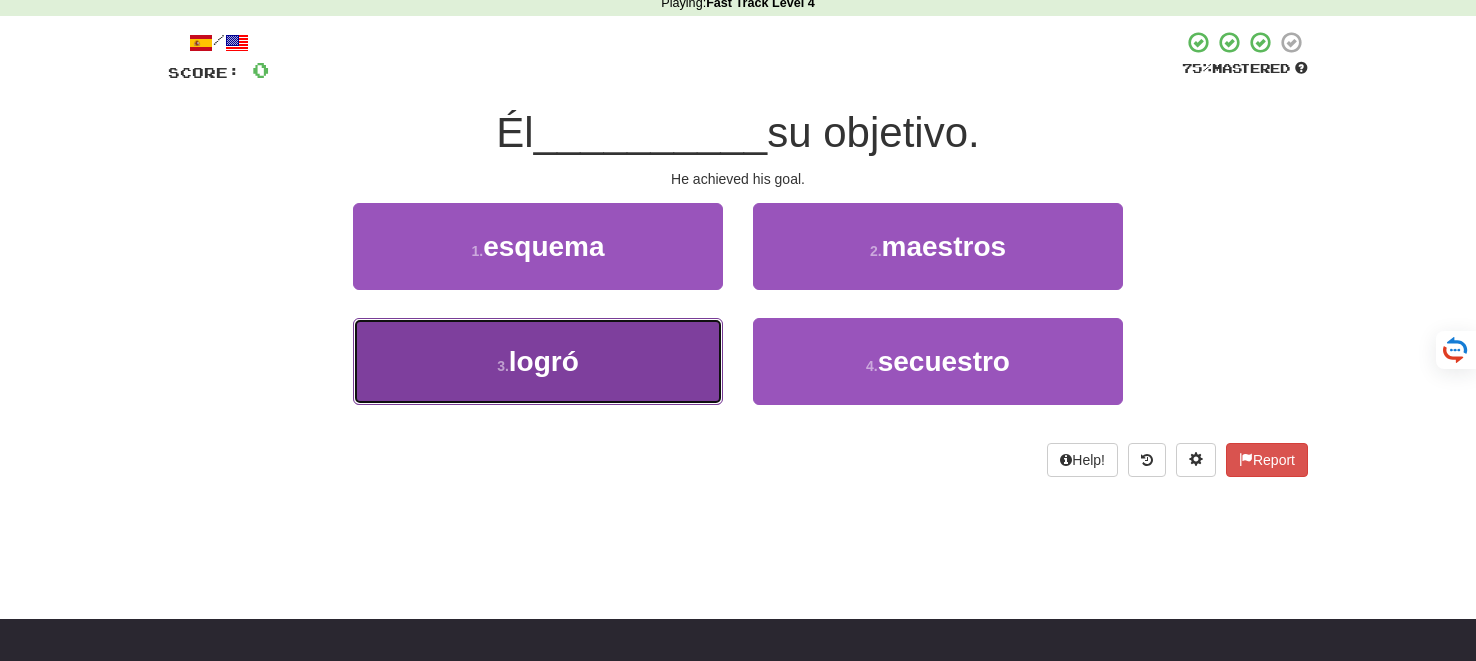click on "3 .  logró" at bounding box center [538, 361] 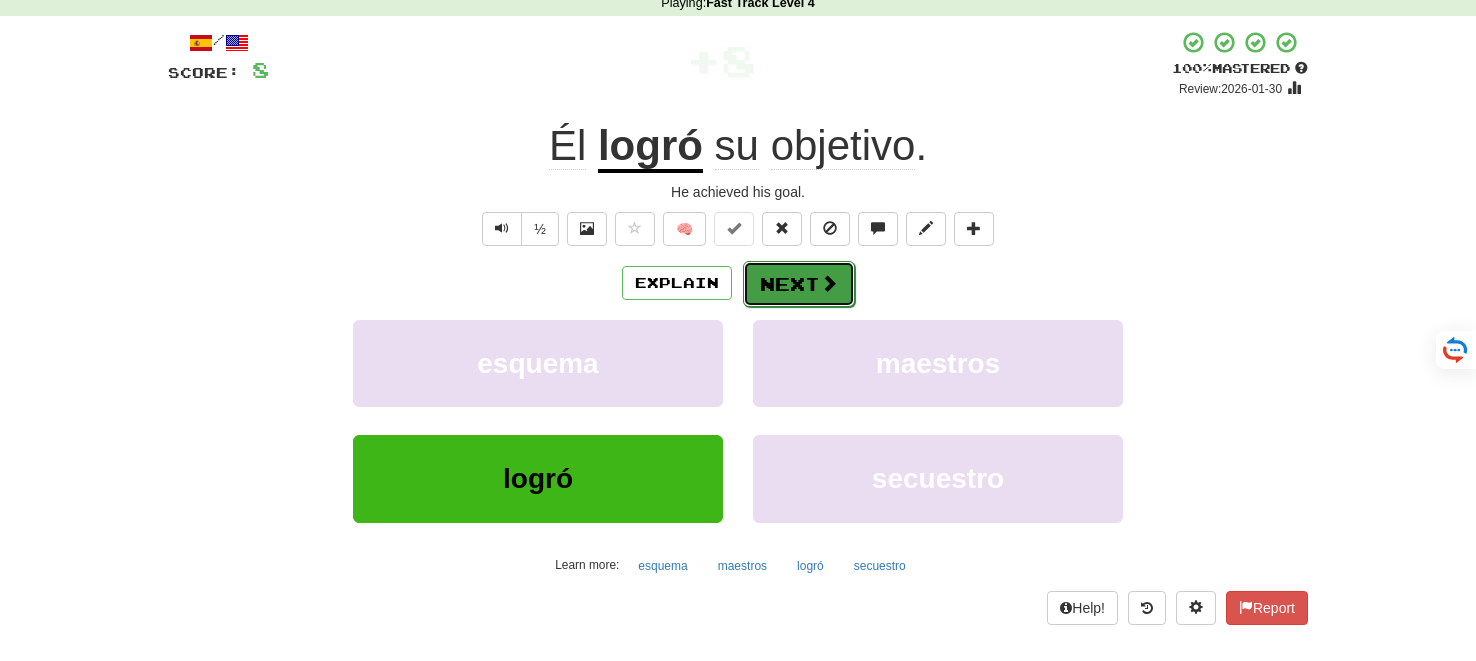 click on "Next" at bounding box center [799, 284] 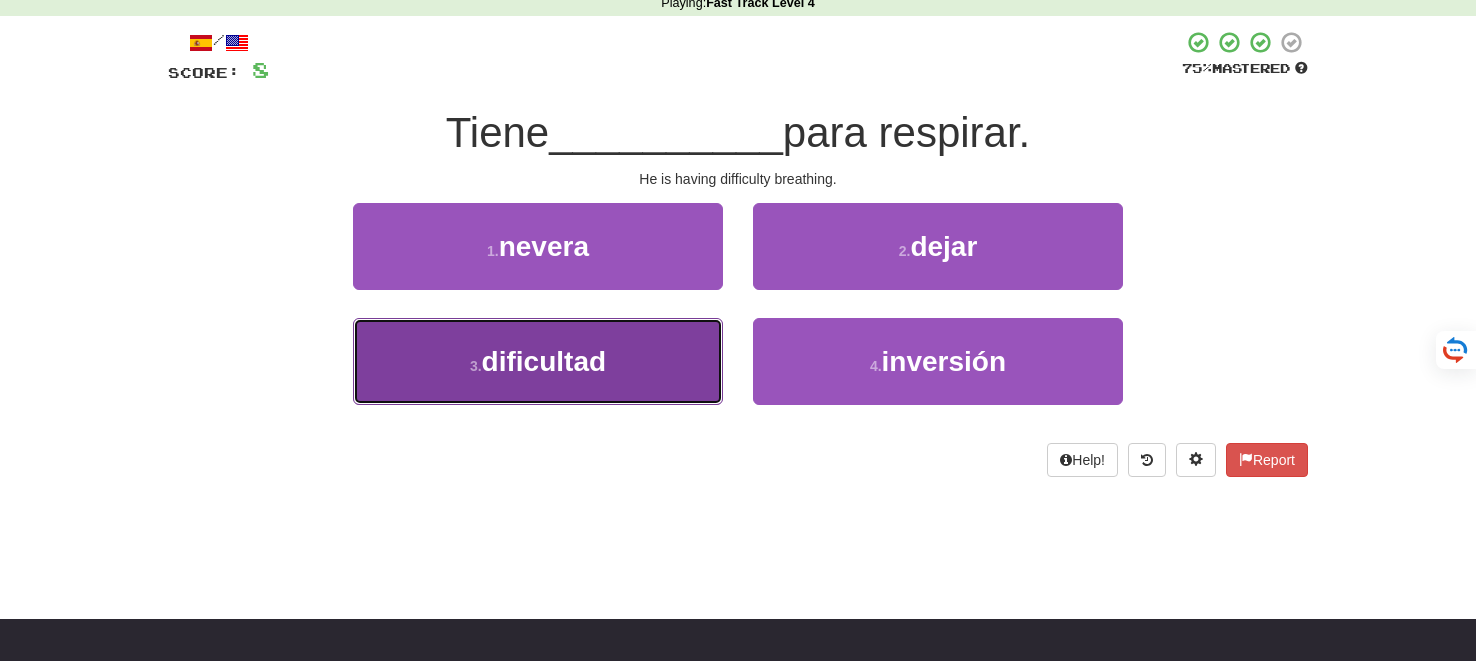 click on "3 .  dificultad" at bounding box center (538, 361) 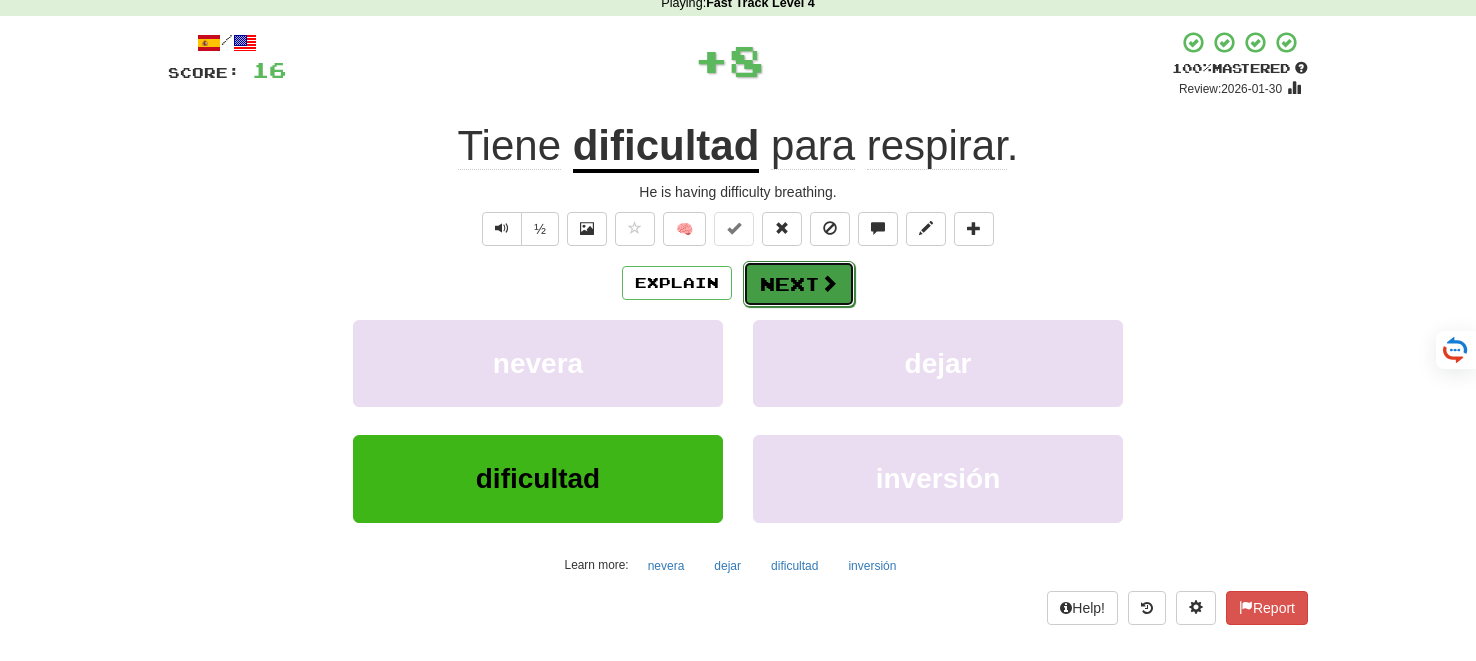 click on "Next" at bounding box center [799, 284] 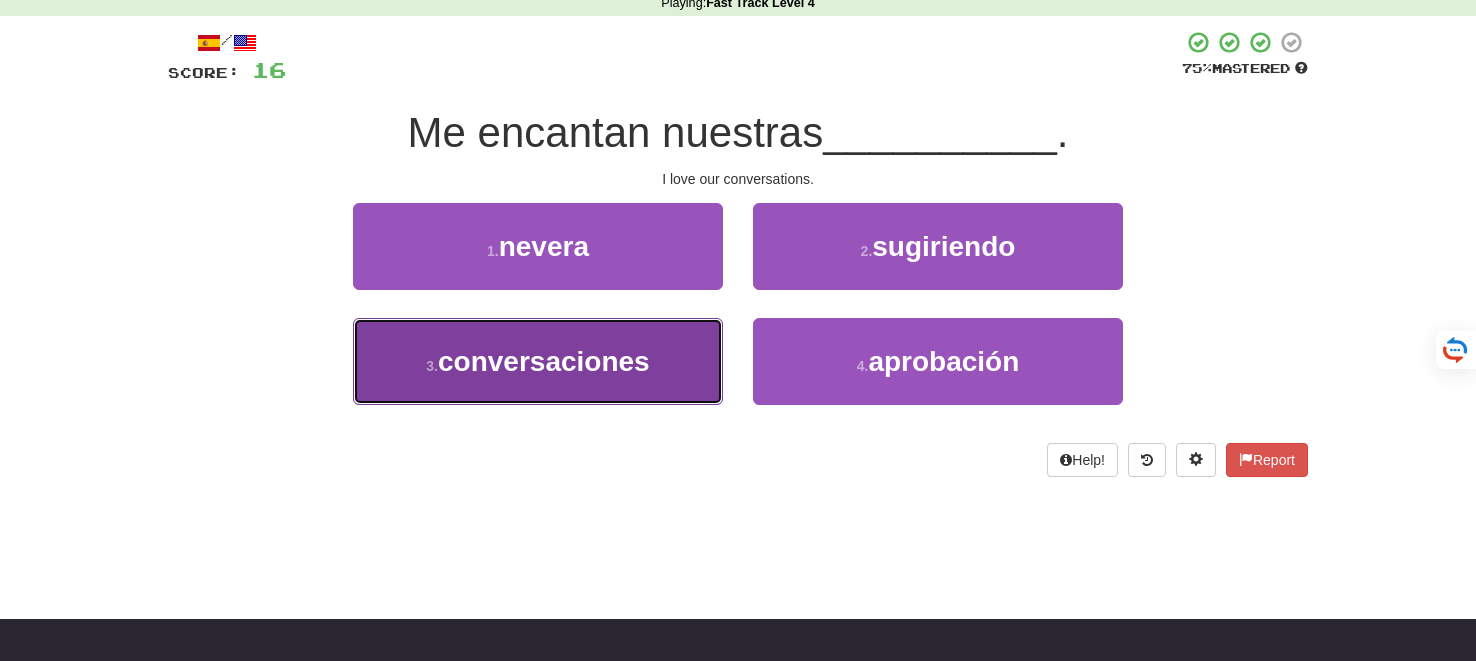 click on "3 .  conversaciones" at bounding box center [538, 361] 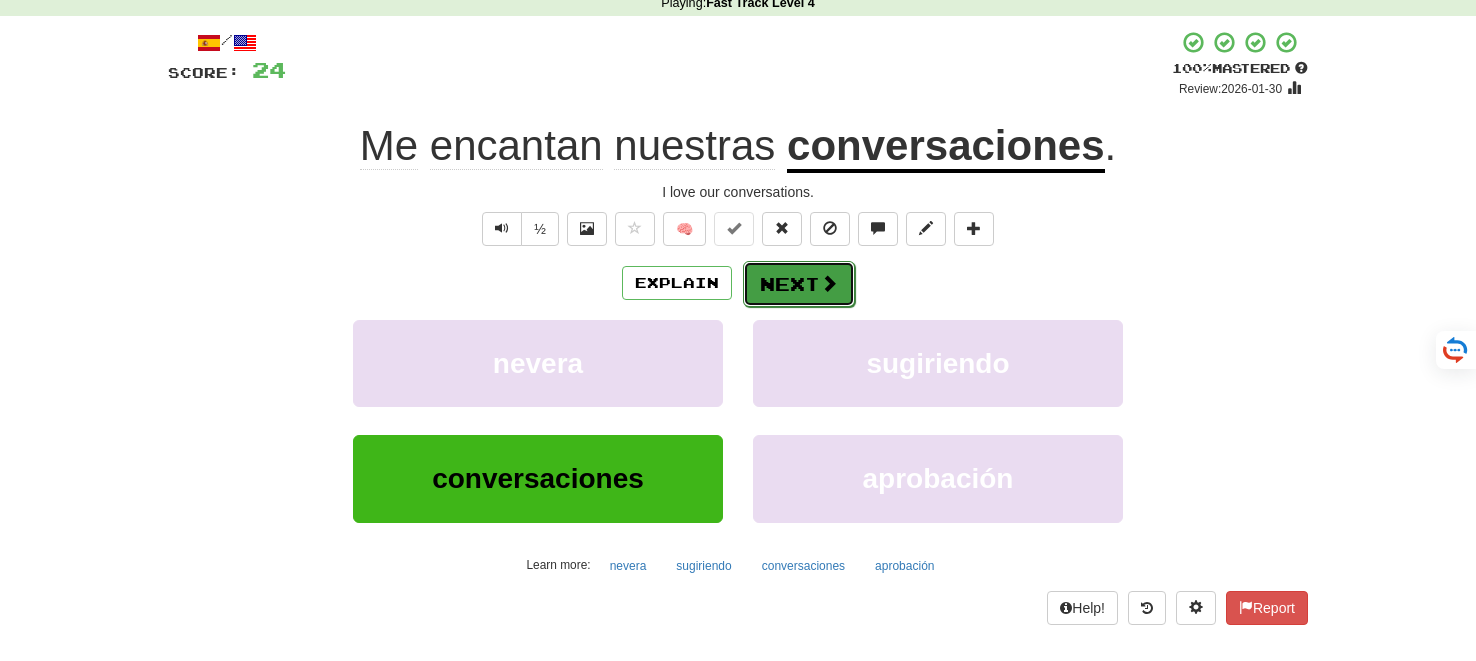 click on "Next" at bounding box center [799, 284] 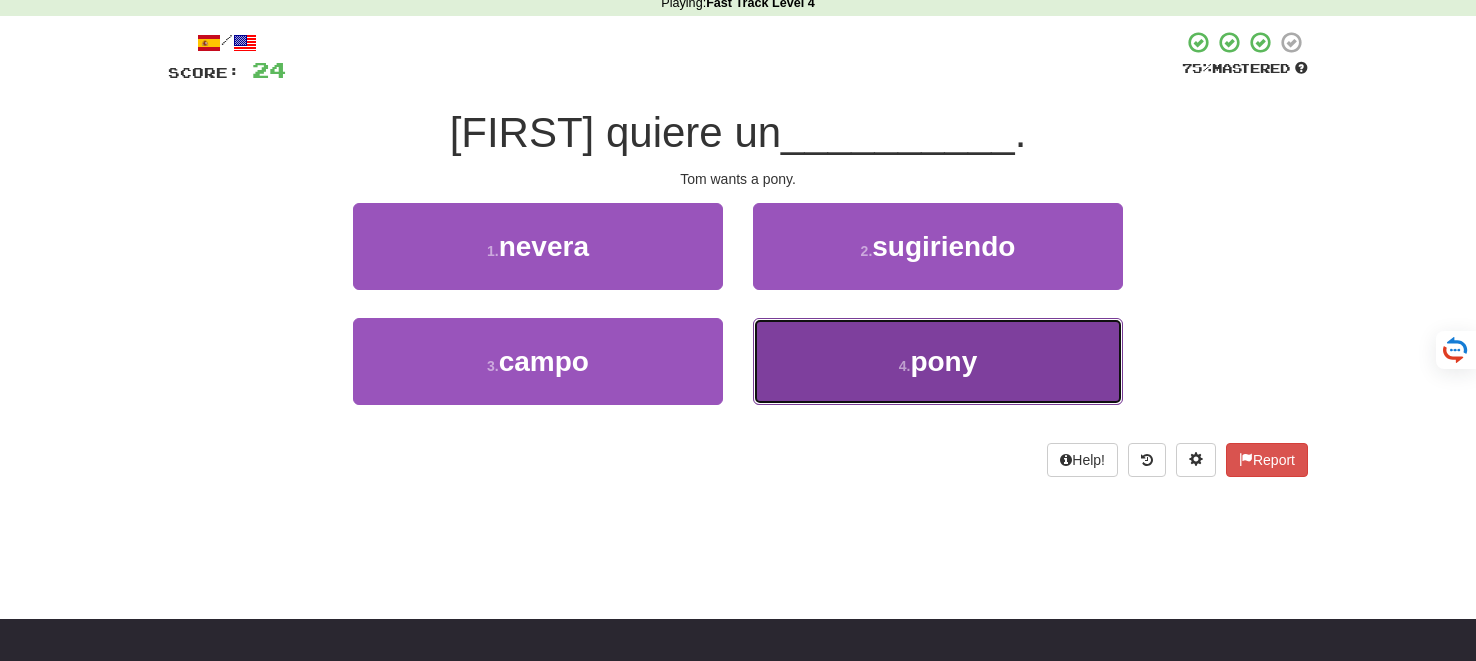 click on "4 .  pony" at bounding box center (938, 361) 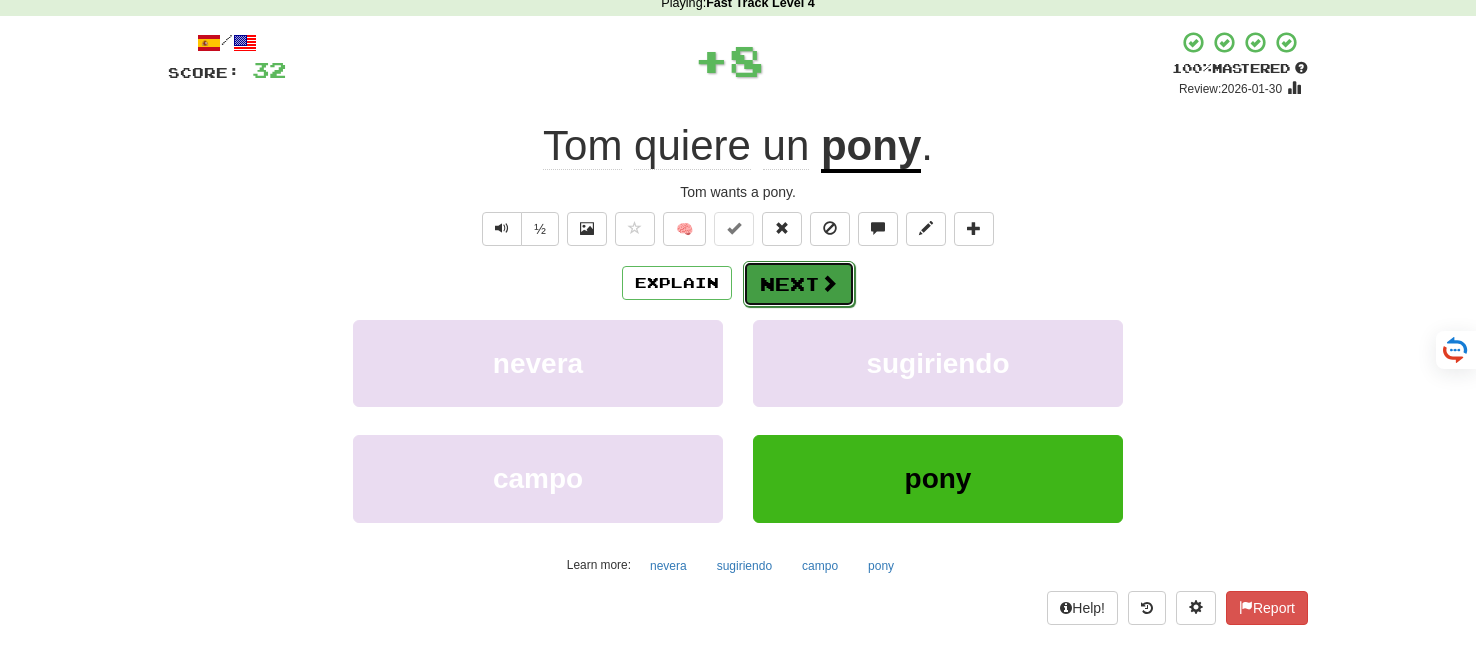 click on "Next" at bounding box center [799, 284] 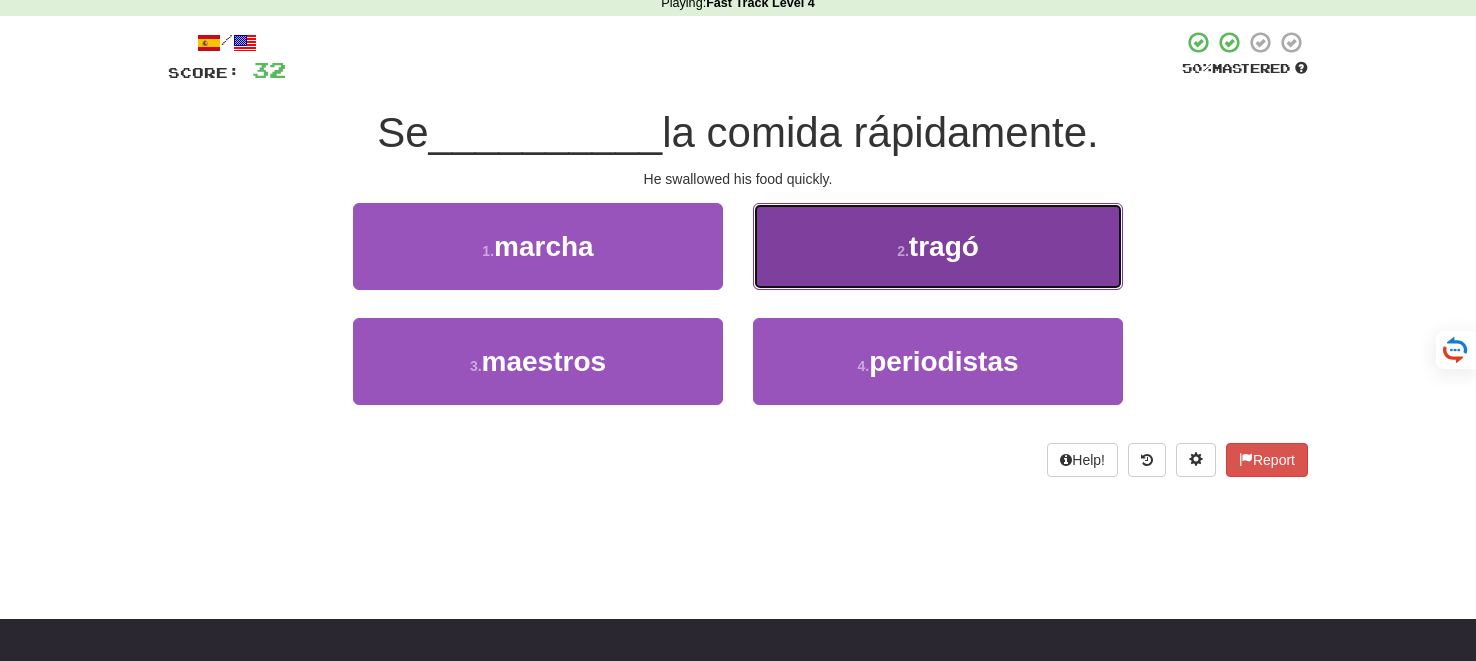 click on "2 .  tragó" at bounding box center [938, 246] 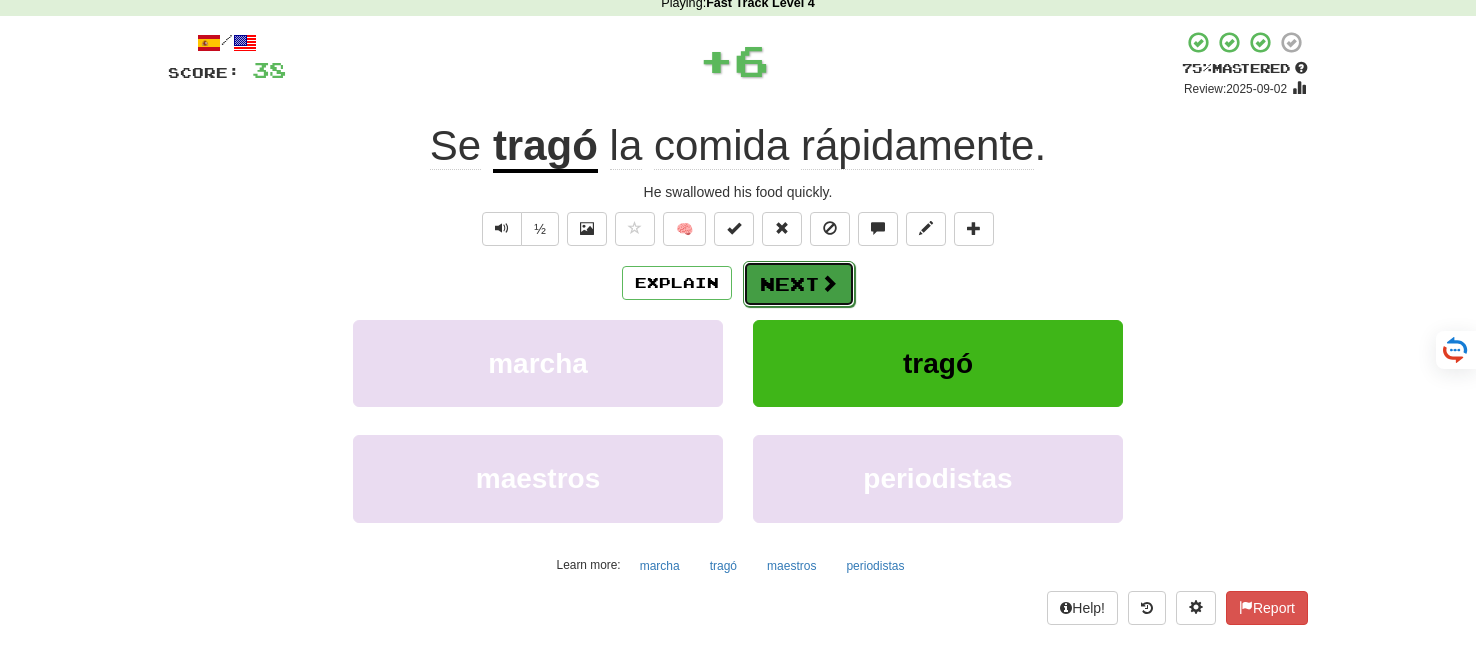 click on "Next" at bounding box center (799, 284) 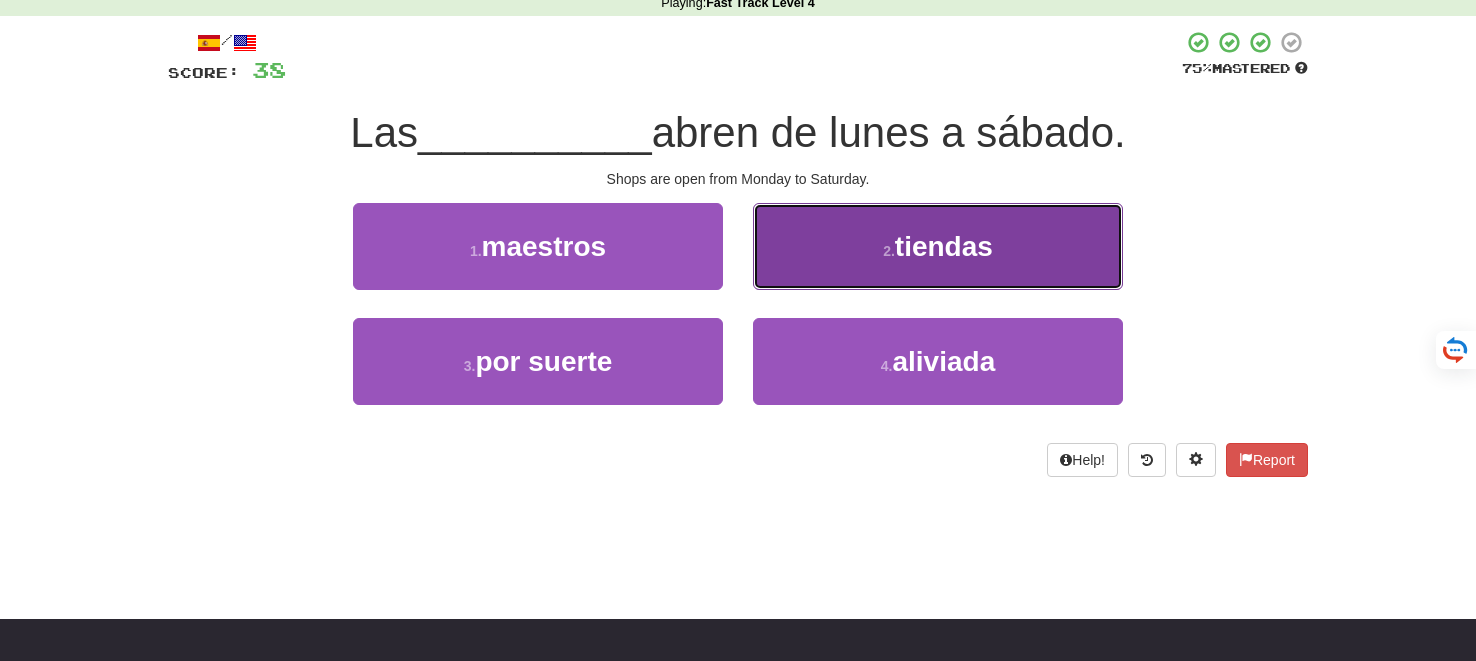 click on "2 .  tiendas" at bounding box center [938, 246] 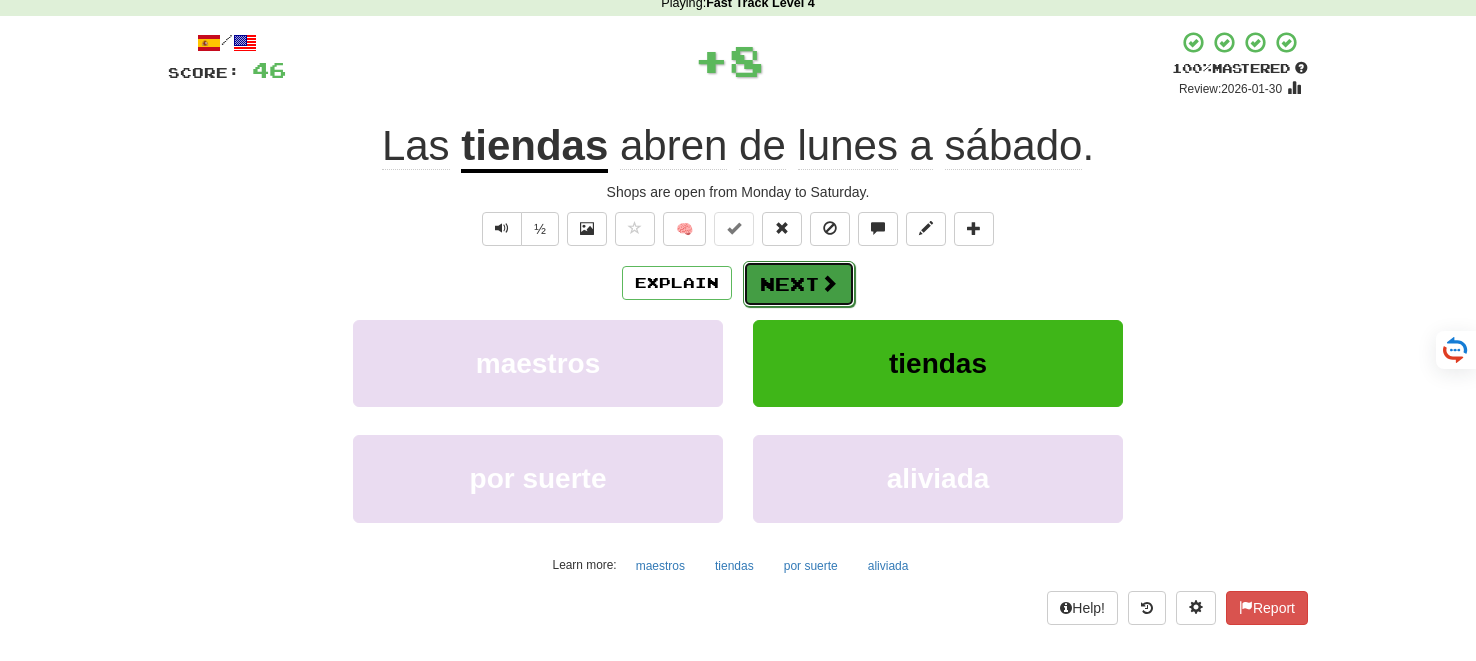 click on "Next" at bounding box center [799, 284] 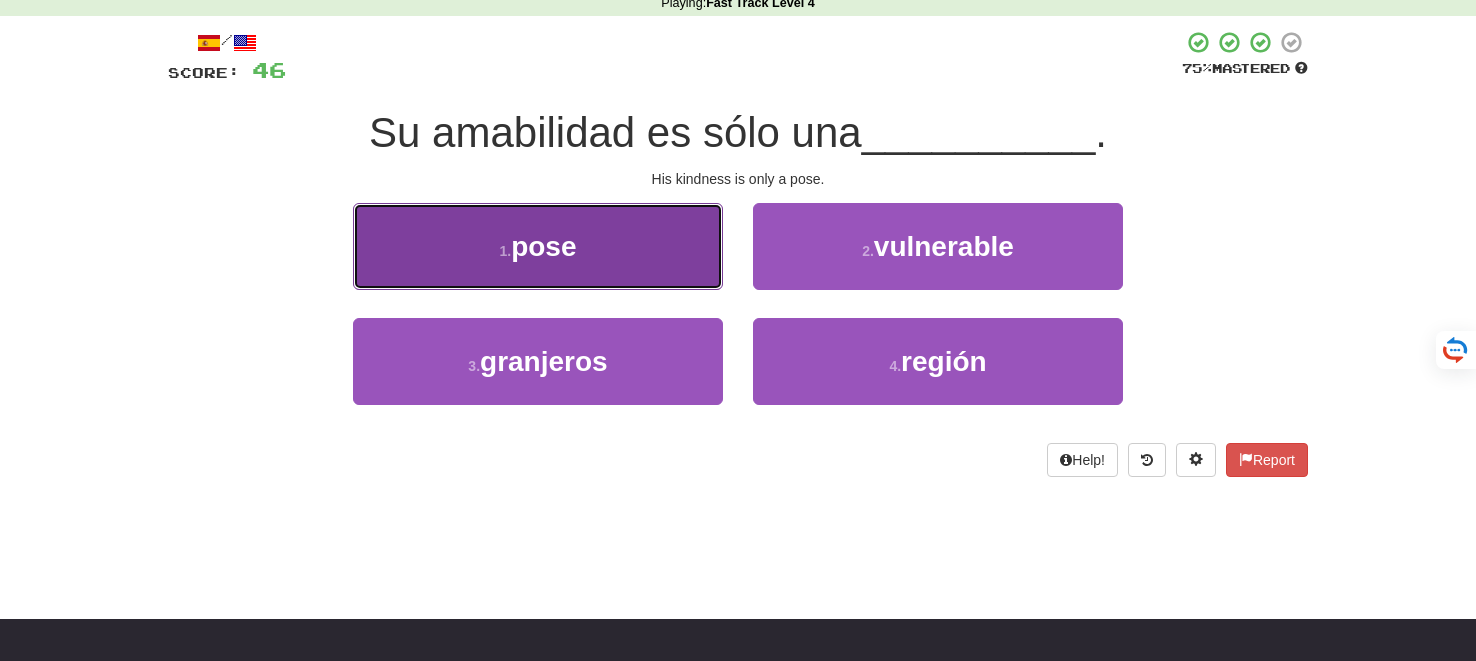 click on "1 .  pose" at bounding box center (538, 246) 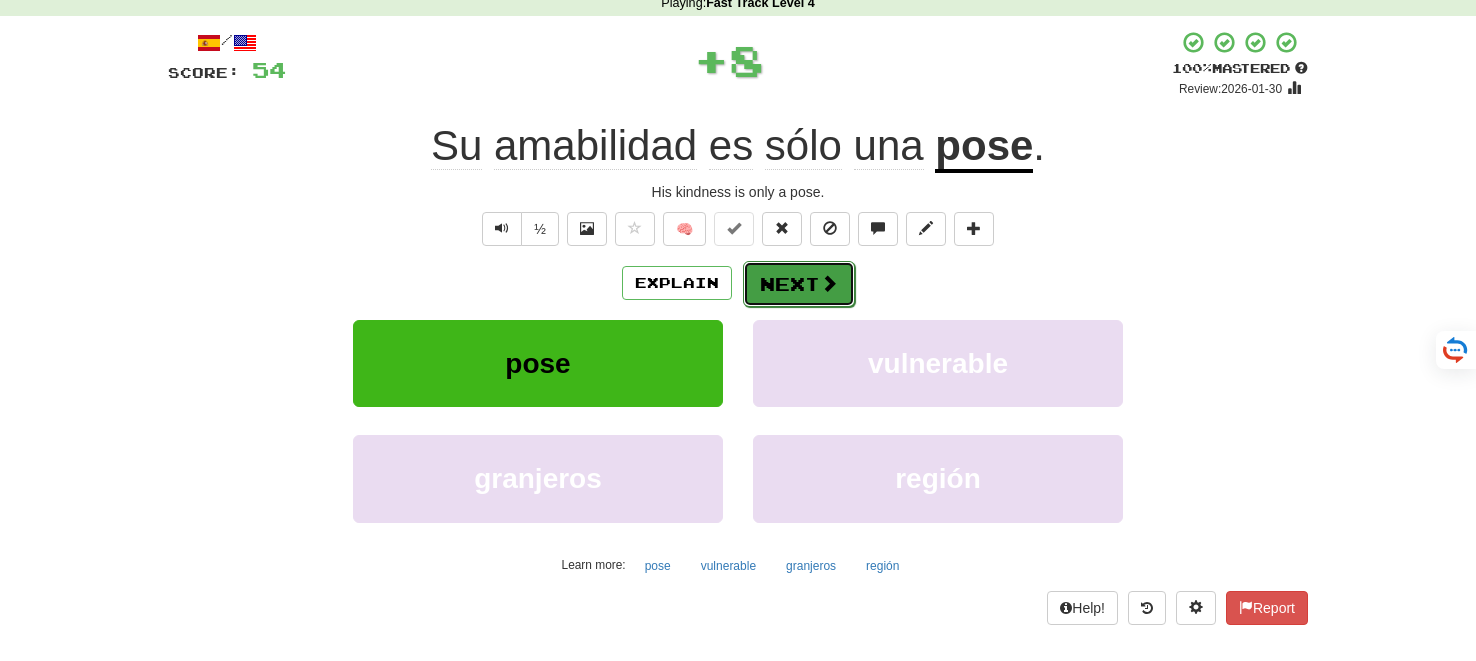 click on "Next" at bounding box center (799, 284) 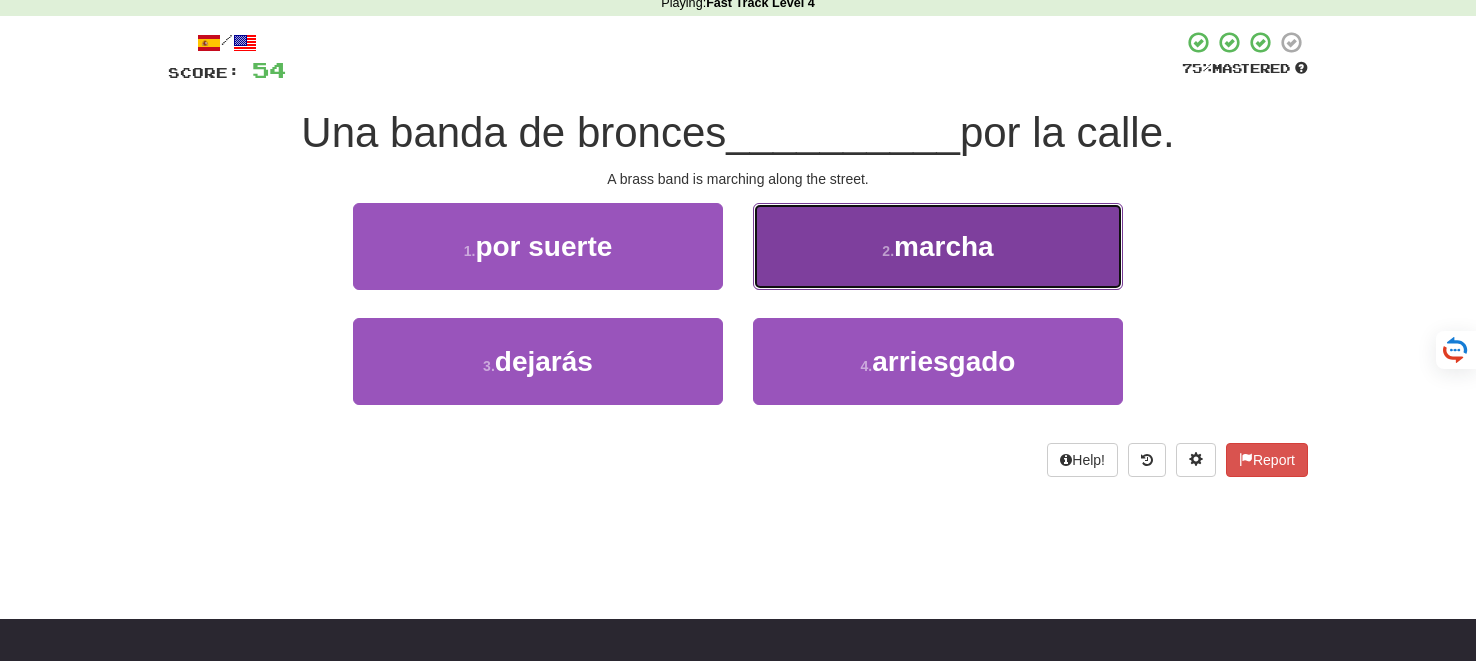 click on "2 .  marcha" at bounding box center (938, 246) 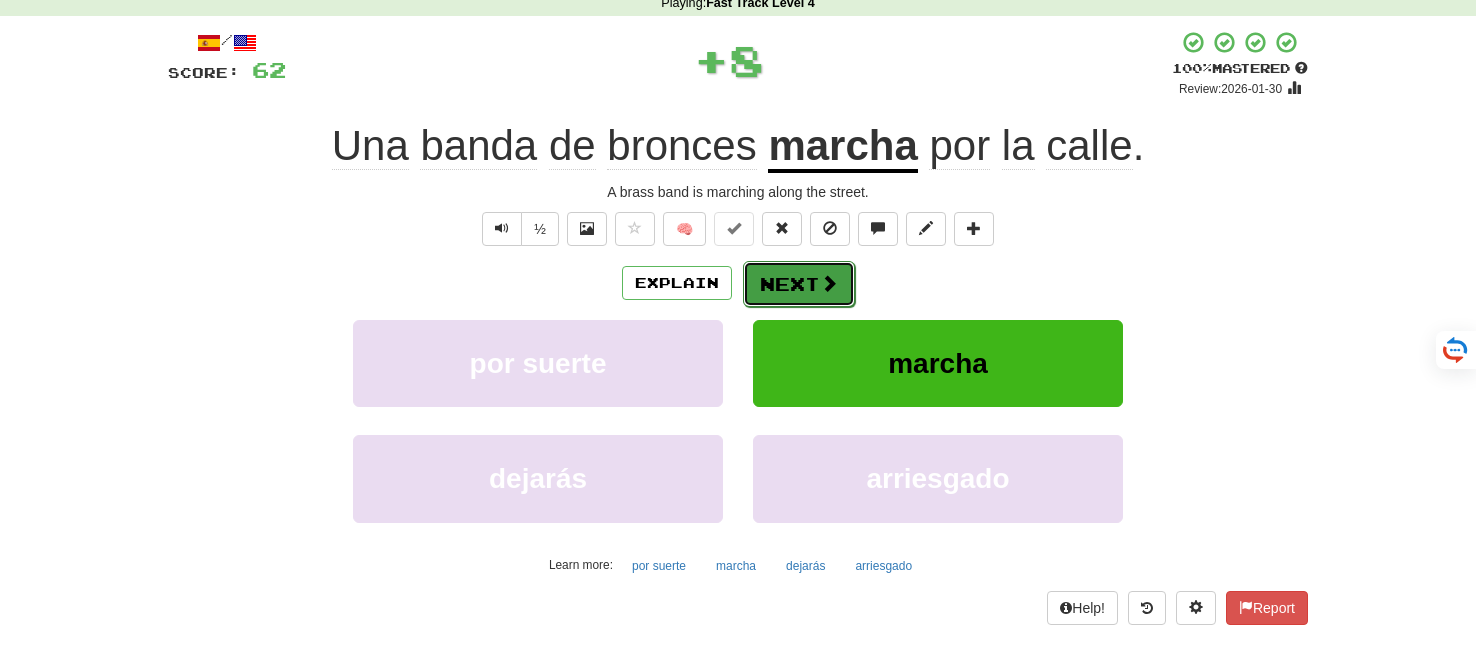 click on "Next" at bounding box center (799, 284) 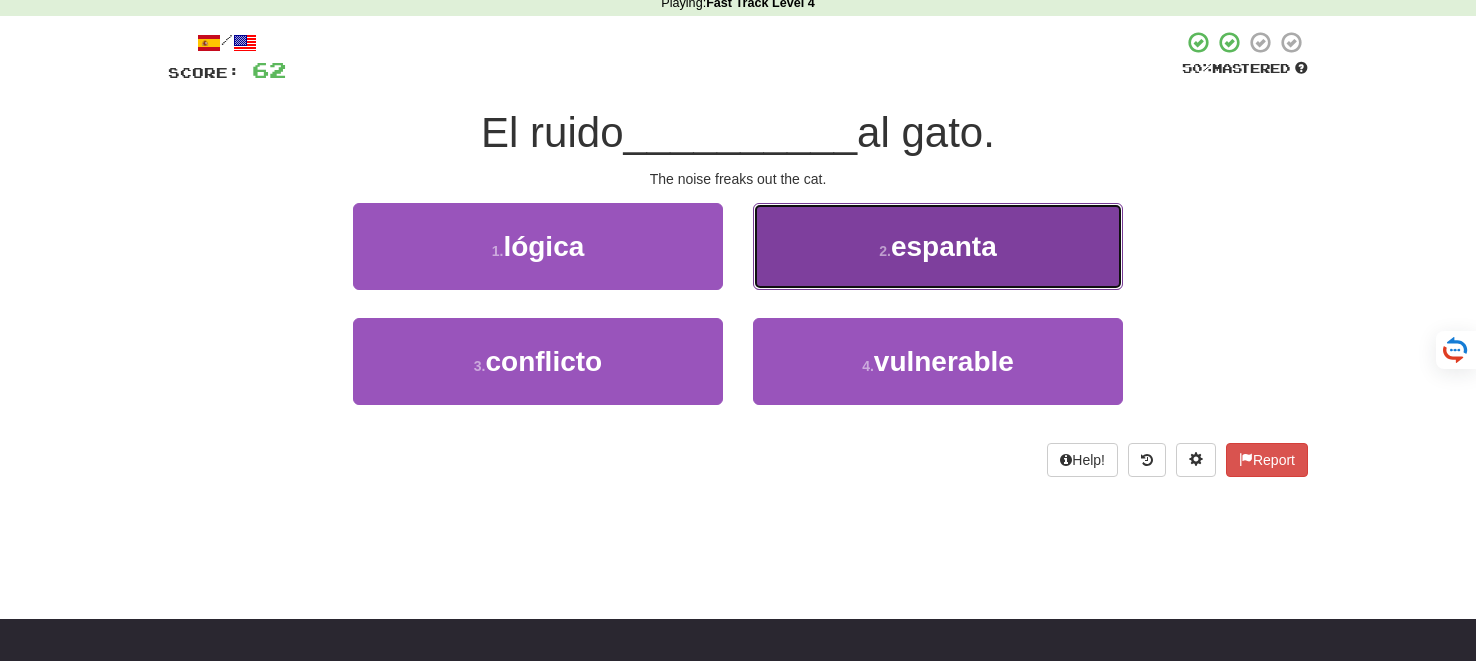 click on "2 .  espanta" at bounding box center (938, 246) 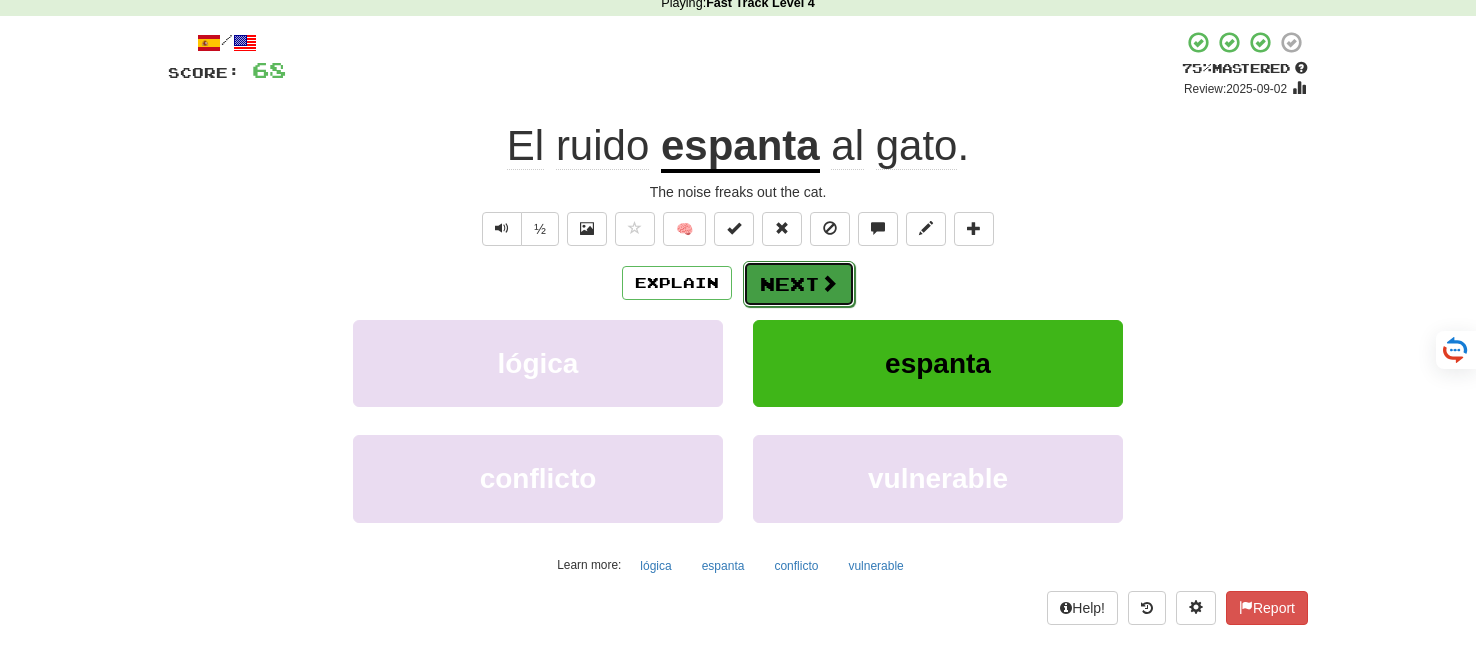click on "Next" at bounding box center [799, 284] 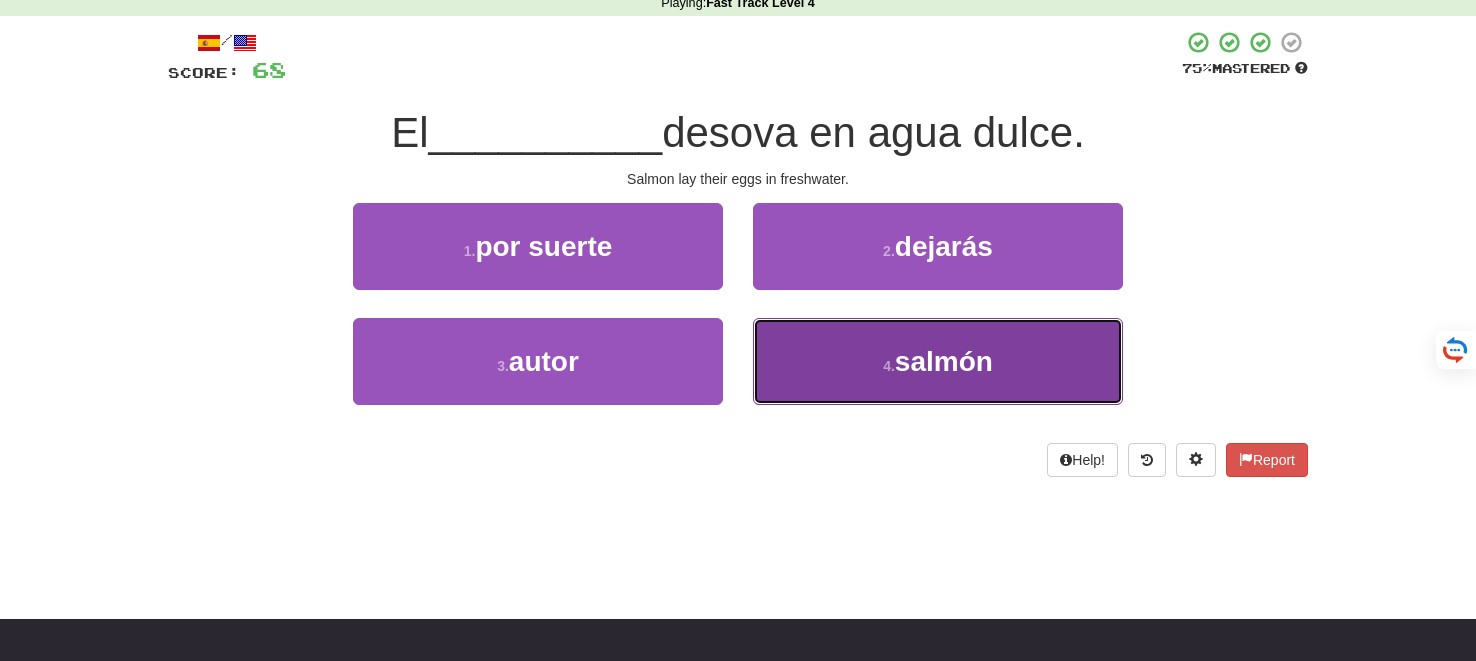click on "4 .  salmón" at bounding box center [938, 361] 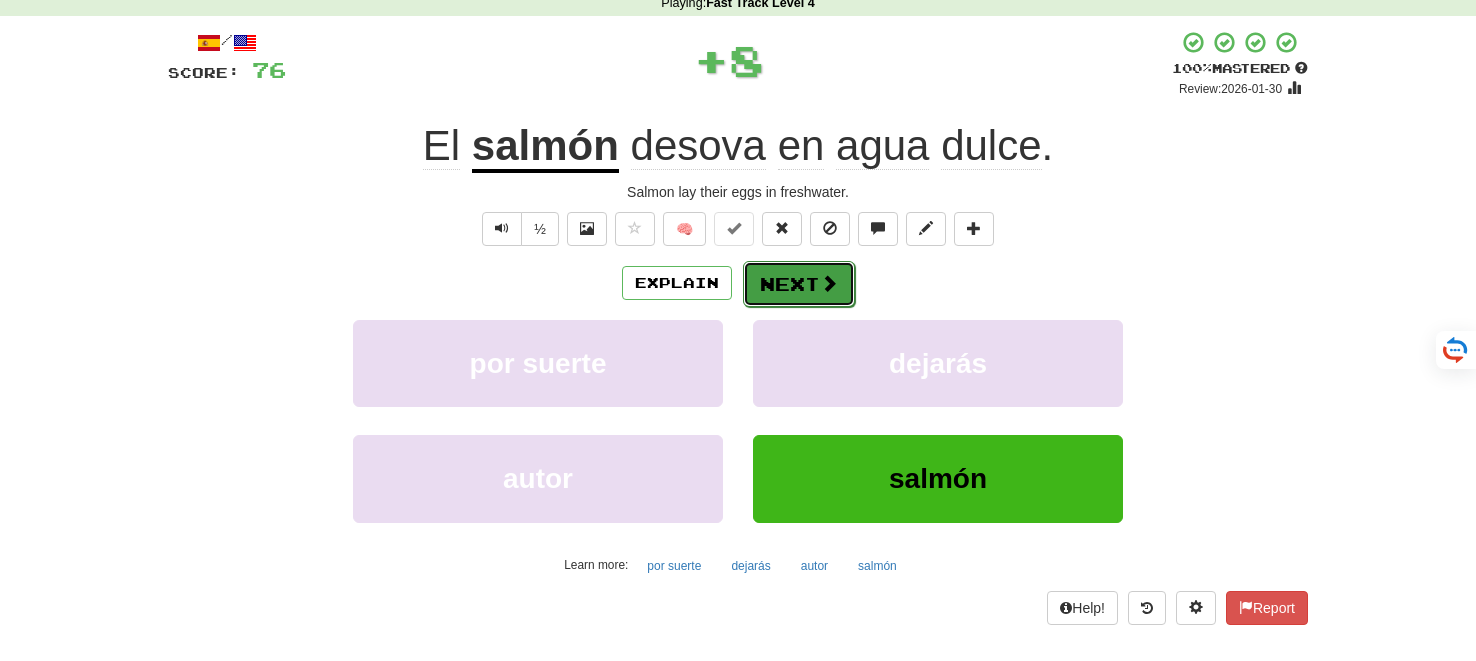 click on "Next" at bounding box center [799, 284] 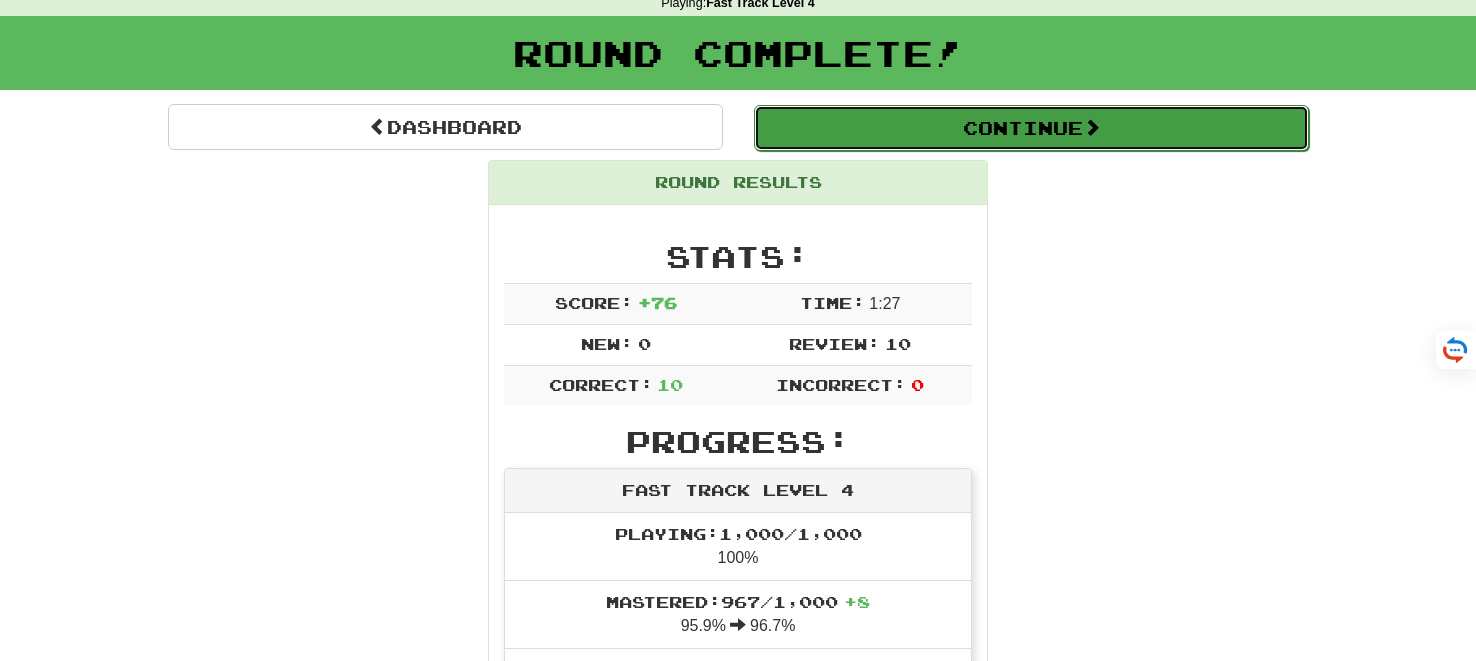 click on "Continue" at bounding box center (1031, 128) 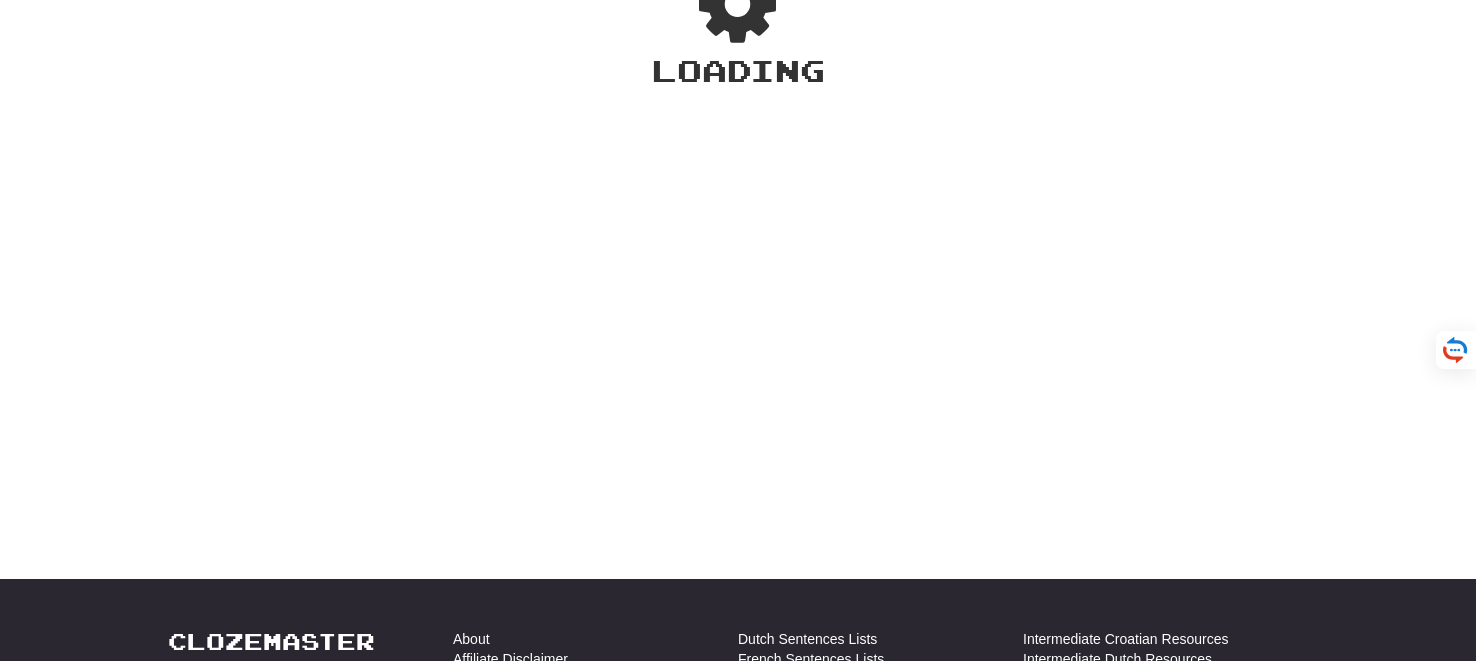 scroll, scrollTop: 92, scrollLeft: 0, axis: vertical 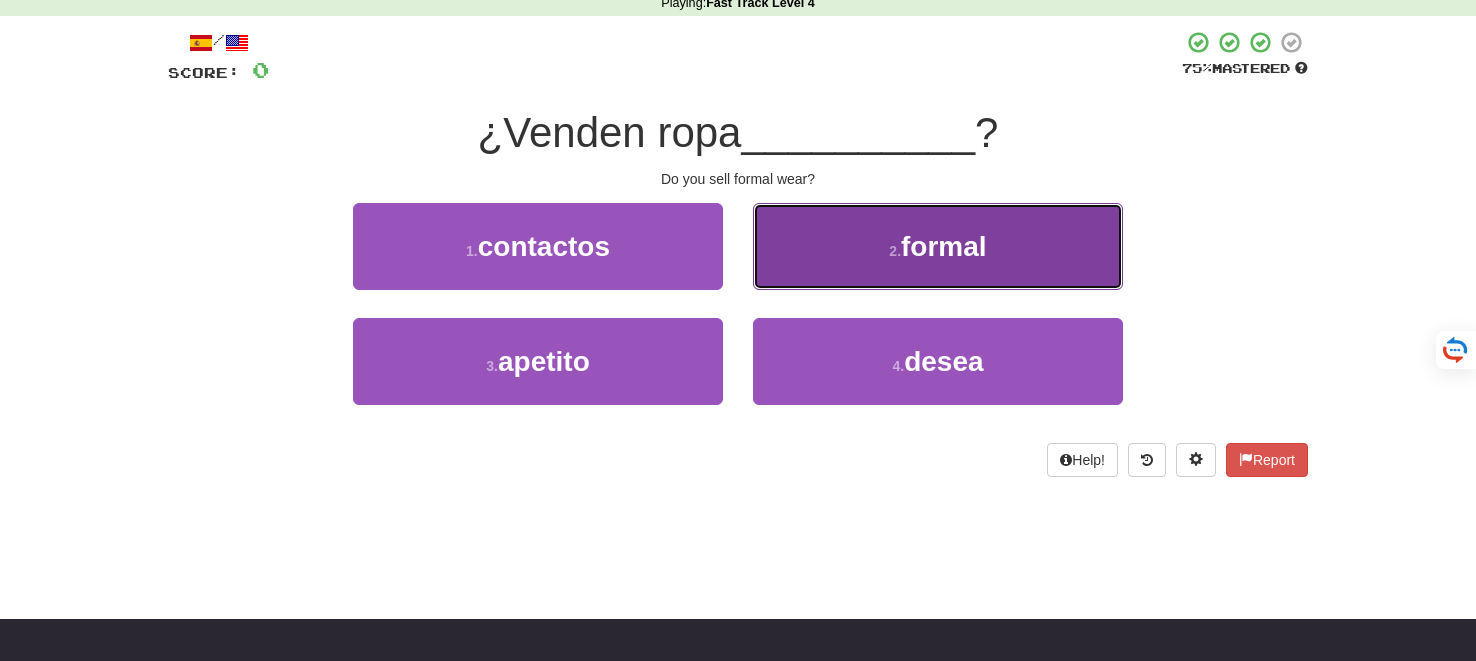 click on "2 .  formal" at bounding box center [938, 246] 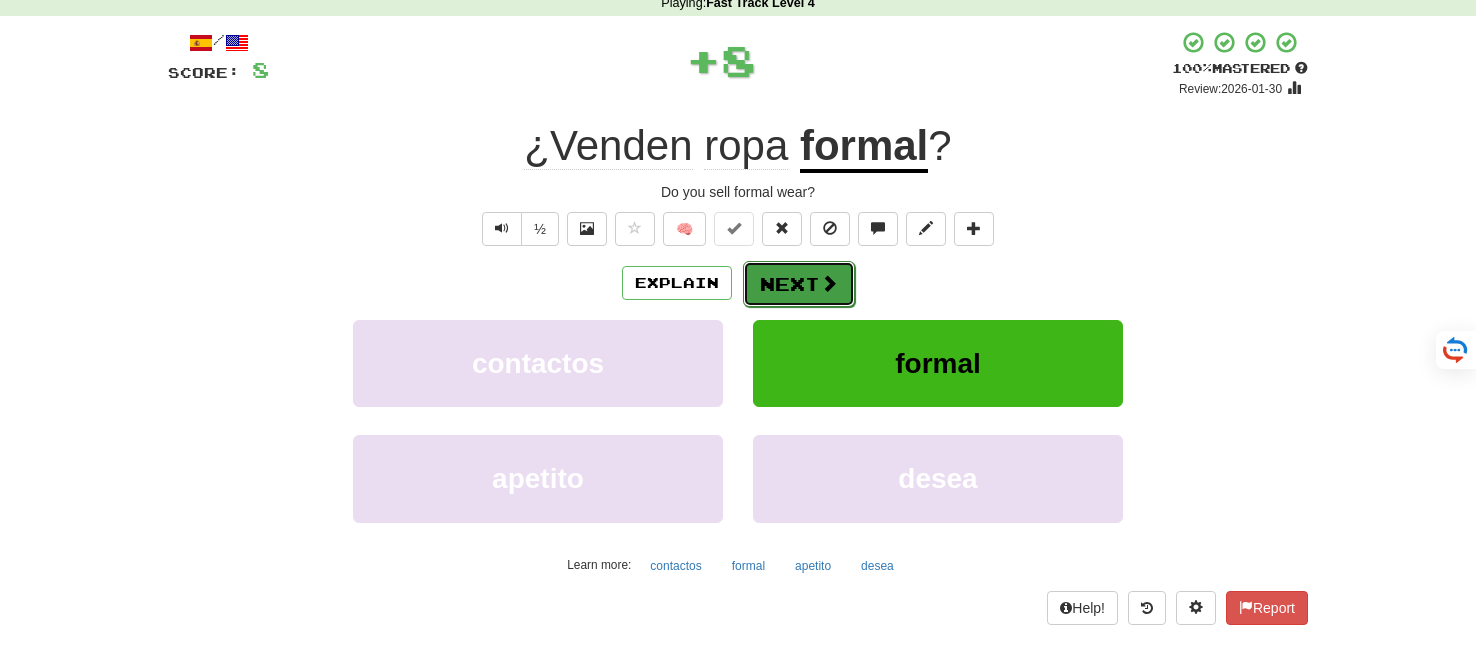 click on "Next" at bounding box center (799, 284) 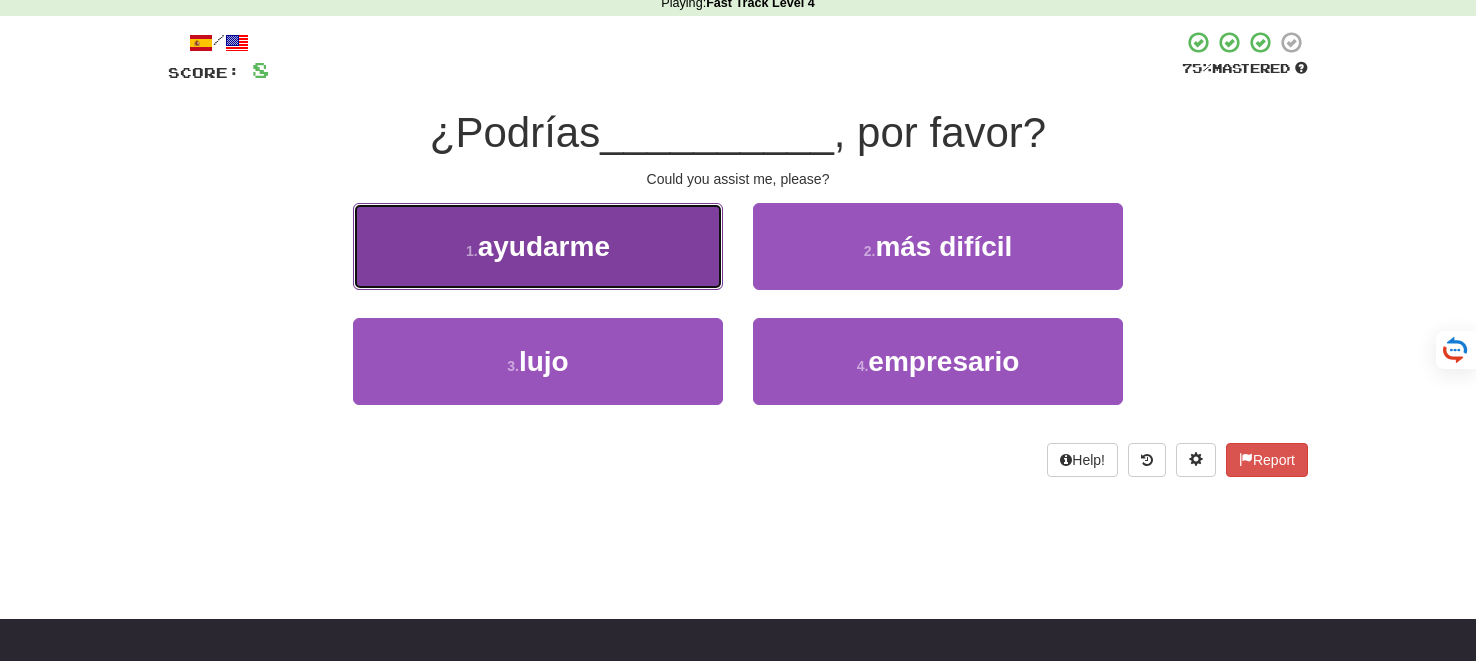 click on "1 .  ayudarme" at bounding box center (538, 246) 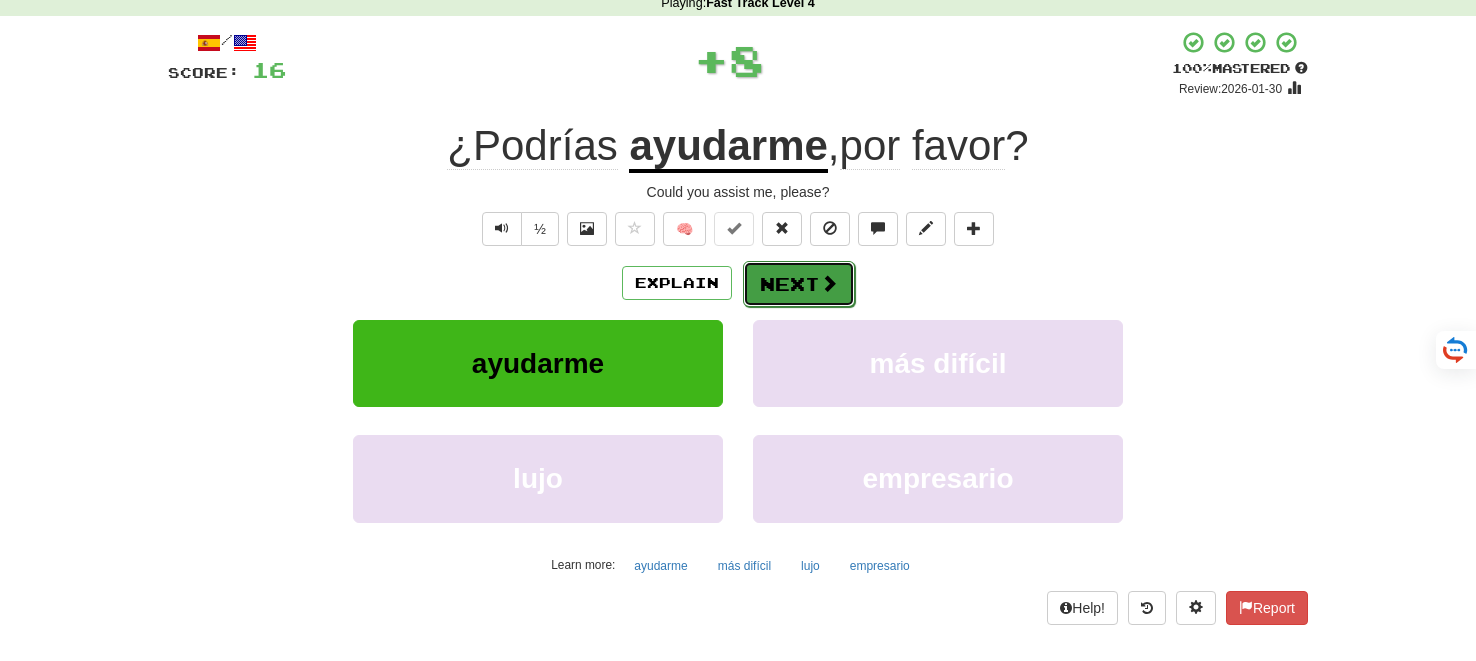 click on "Next" at bounding box center (799, 284) 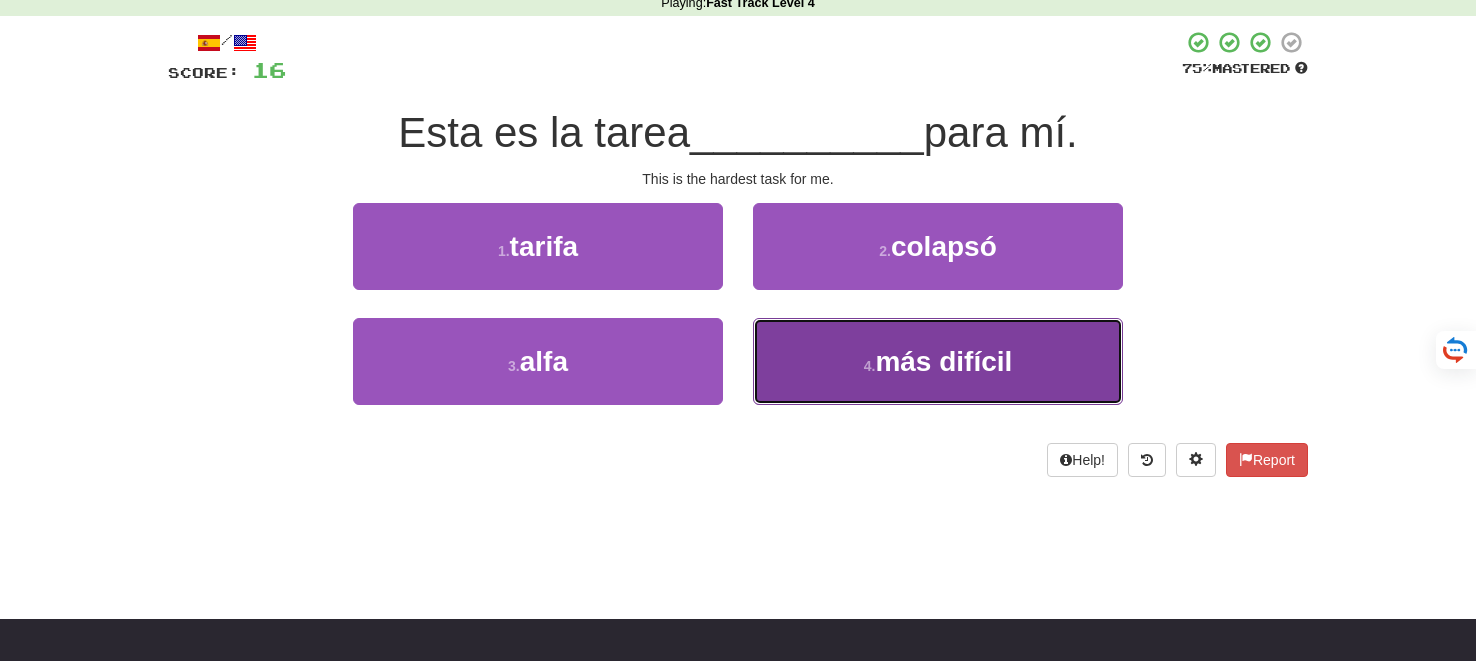 click on "4 .  más difícil" at bounding box center (938, 361) 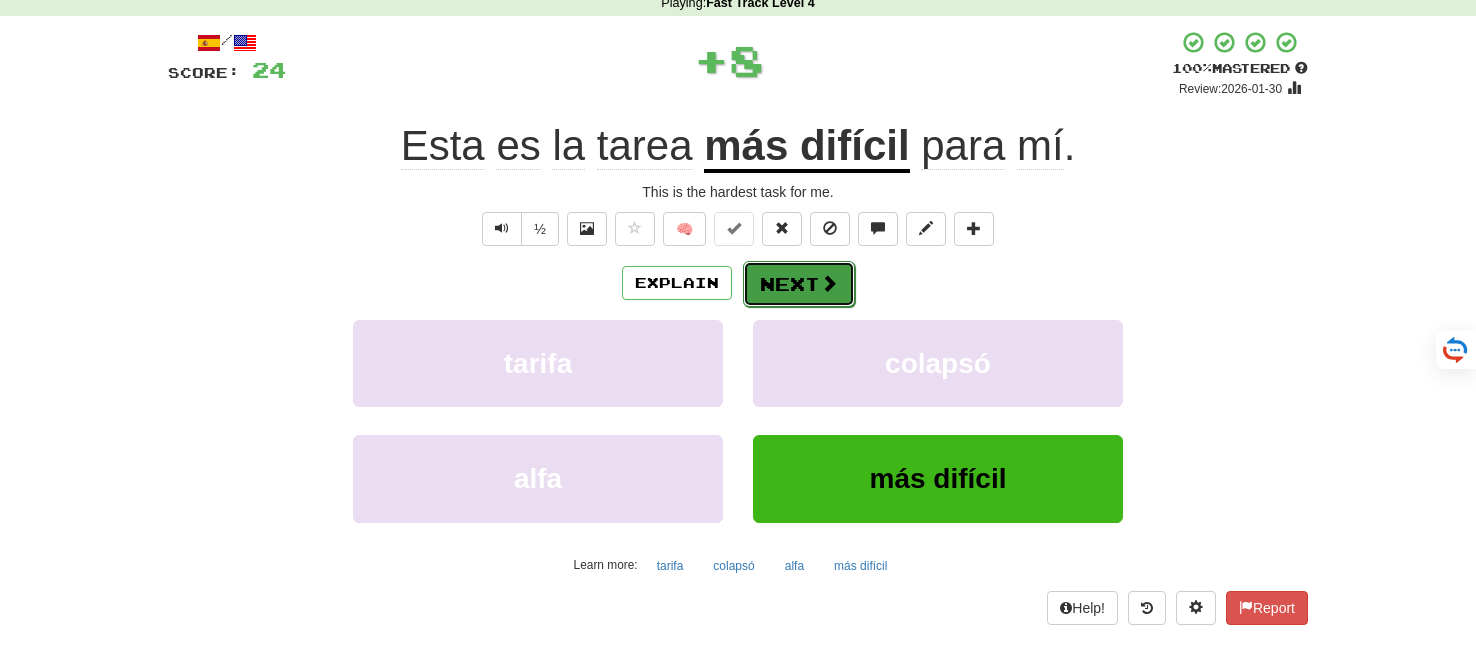 click on "Next" at bounding box center (799, 284) 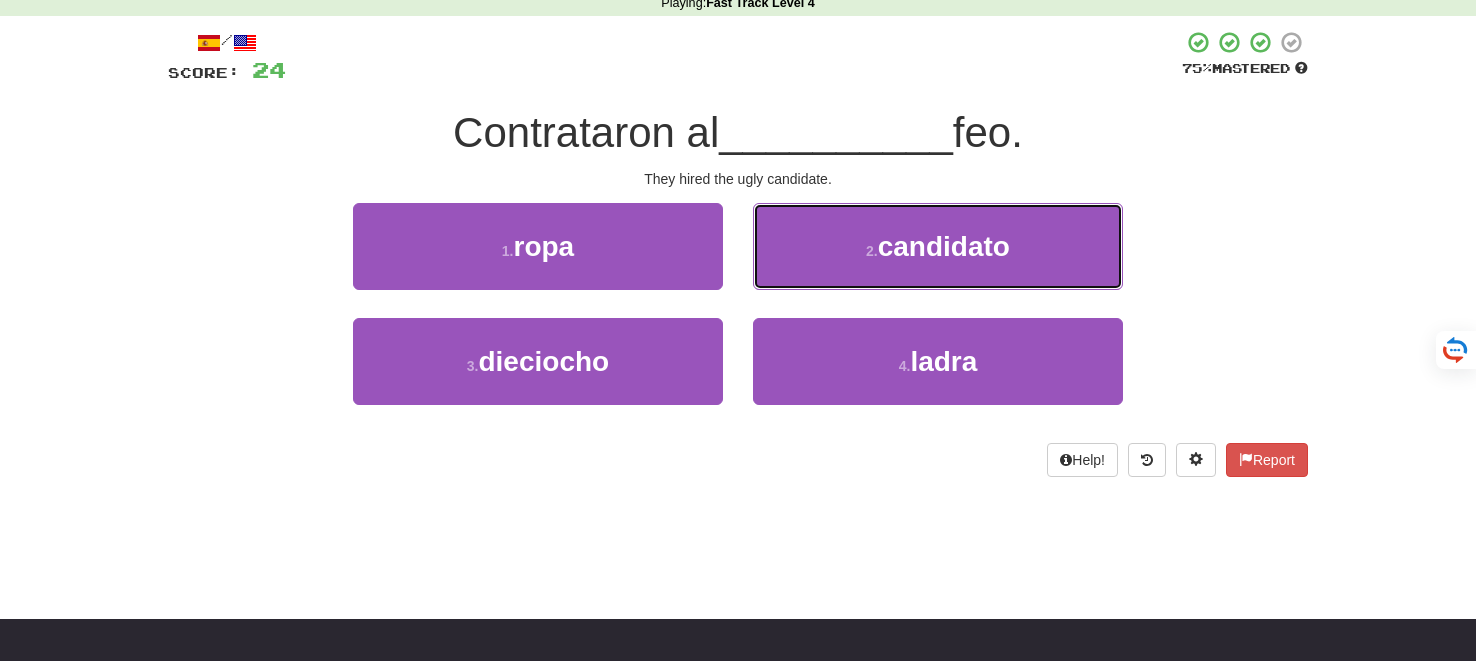 click on "2 .  candidato" at bounding box center [938, 246] 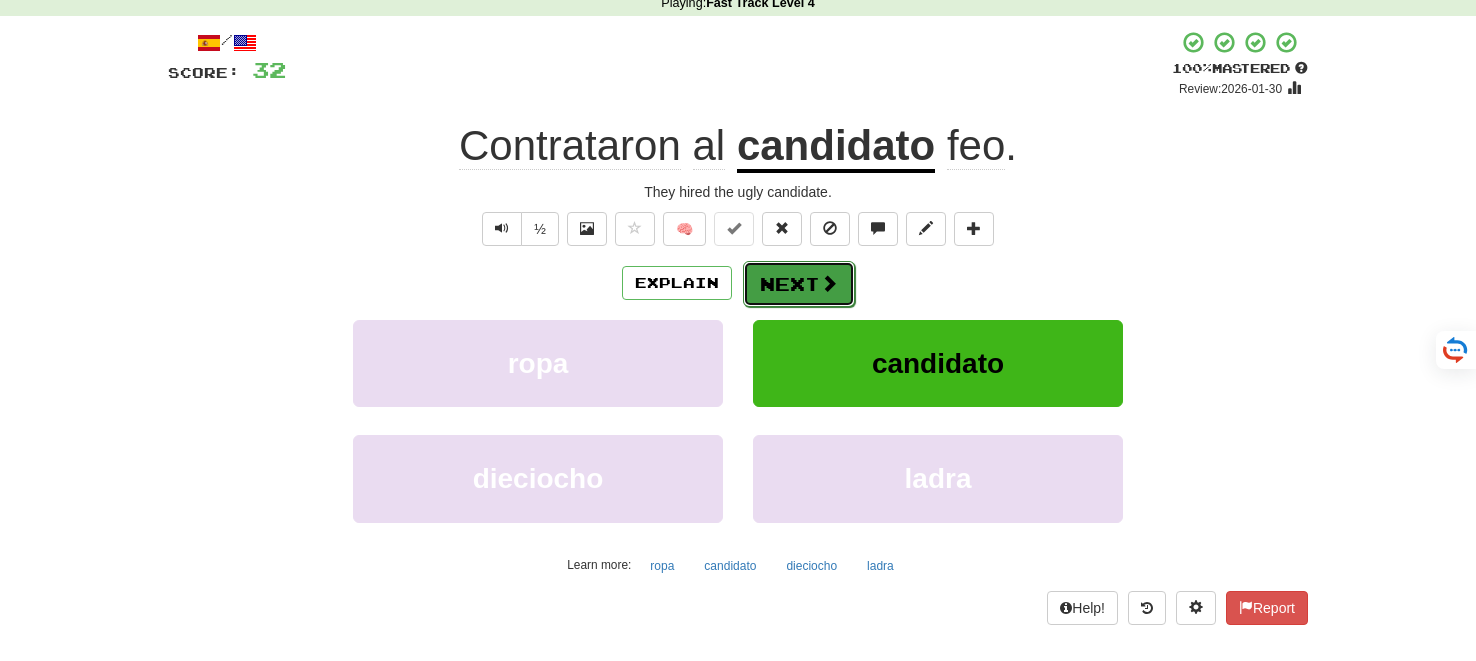 click on "Next" at bounding box center [799, 284] 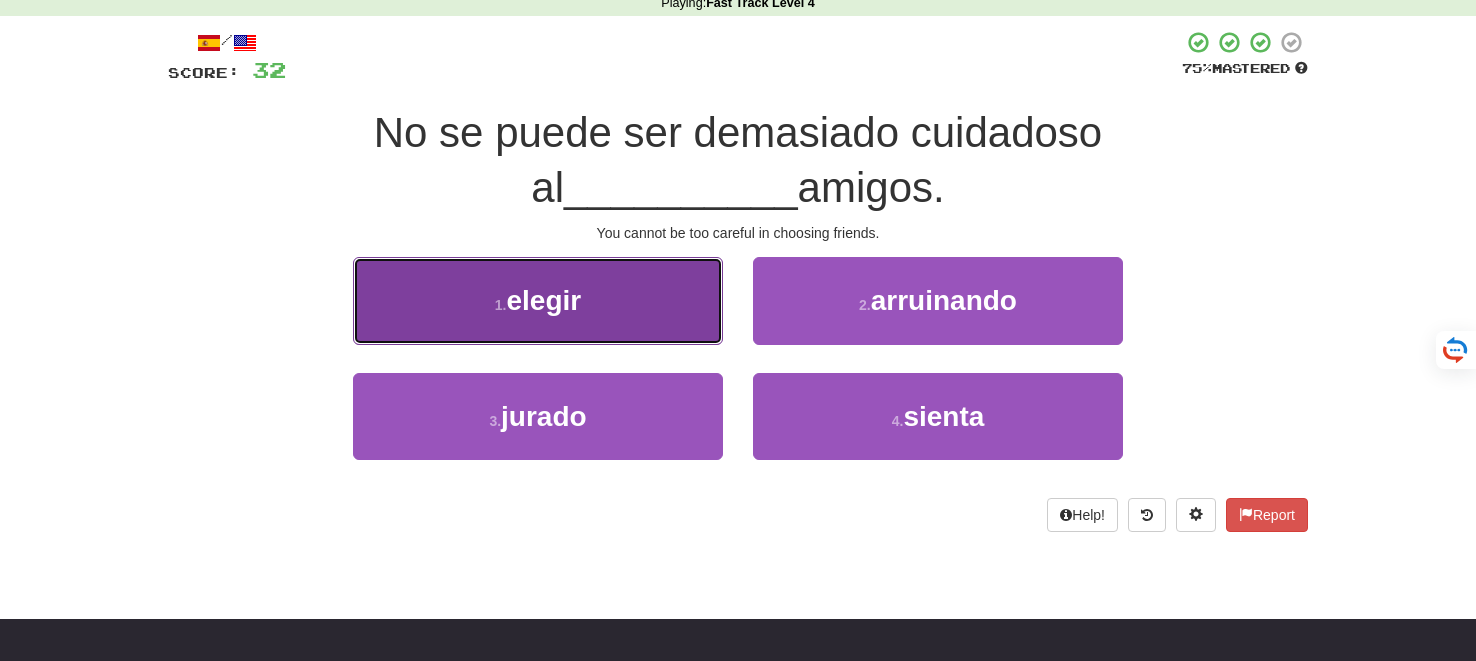click on "elegir" at bounding box center [543, 300] 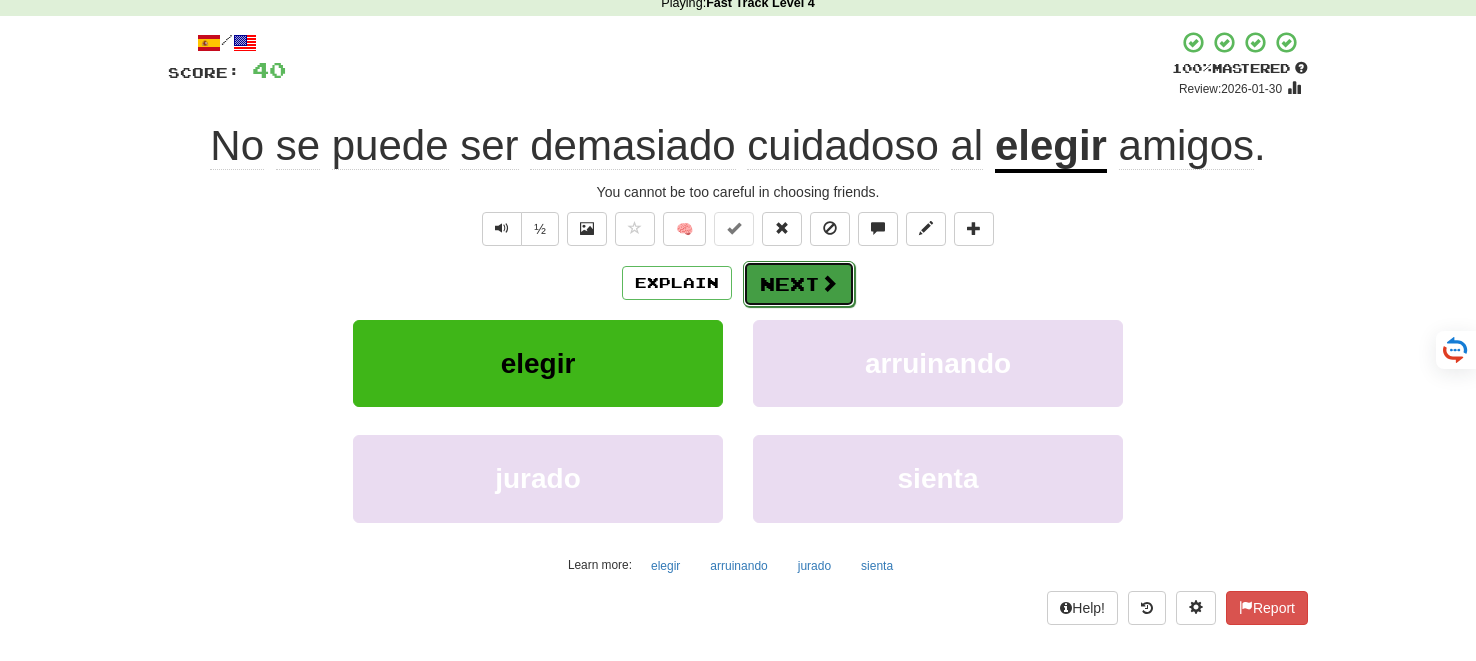 click on "Next" at bounding box center (799, 284) 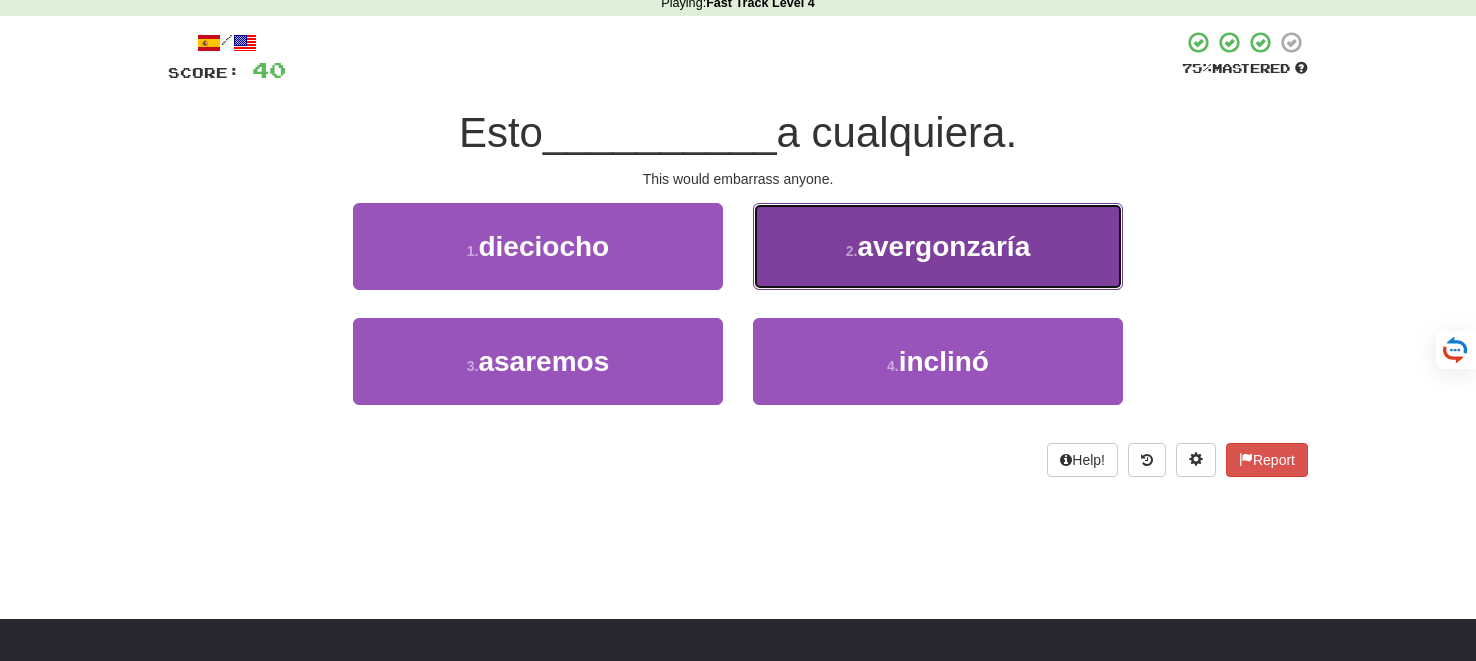 click on "avergonzaría" at bounding box center [943, 246] 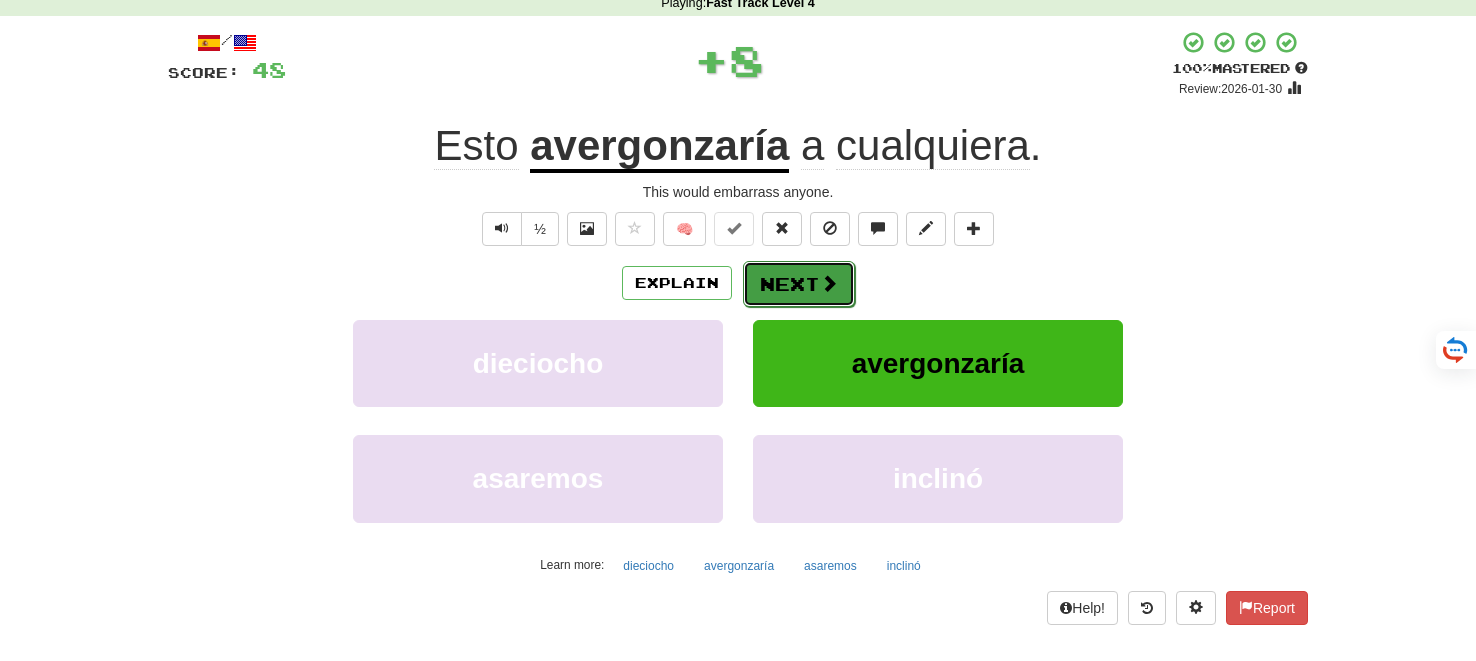 click on "Next" at bounding box center (799, 284) 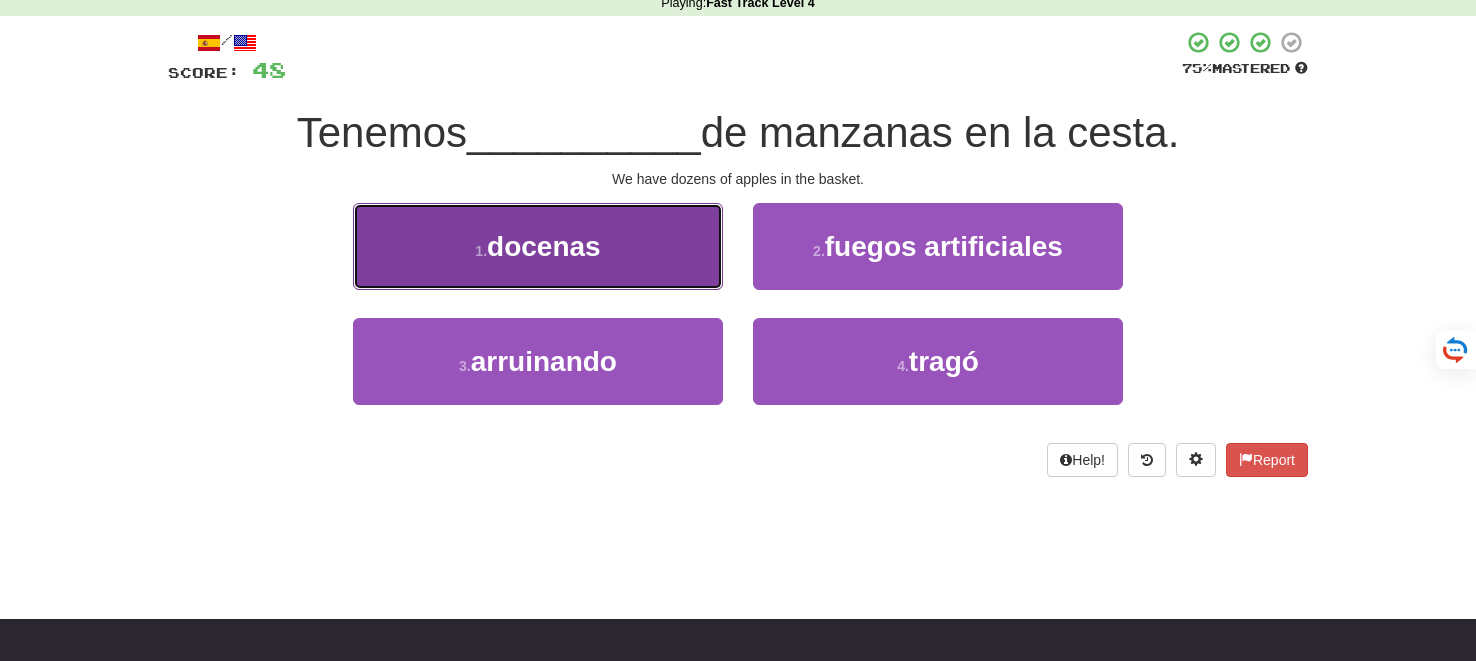 click on "1 .  docenas" at bounding box center (538, 246) 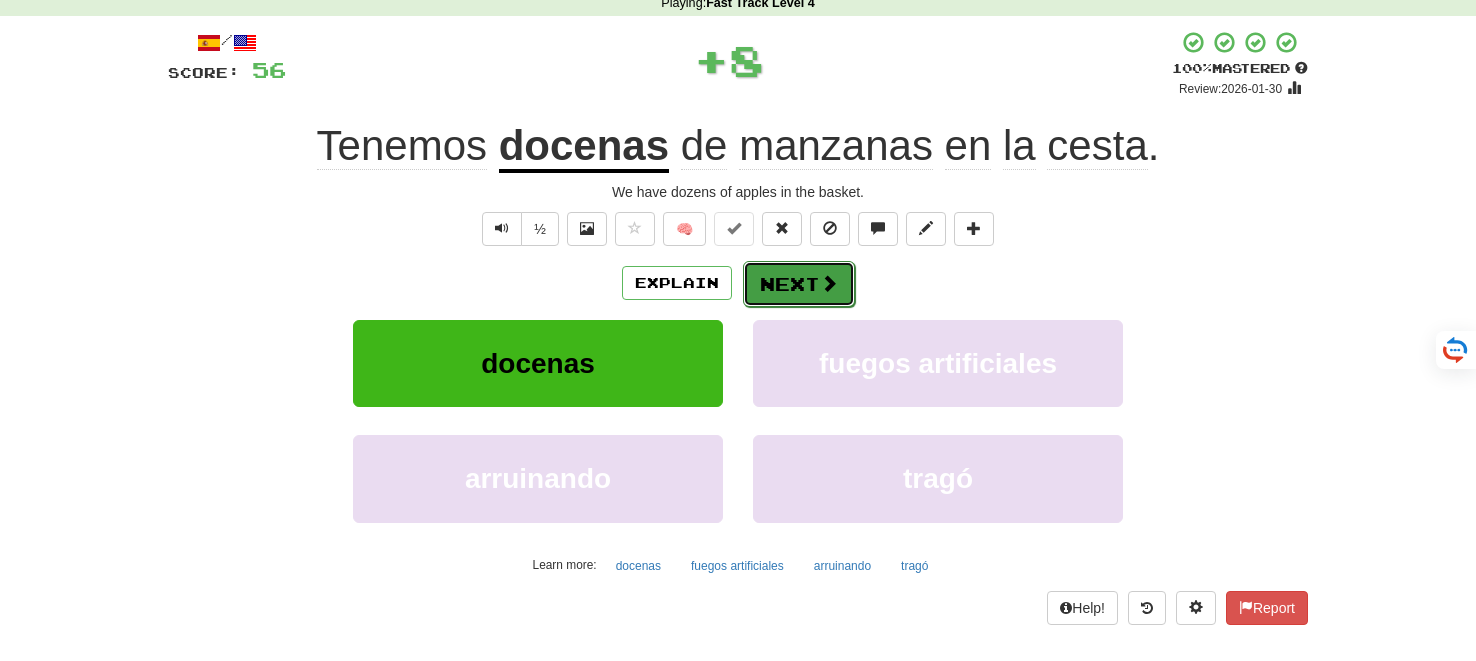 click on "Next" at bounding box center [799, 284] 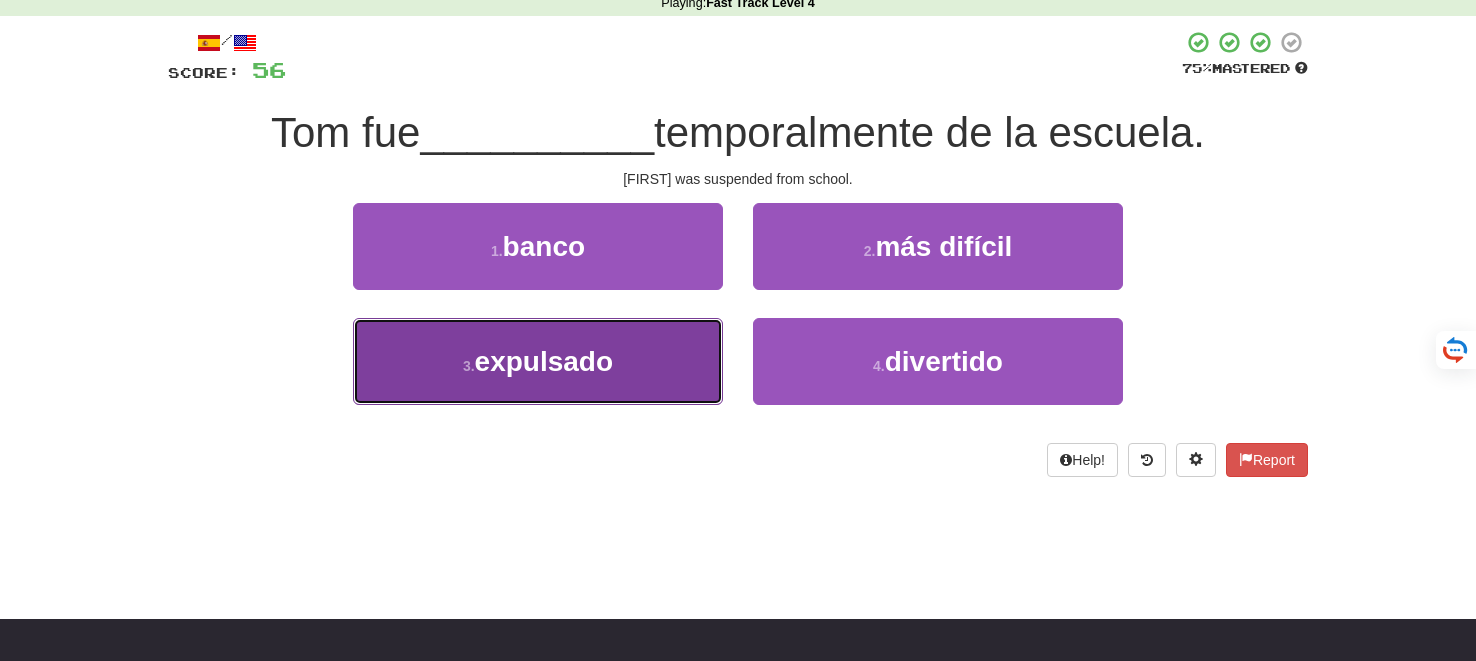 click on "expulsado" at bounding box center [544, 361] 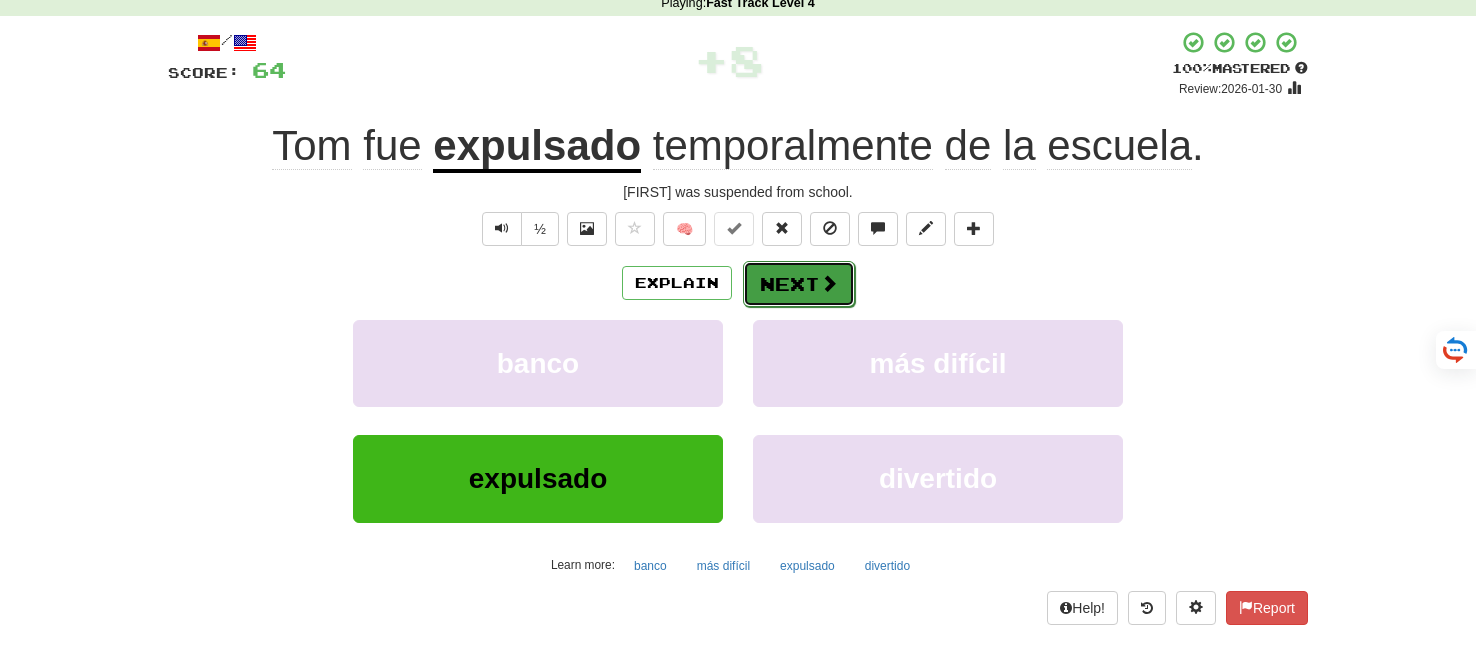 click on "Next" at bounding box center (799, 284) 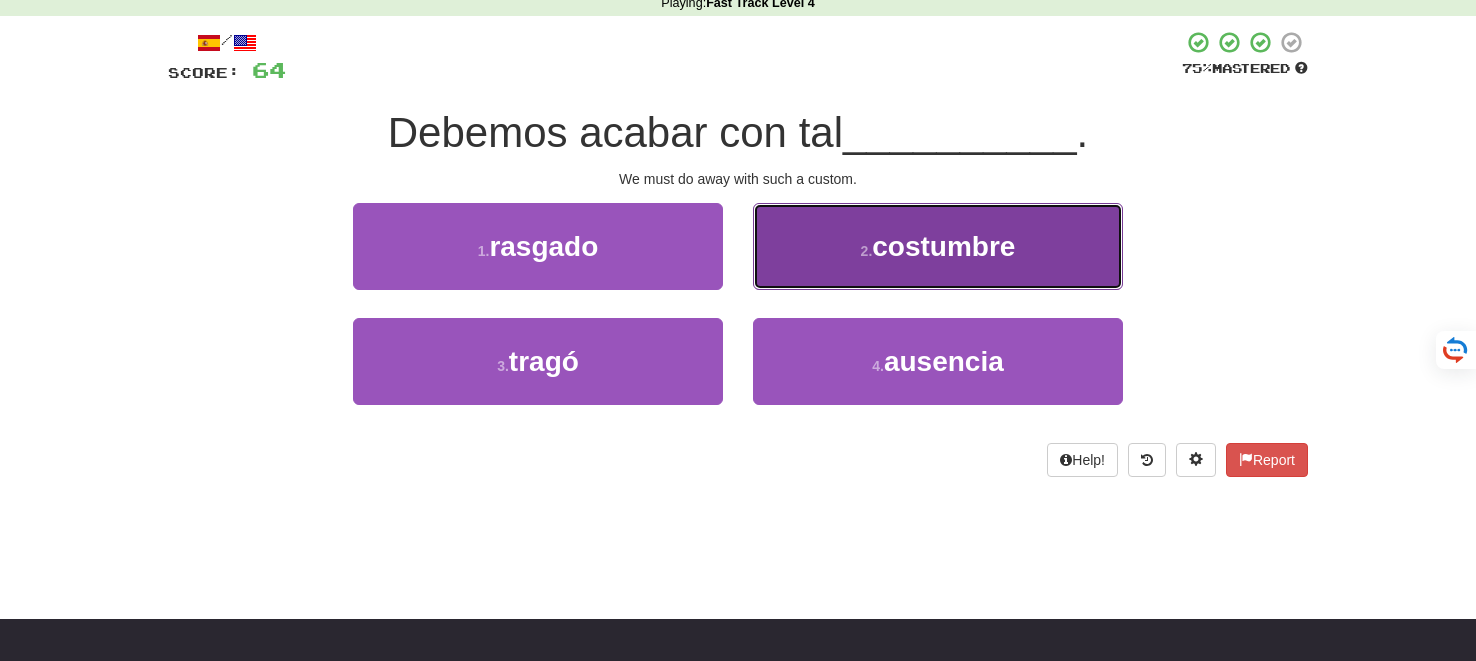 click on "2 .  costumbre" at bounding box center (938, 246) 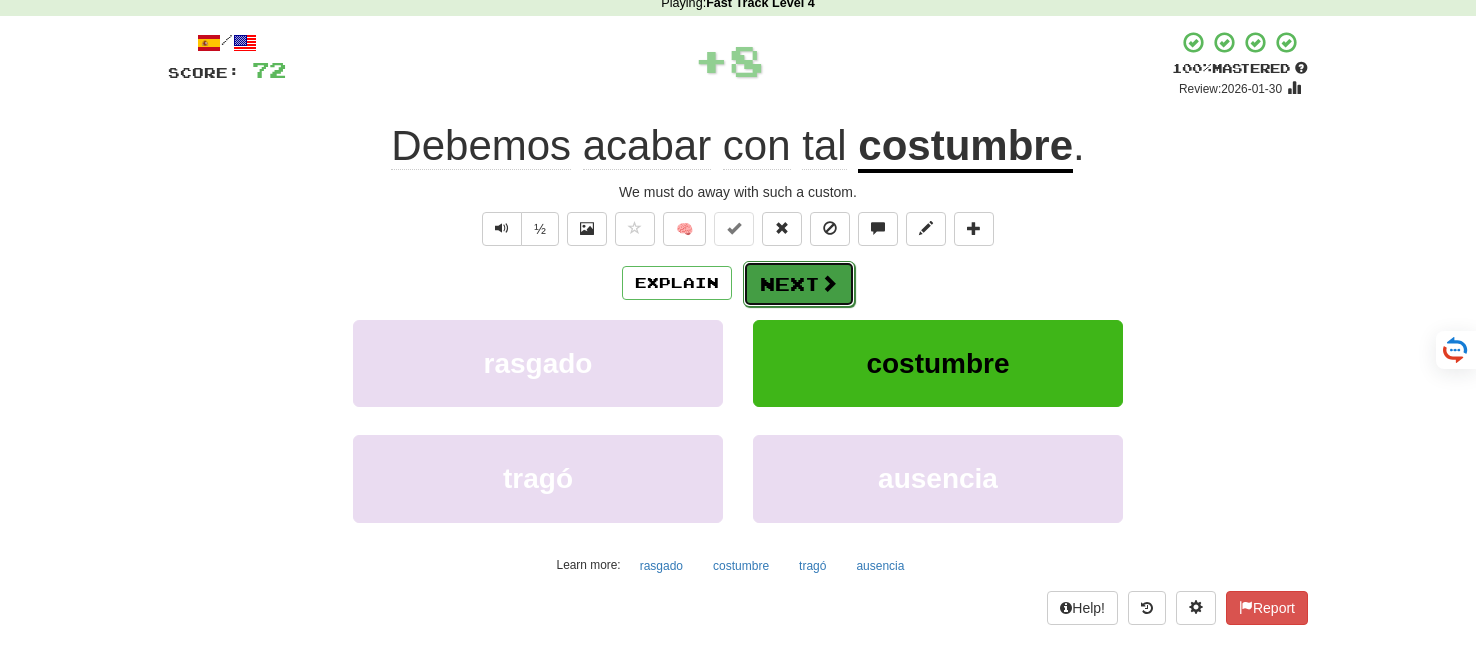 click on "Next" at bounding box center (799, 284) 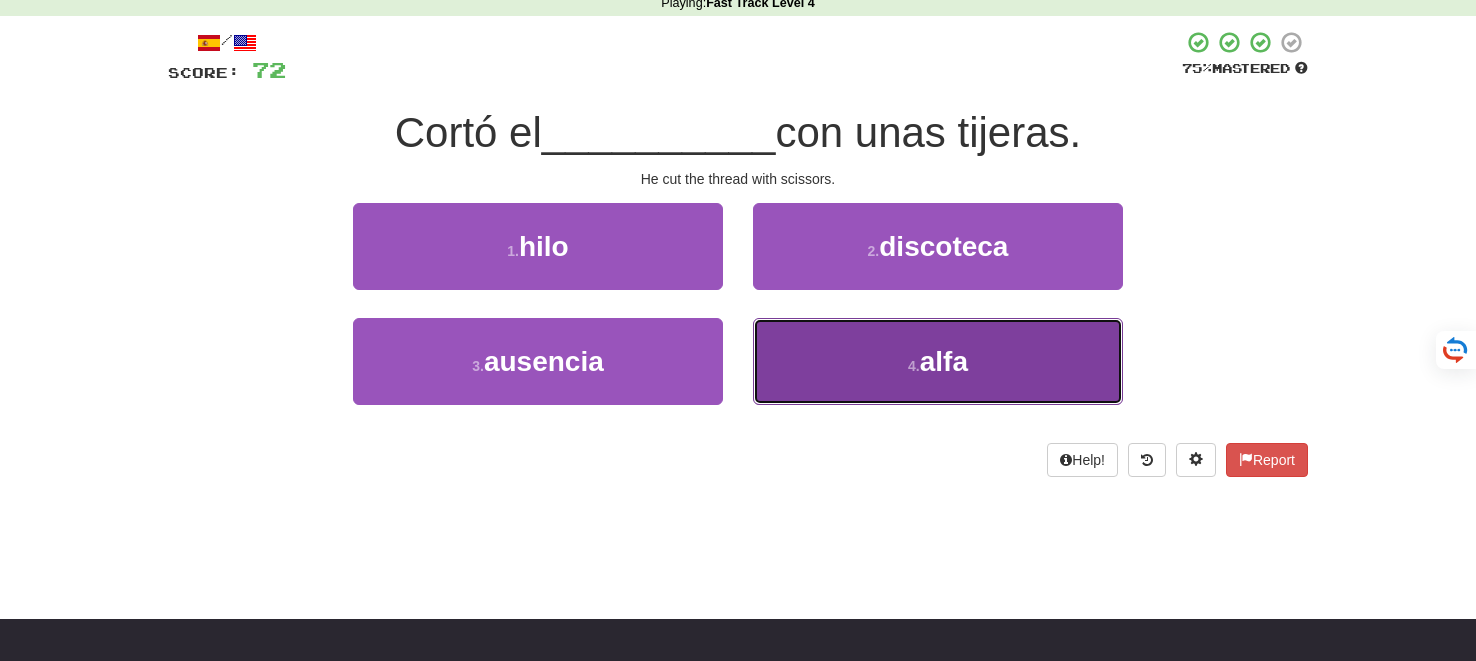 click on "4 .  alfa" at bounding box center [938, 361] 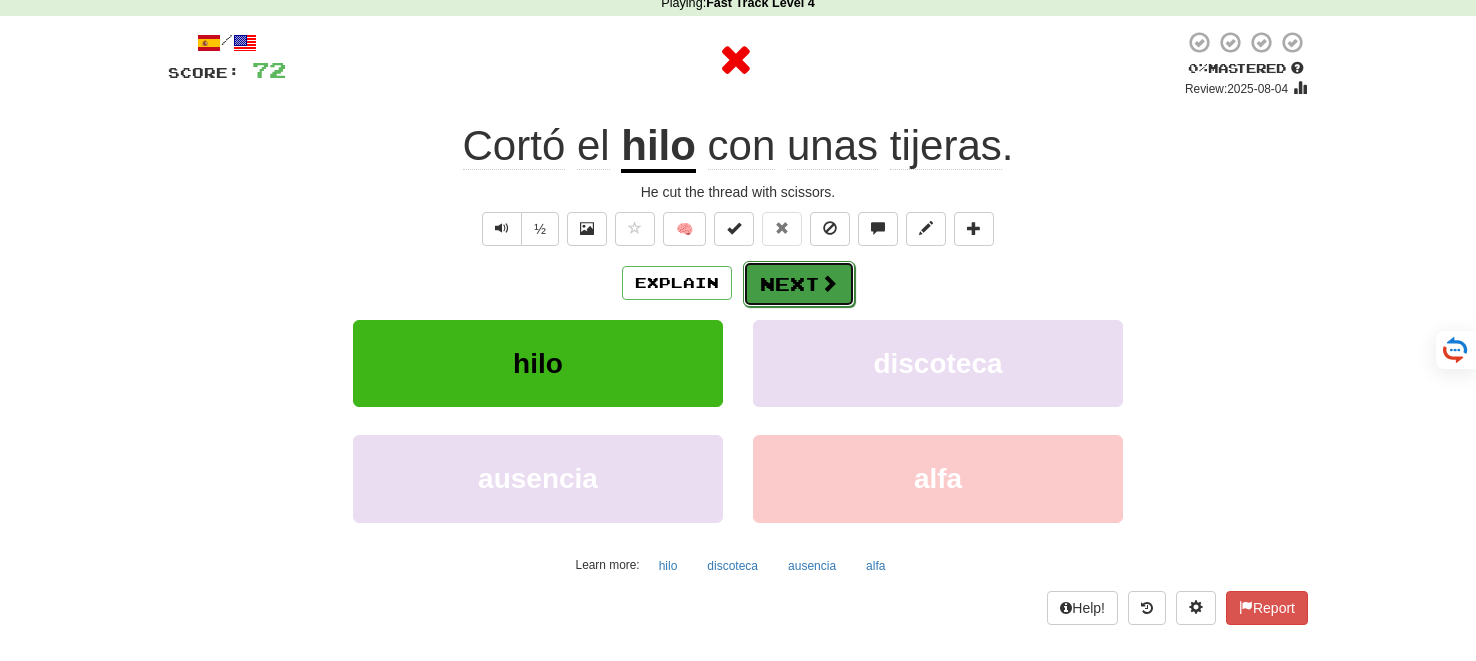 click on "Next" at bounding box center (799, 284) 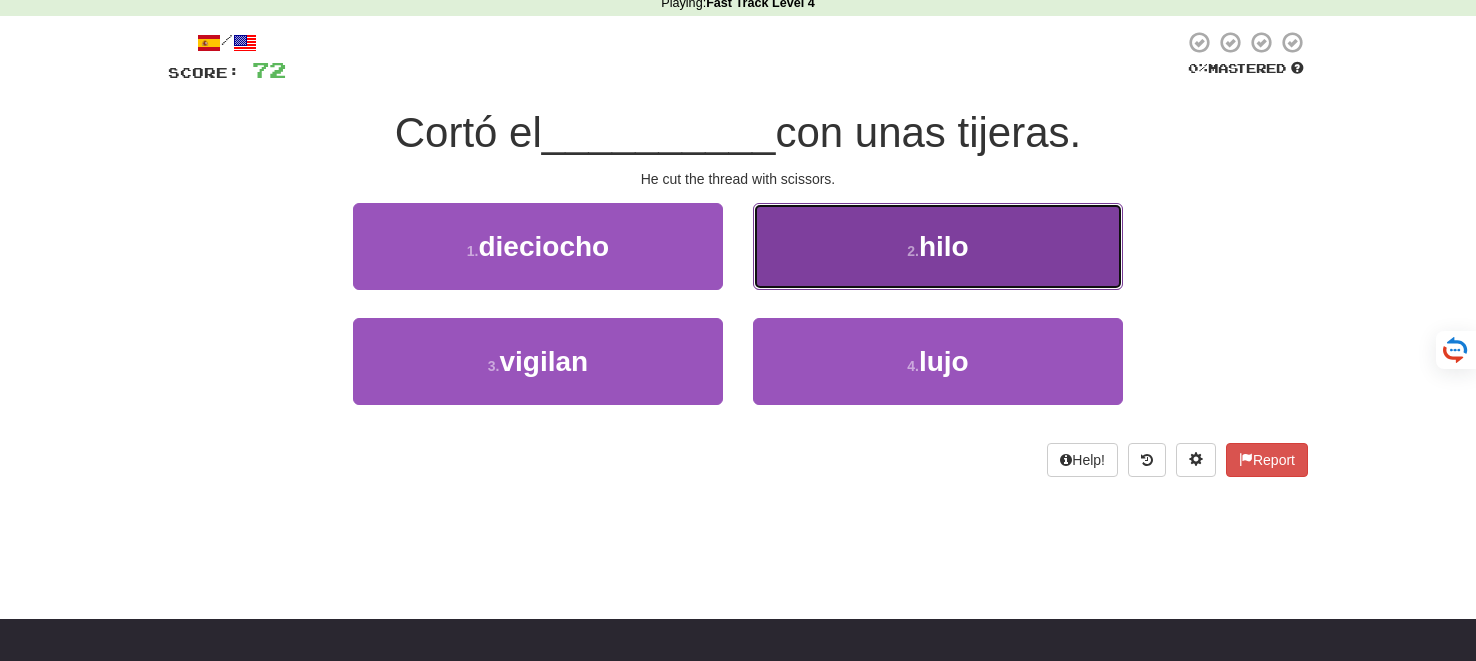 click on "2 .  hilo" at bounding box center (938, 246) 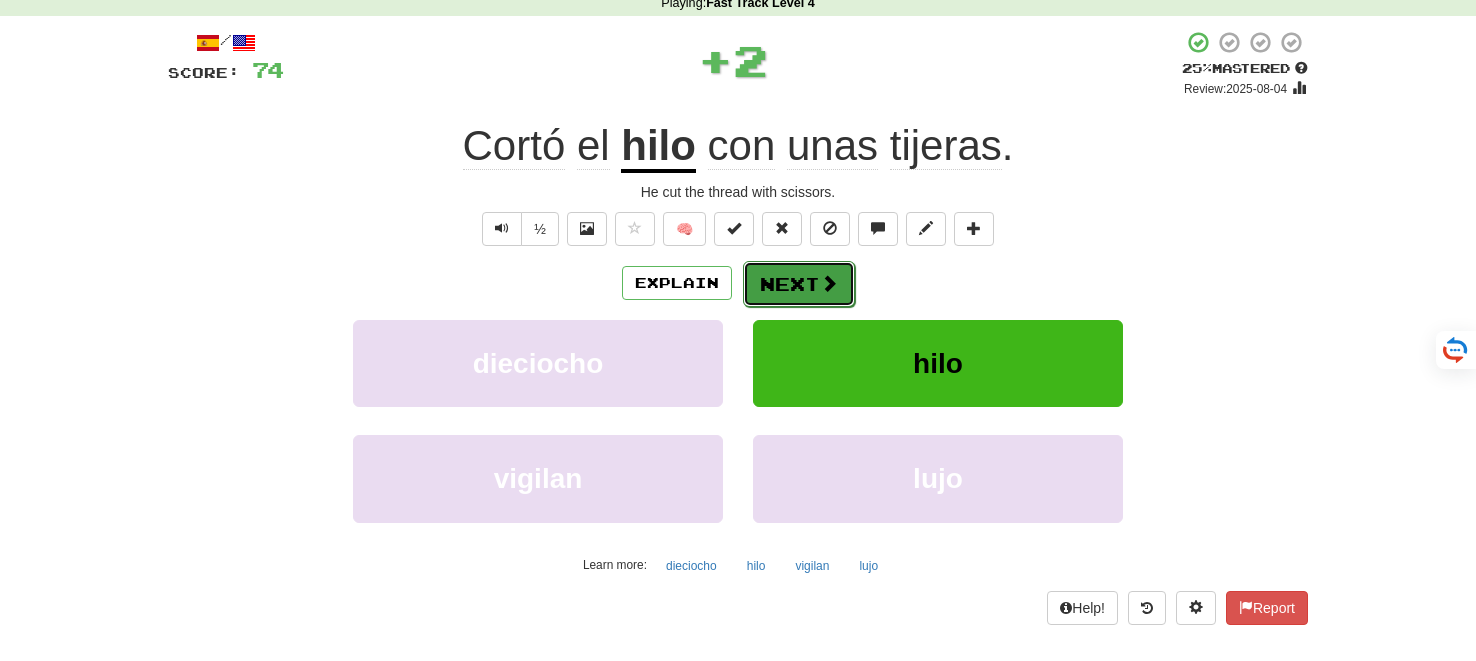 click on "Next" at bounding box center (799, 284) 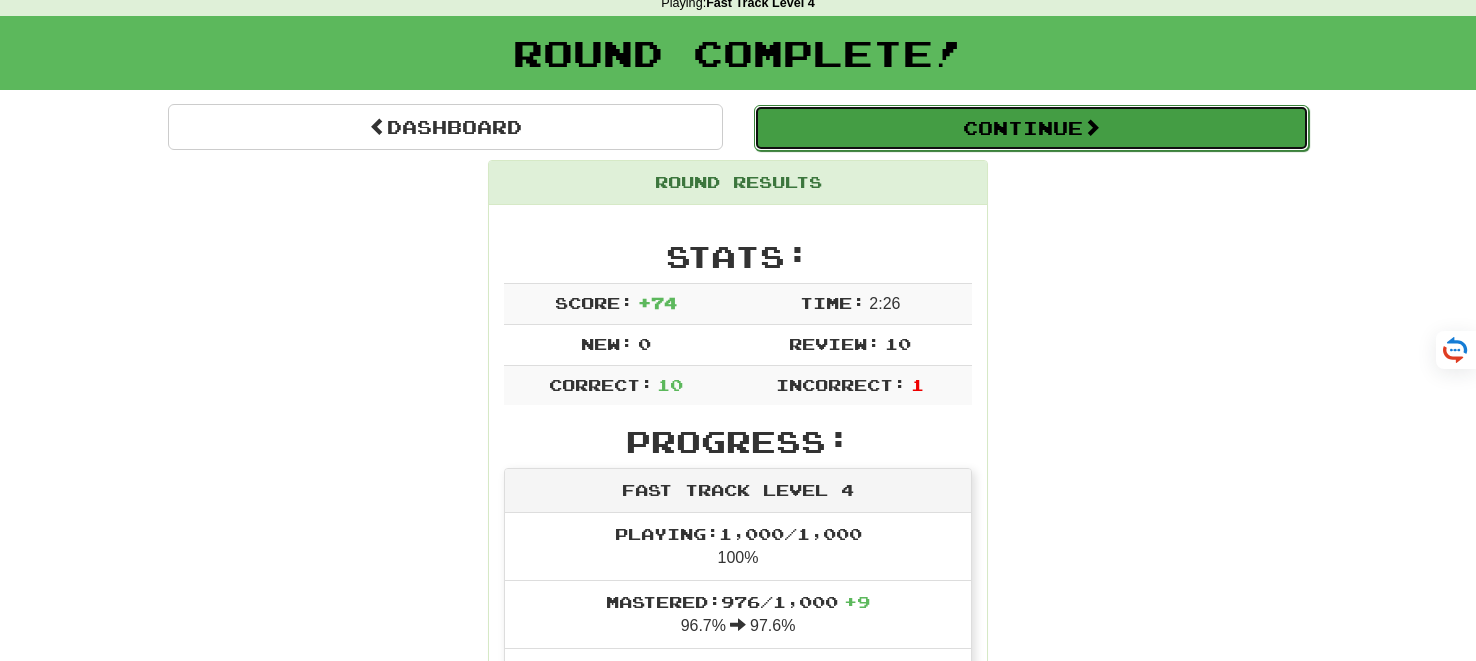 click on "Continue" at bounding box center (1031, 128) 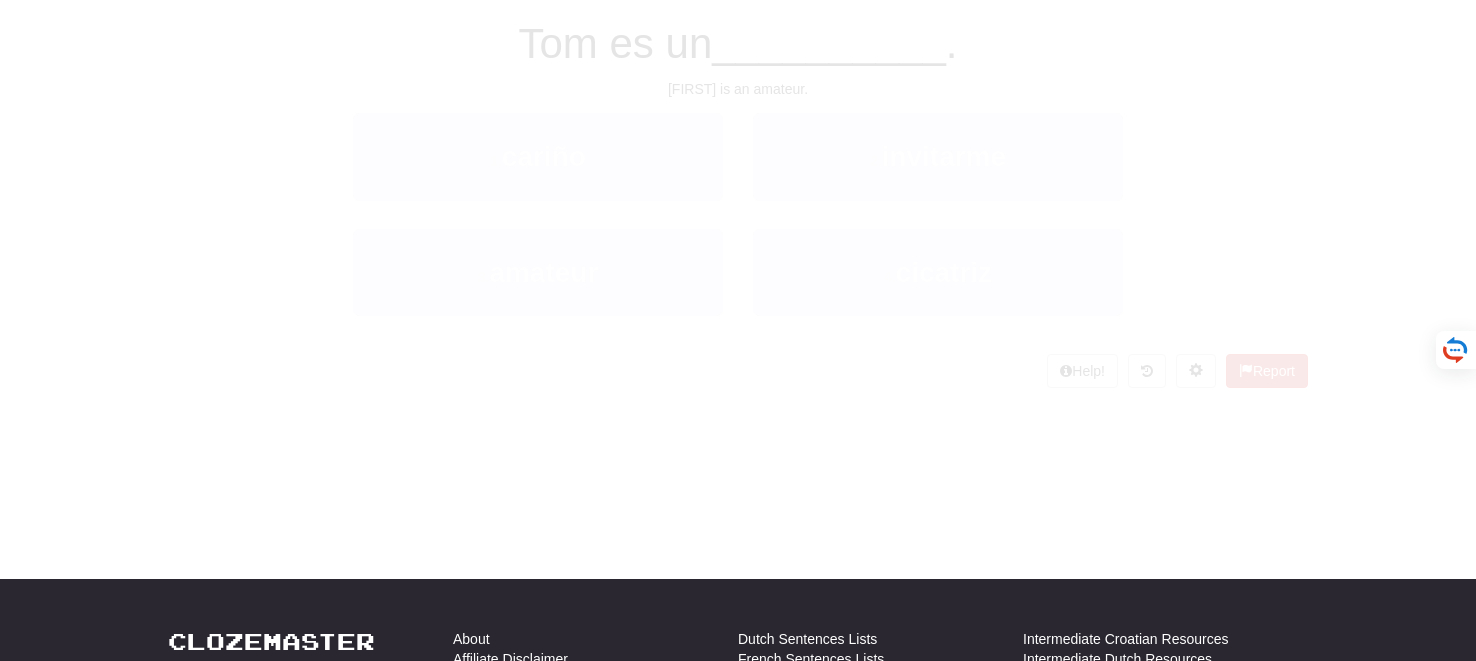 scroll, scrollTop: 92, scrollLeft: 0, axis: vertical 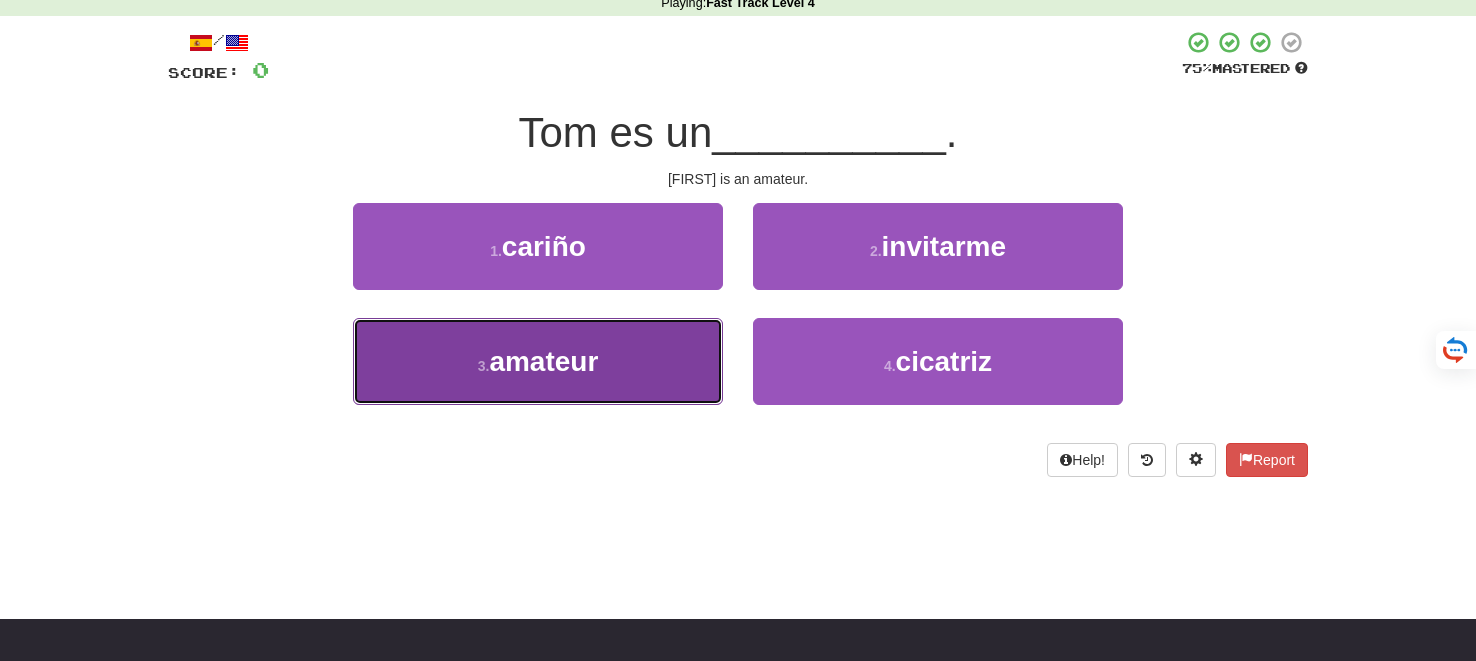 click on "amateur" at bounding box center [543, 361] 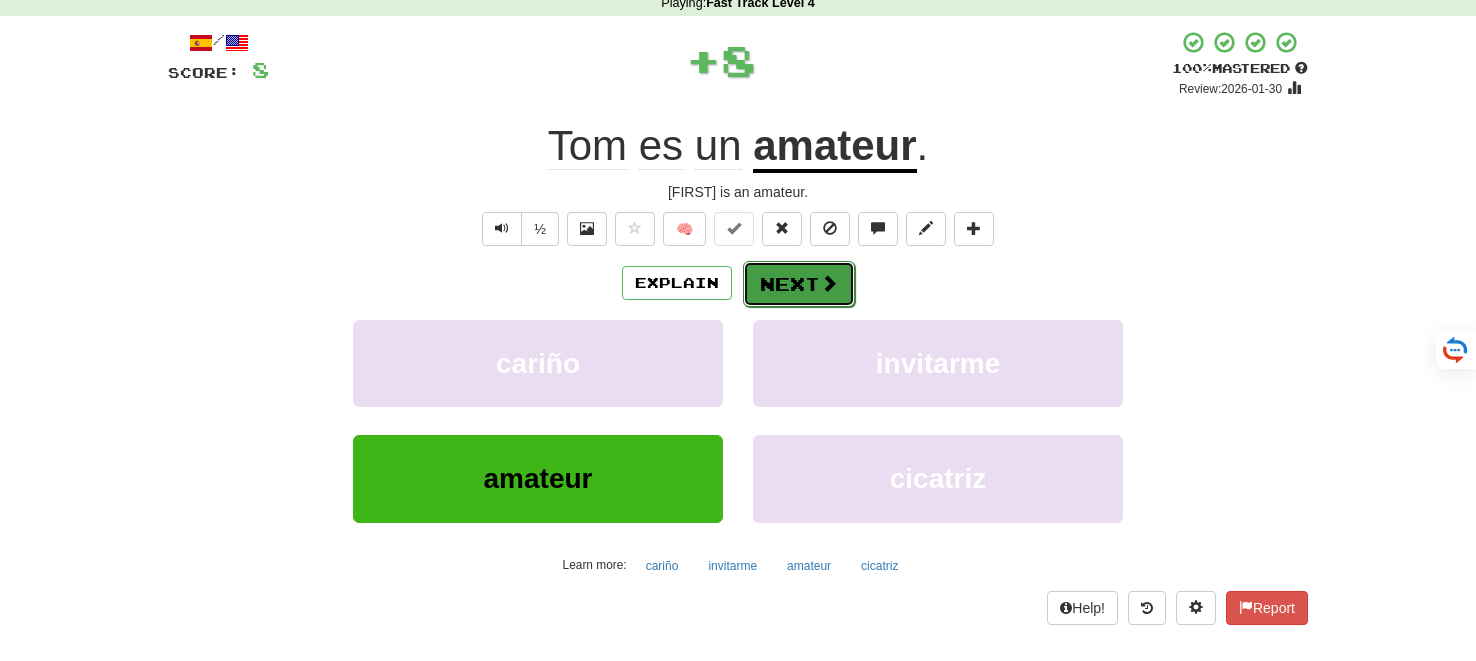 click on "Next" at bounding box center (799, 284) 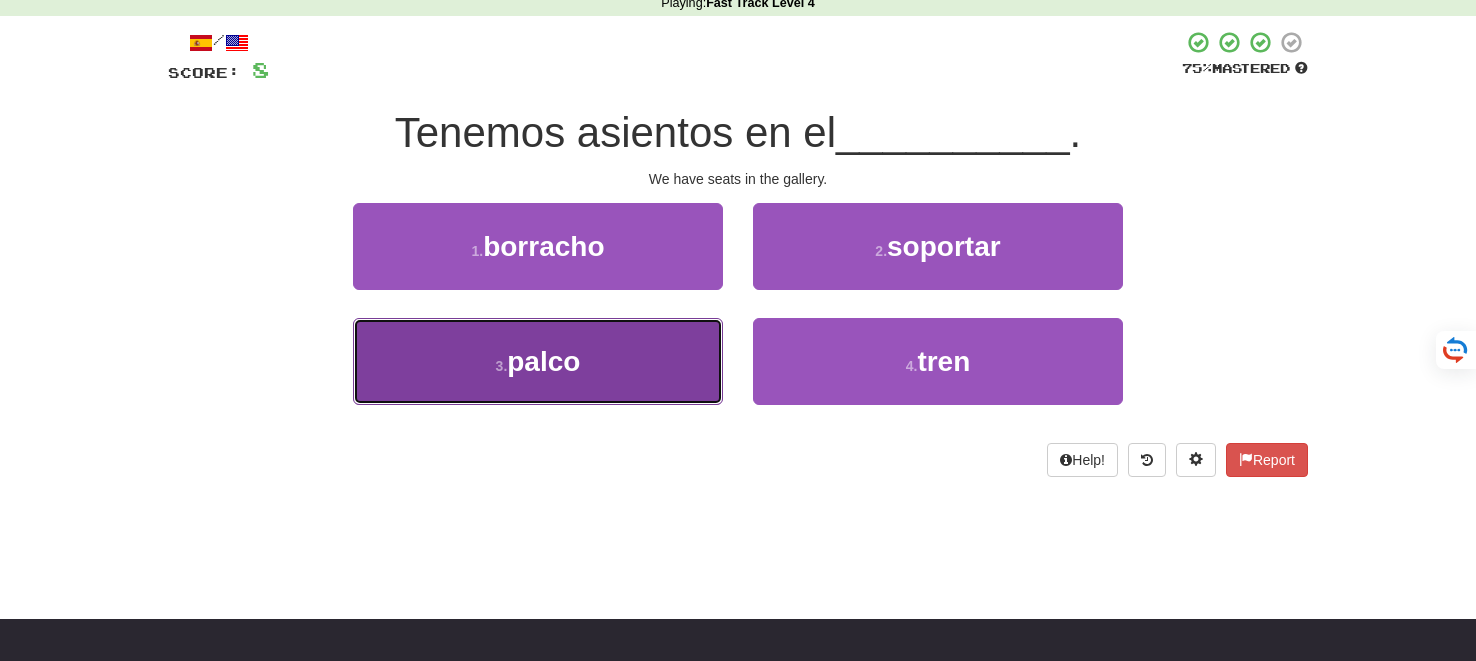 click on "3 .  palco" at bounding box center (538, 361) 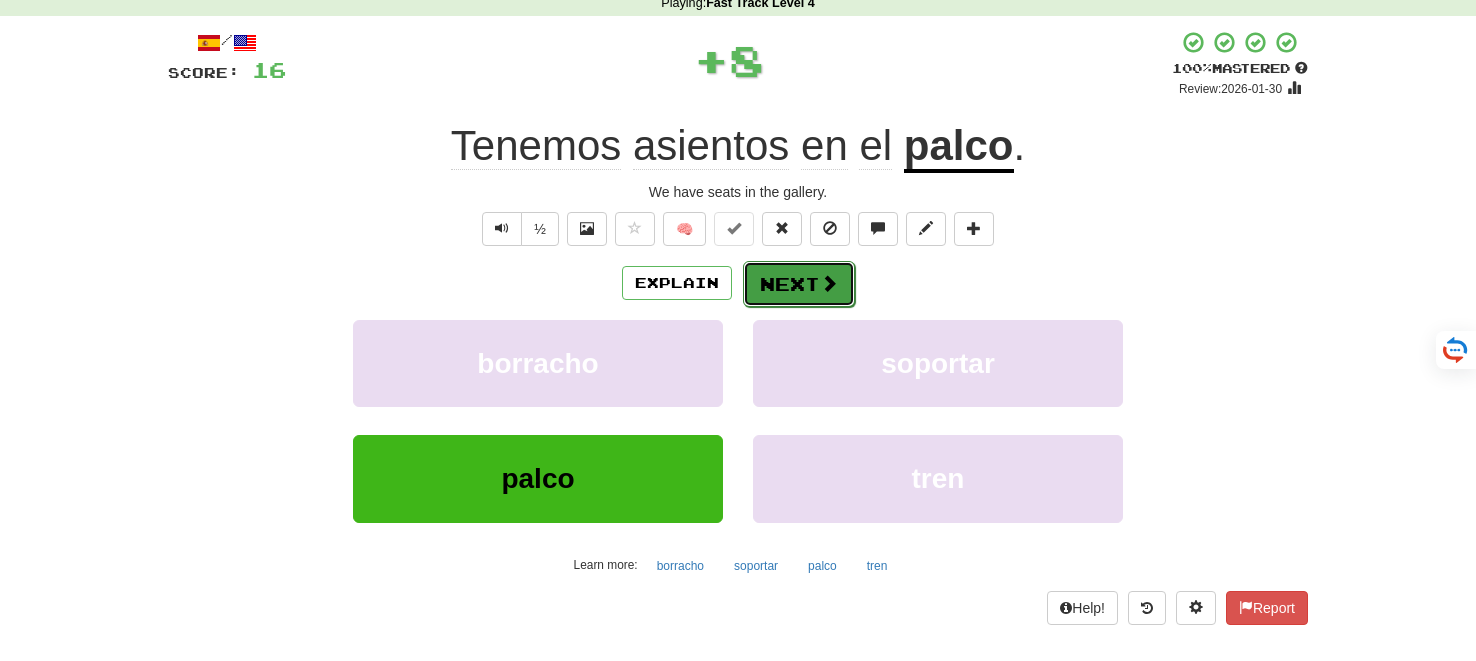 click on "Next" at bounding box center [799, 284] 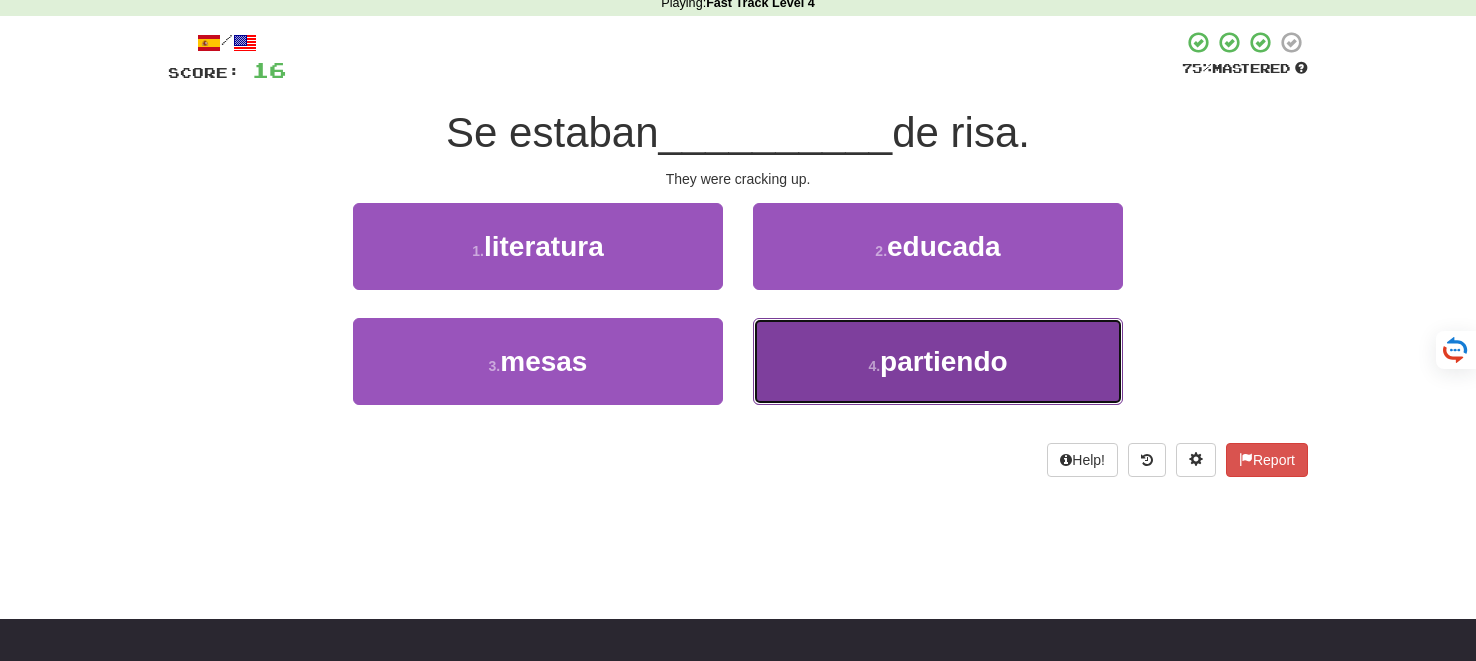 click on "4 .  partiendo" at bounding box center (938, 361) 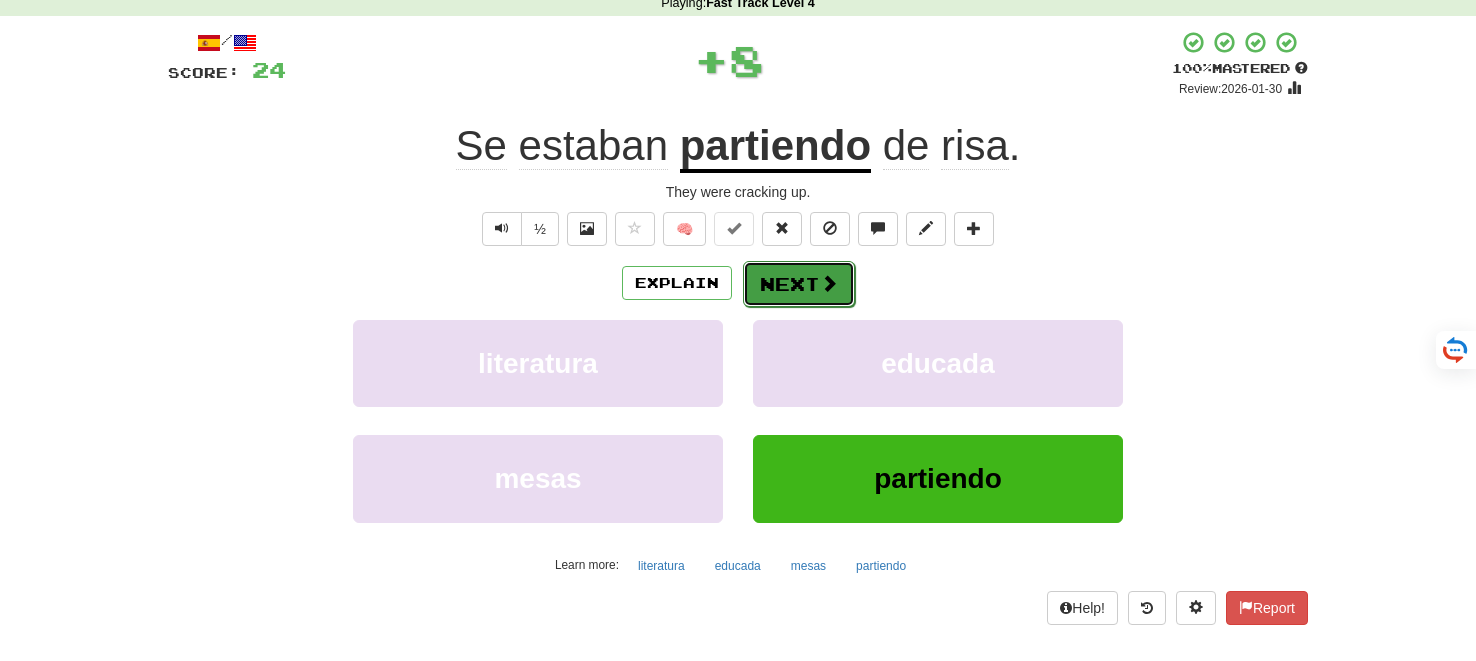 click on "Next" at bounding box center [799, 284] 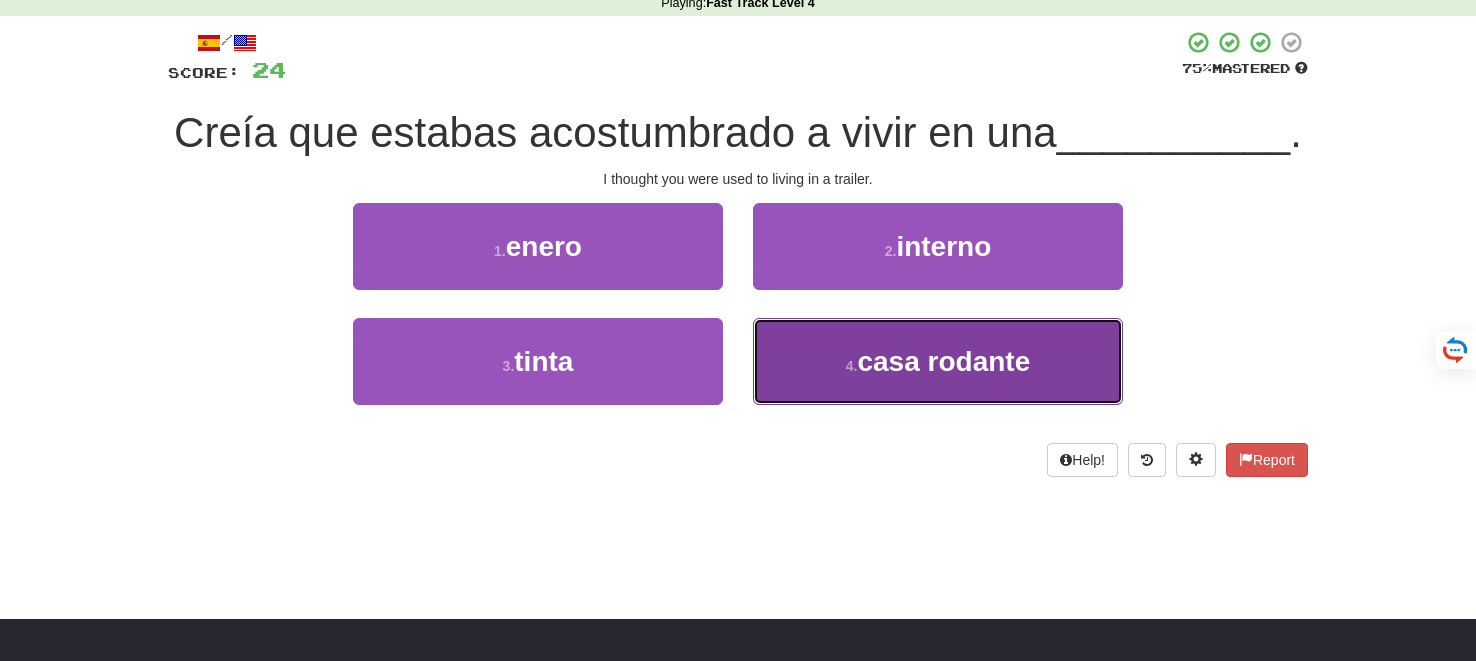 click on "4 .  casa rodante" at bounding box center [938, 361] 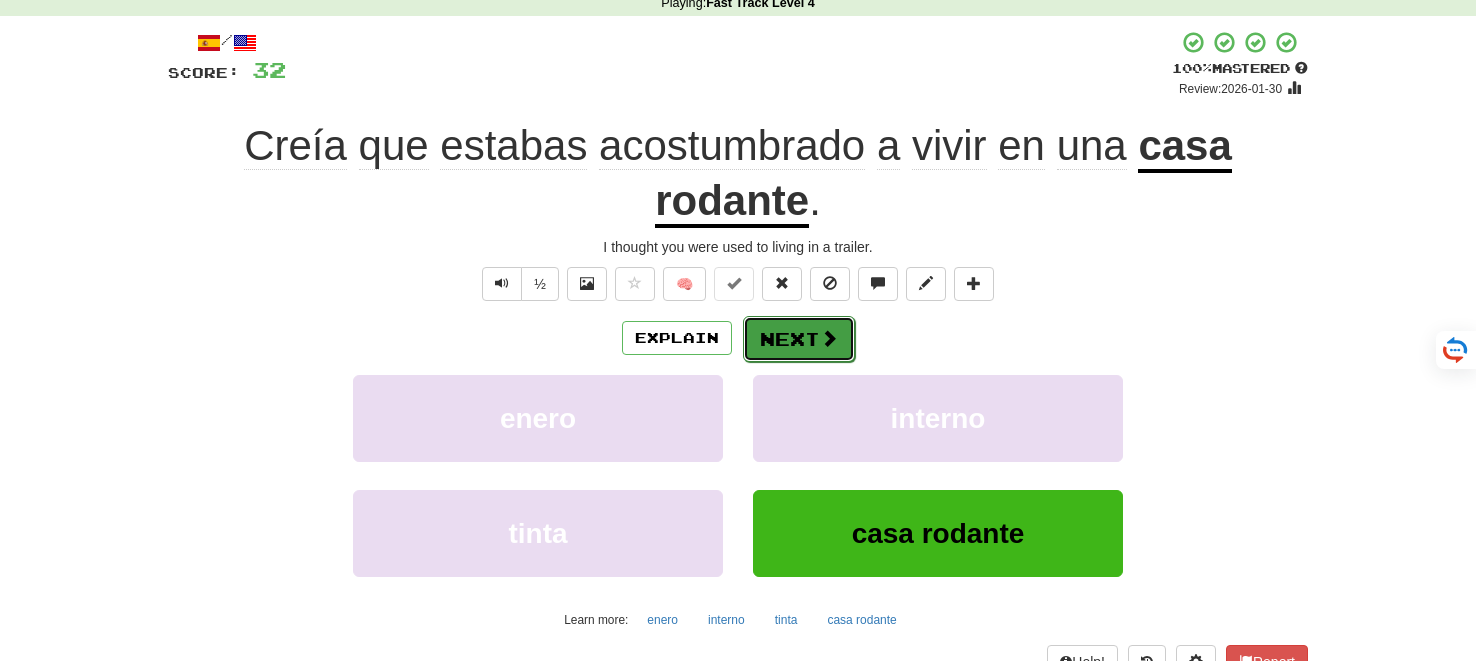 click on "Next" at bounding box center [799, 339] 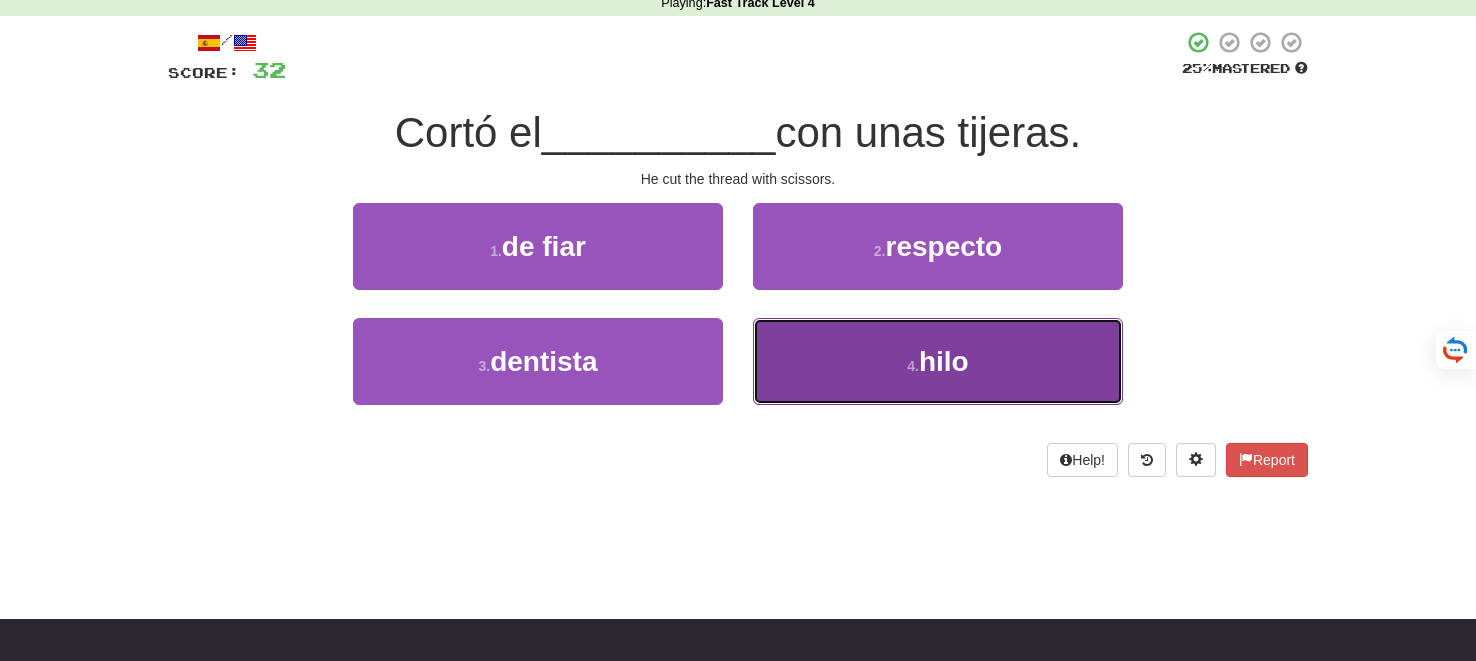 click on "4 .  hilo" at bounding box center [938, 361] 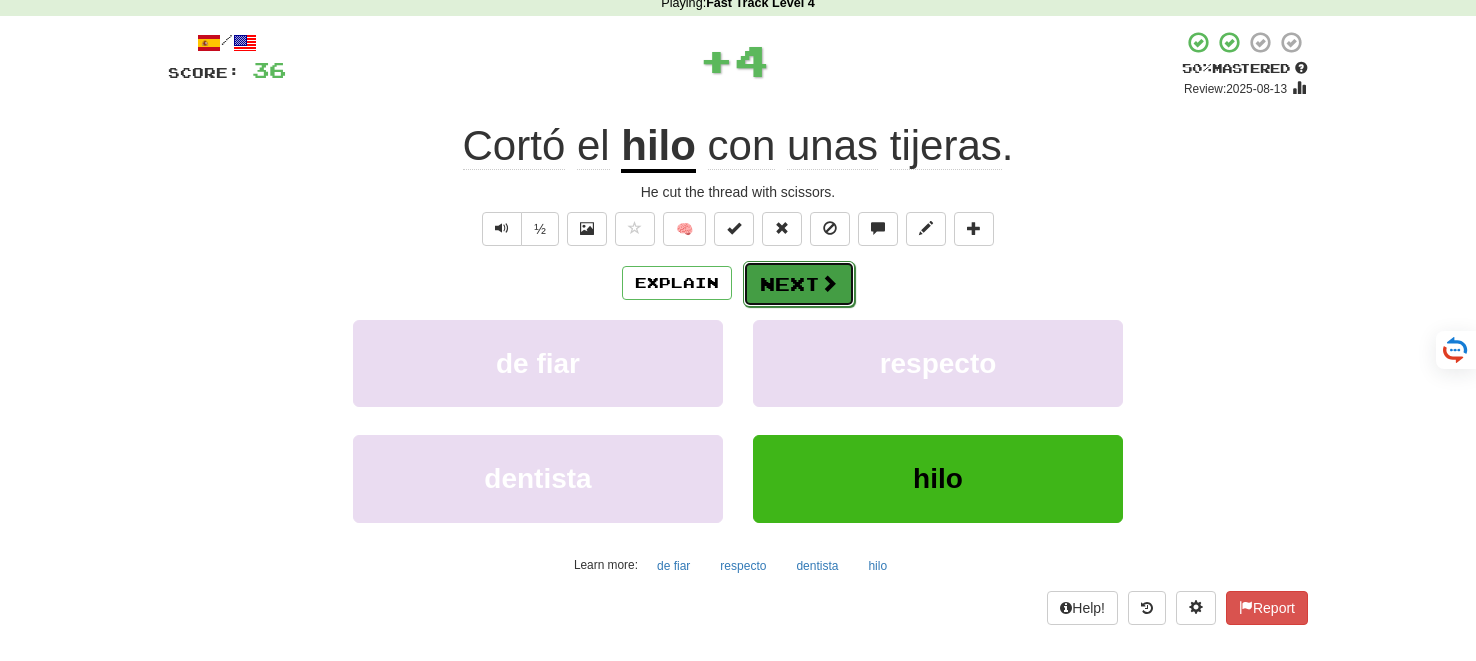 click on "Next" at bounding box center [799, 284] 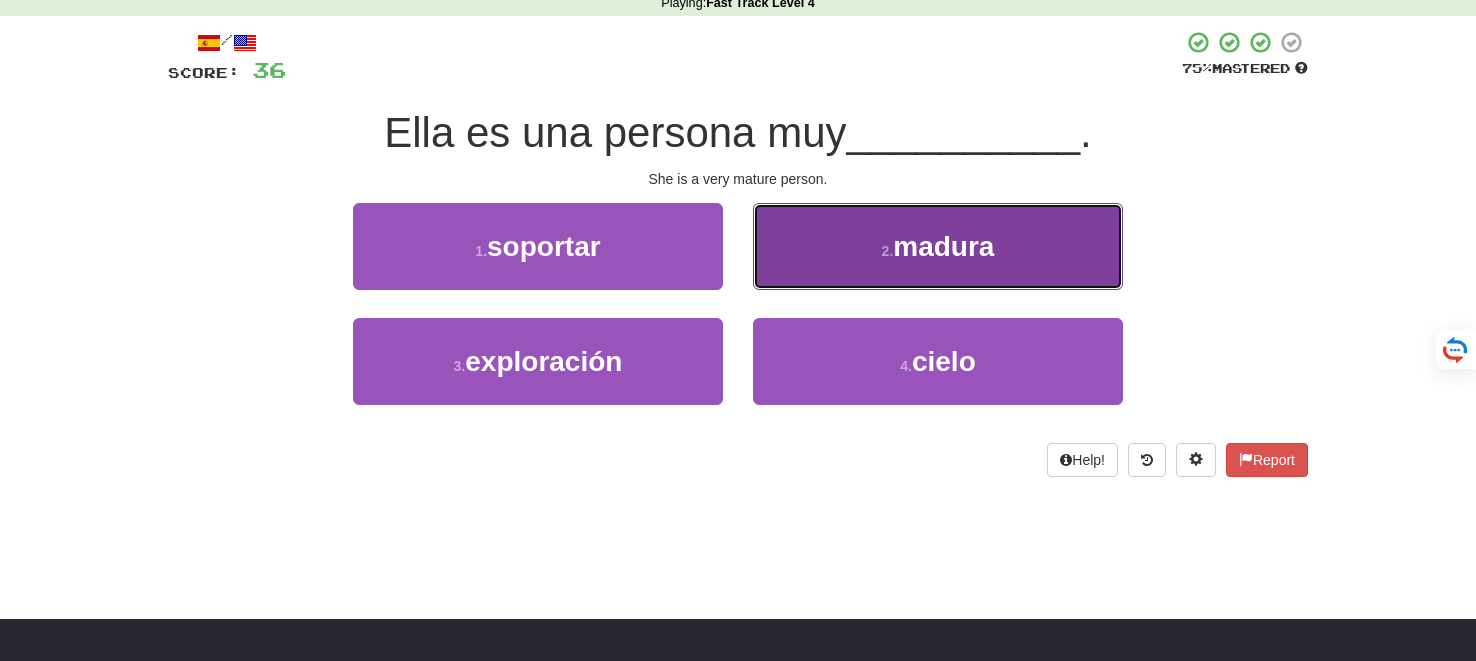 click on "madura" at bounding box center [943, 246] 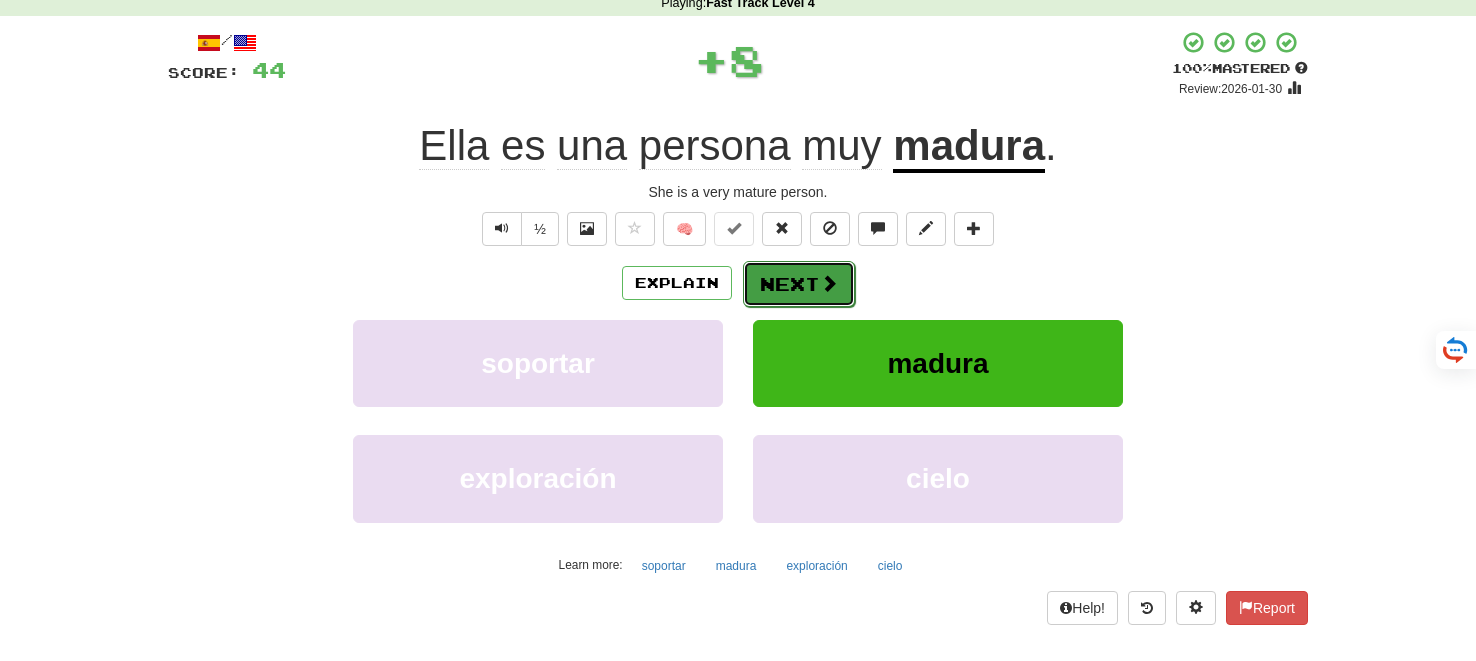 click on "Next" at bounding box center (799, 284) 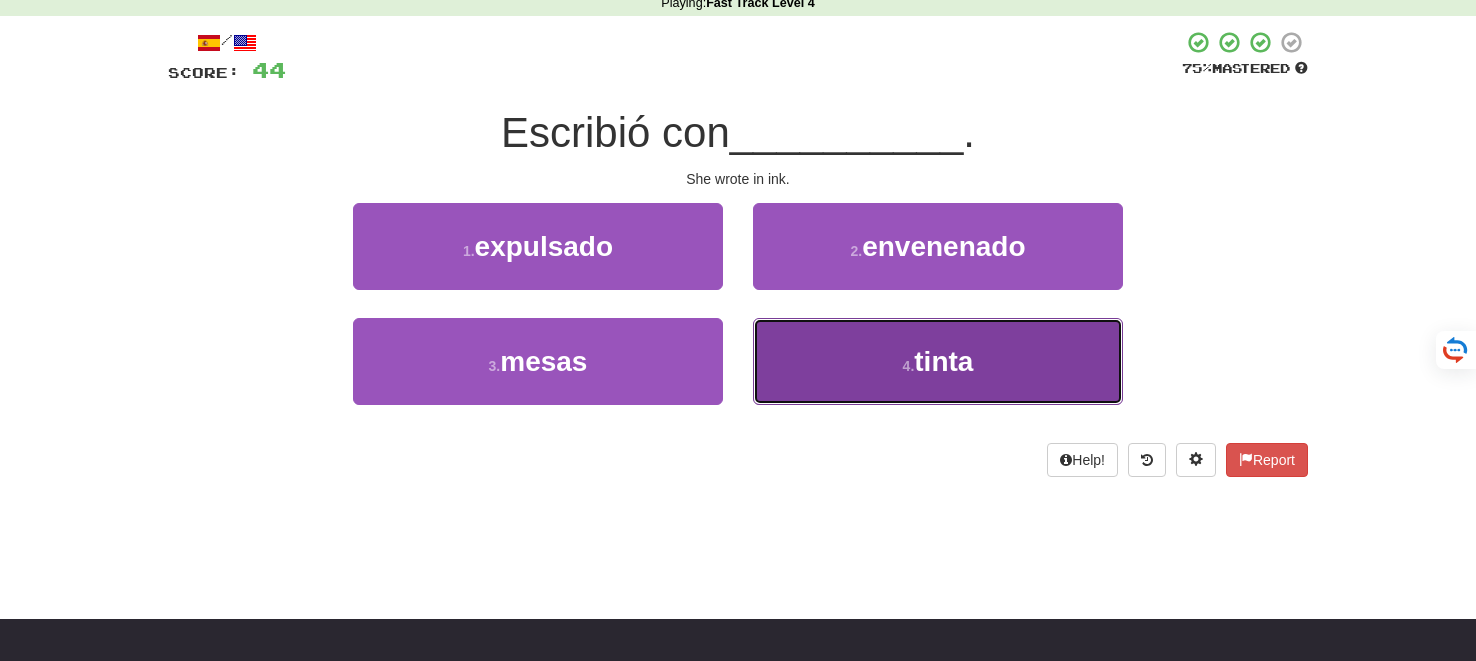 click on "4 .  tinta" at bounding box center [938, 361] 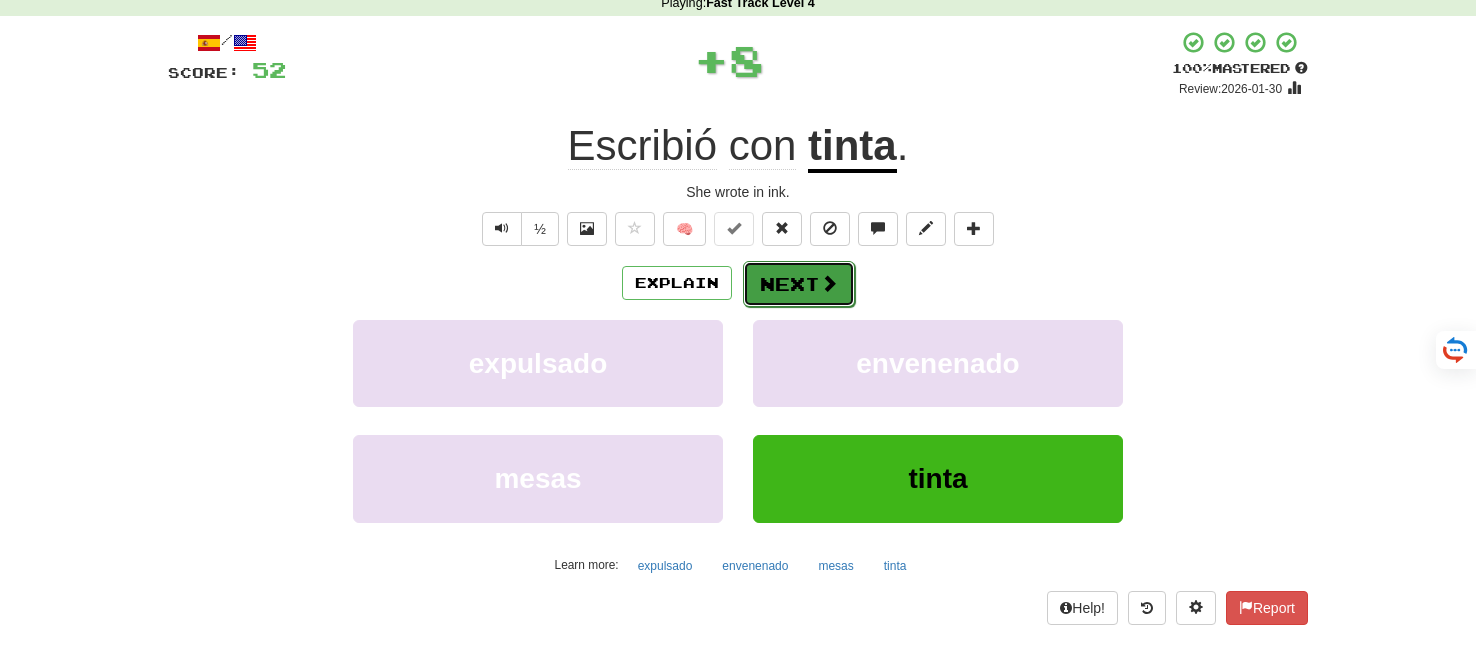 click on "Next" at bounding box center (799, 284) 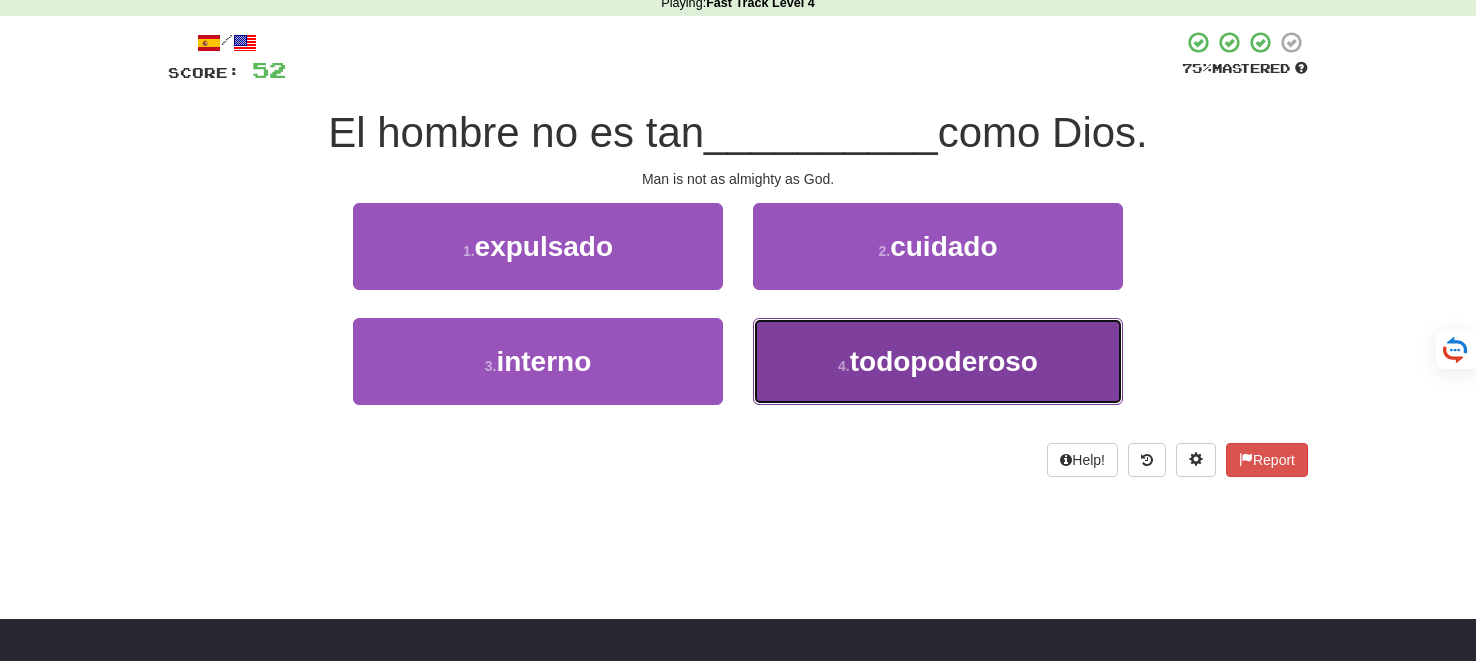 click on "4 .  todopoderoso" at bounding box center [938, 361] 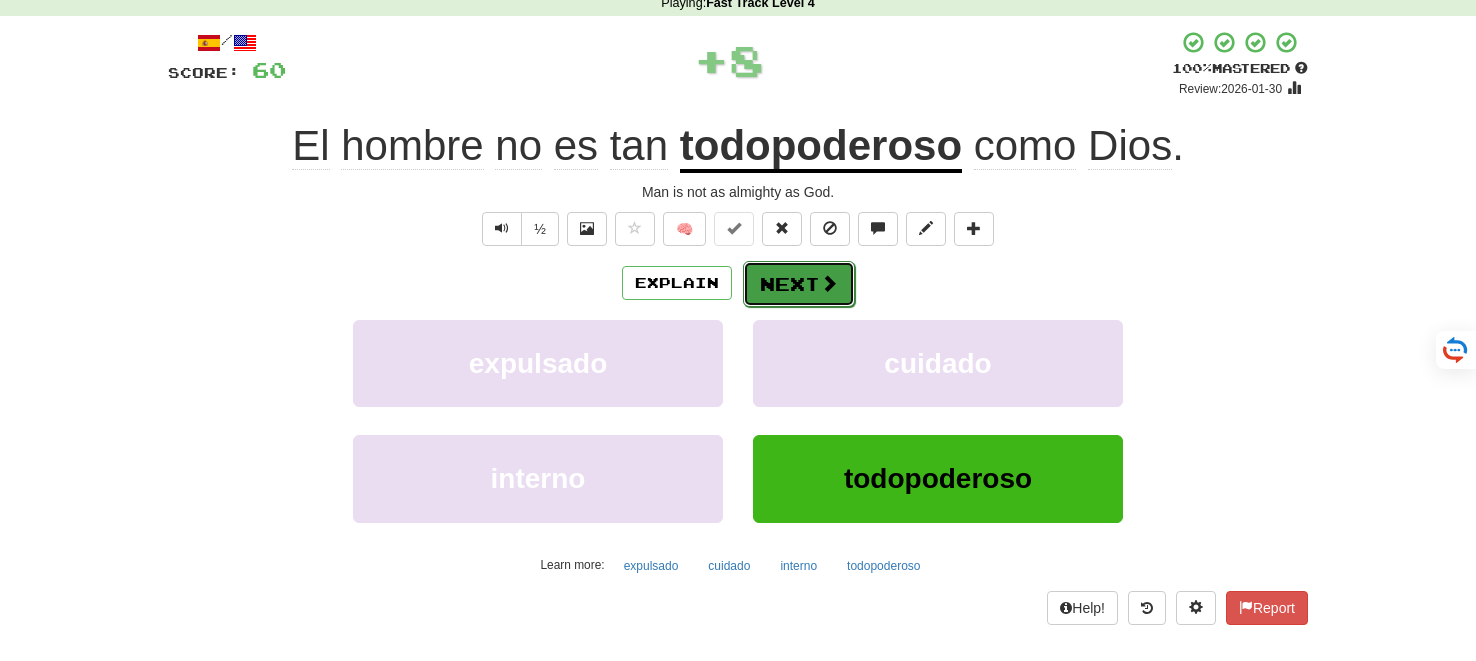 click on "Next" at bounding box center (799, 284) 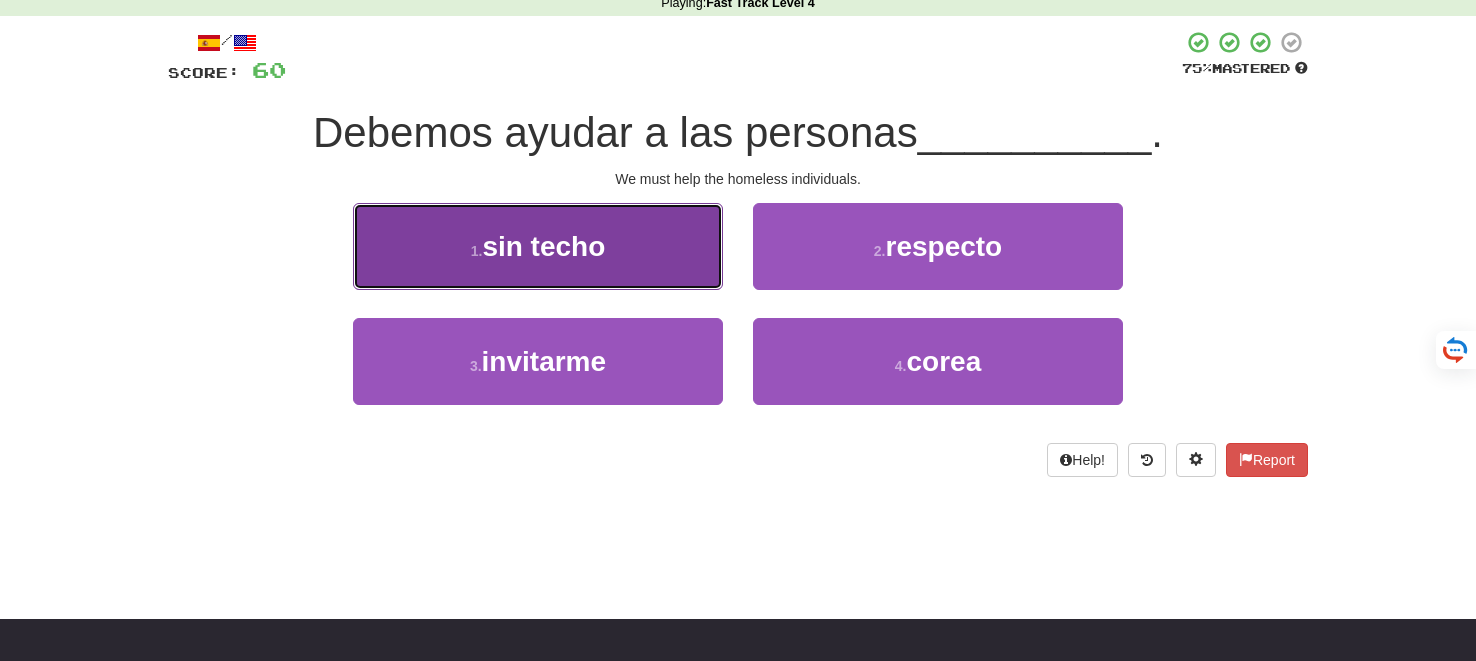 click on "sin techo" at bounding box center (543, 246) 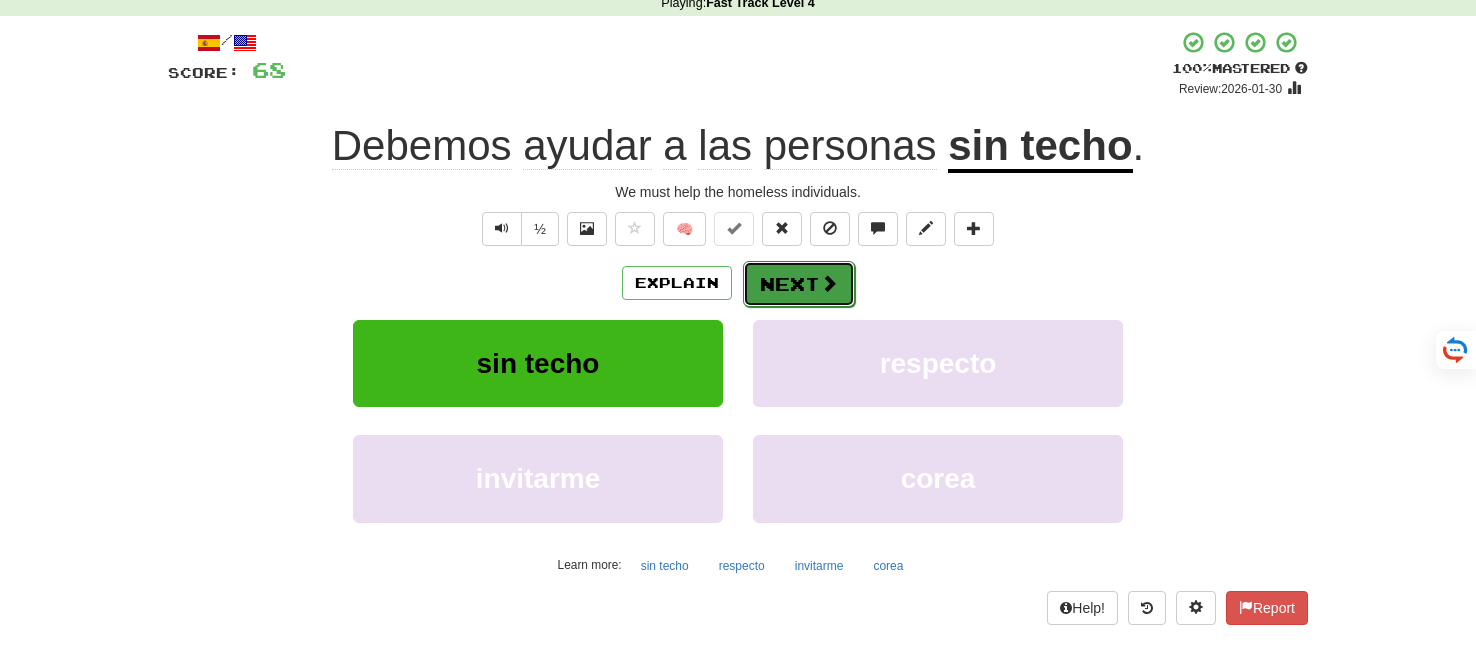 click on "Next" at bounding box center [799, 284] 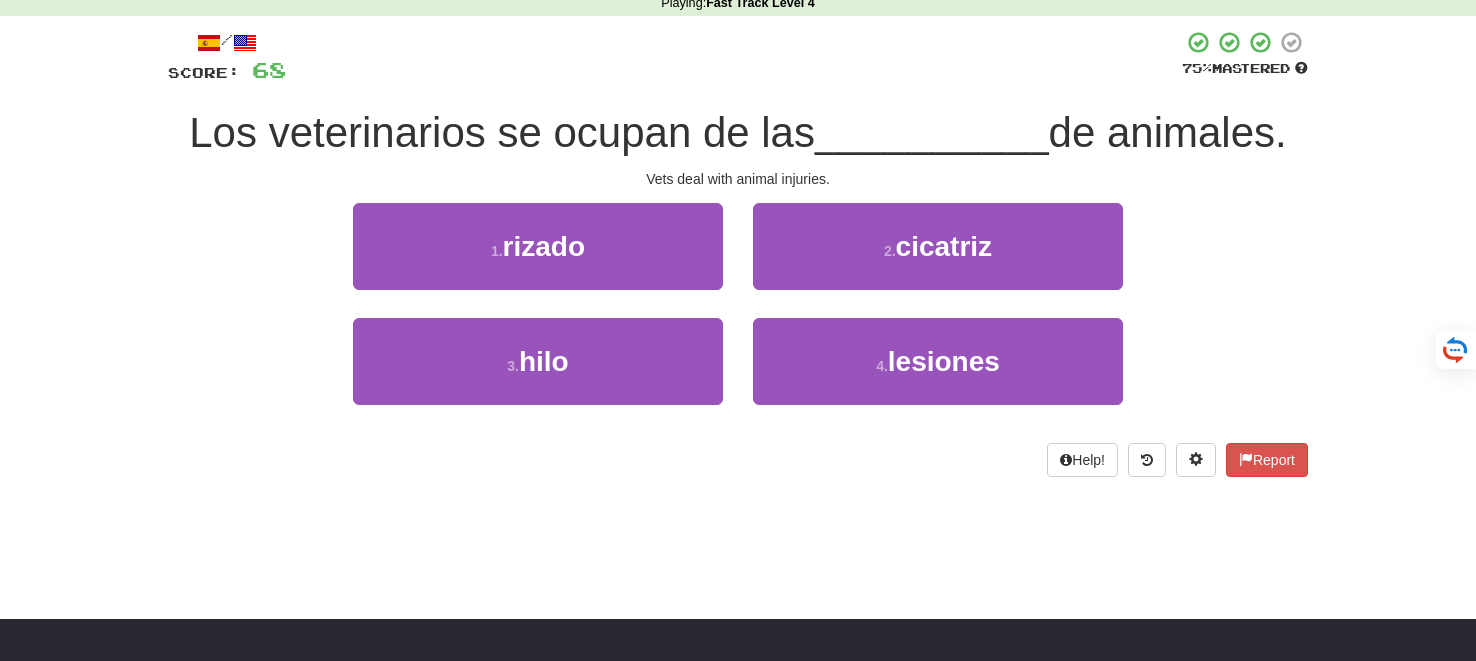 click on "2 .  cicatriz" at bounding box center [938, 260] 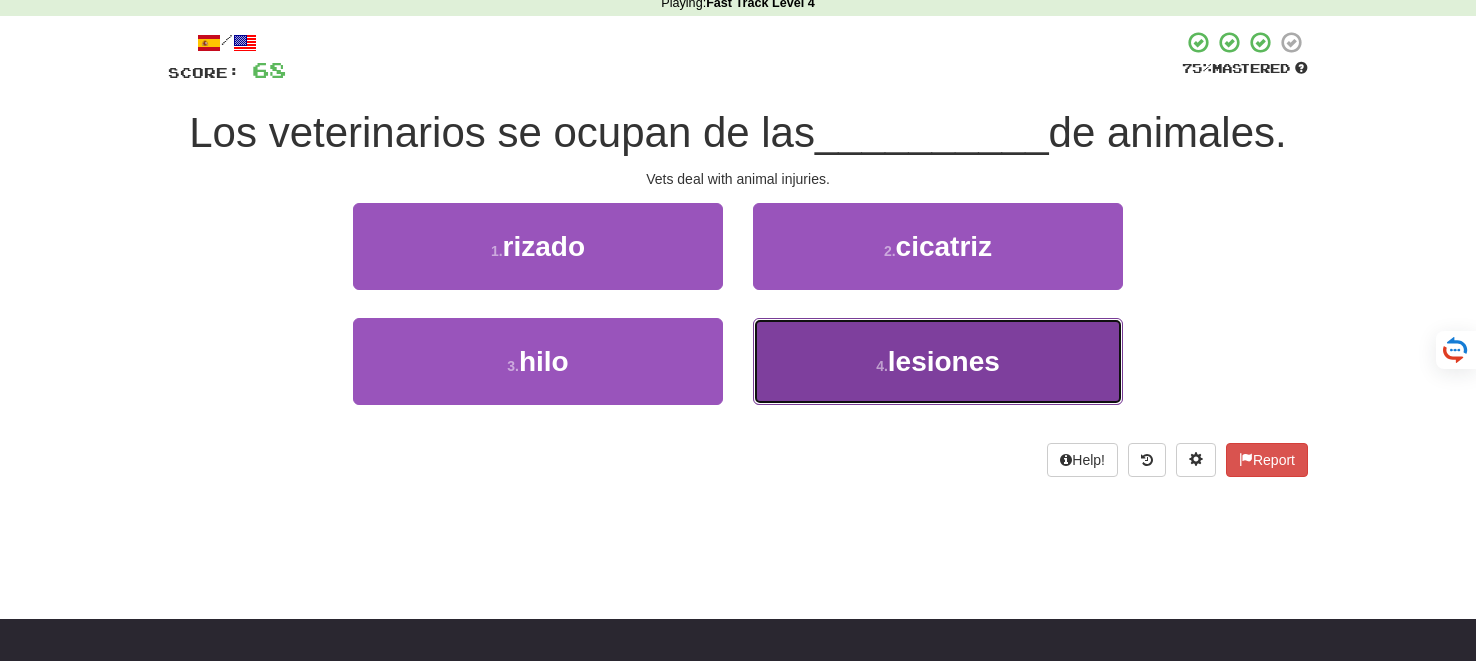 click on "lesiones" at bounding box center (944, 361) 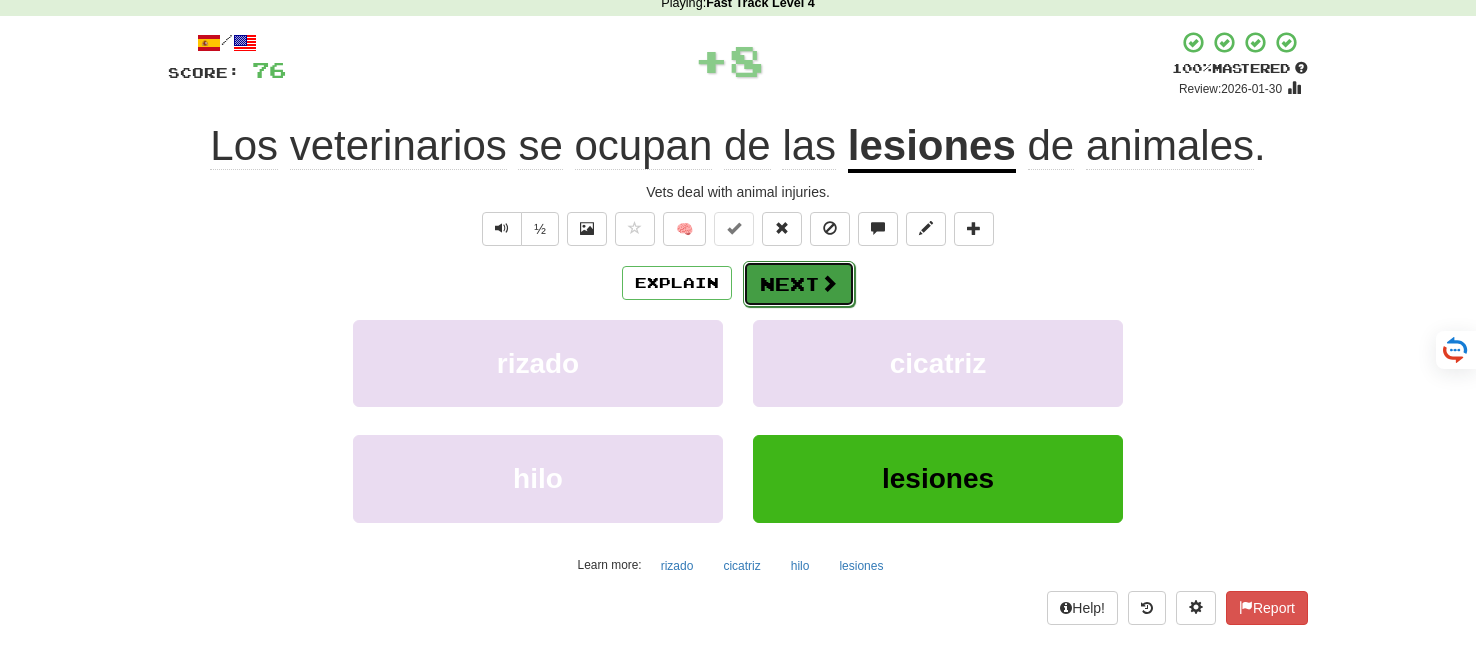 click on "Next" at bounding box center [799, 284] 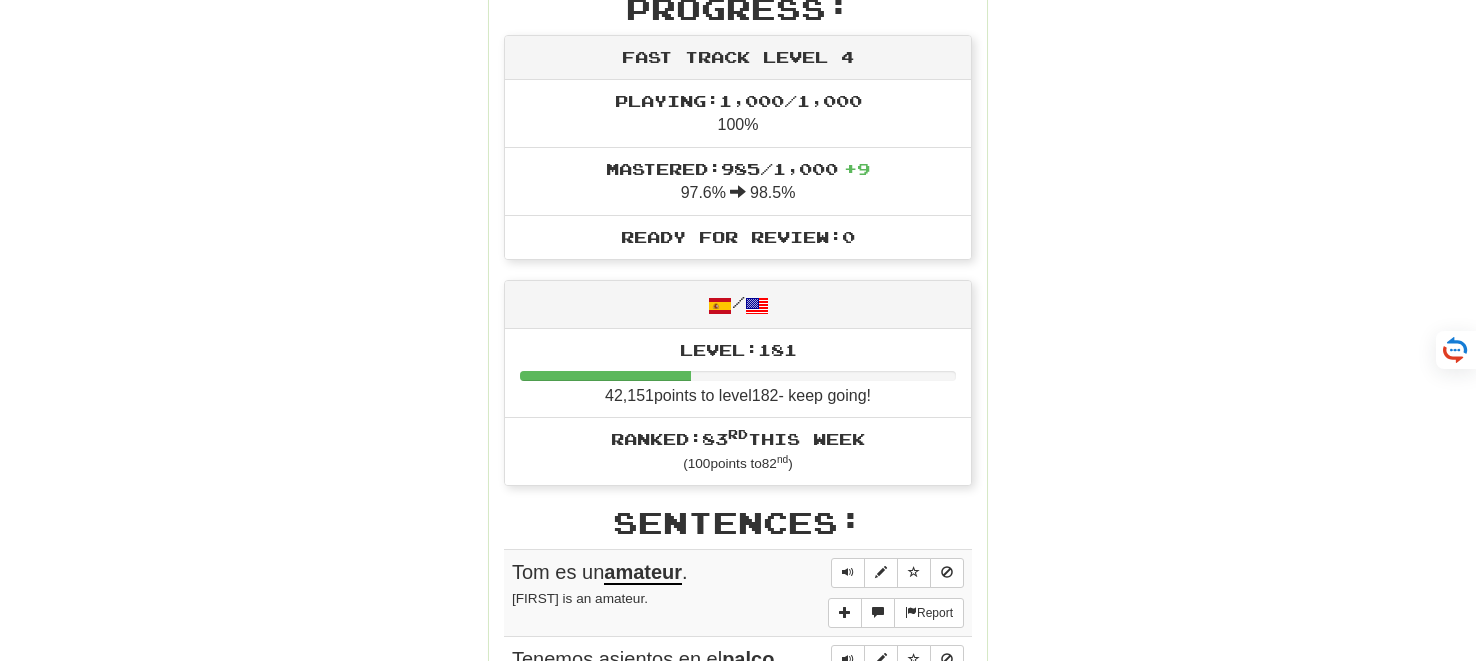 scroll, scrollTop: 522, scrollLeft: 0, axis: vertical 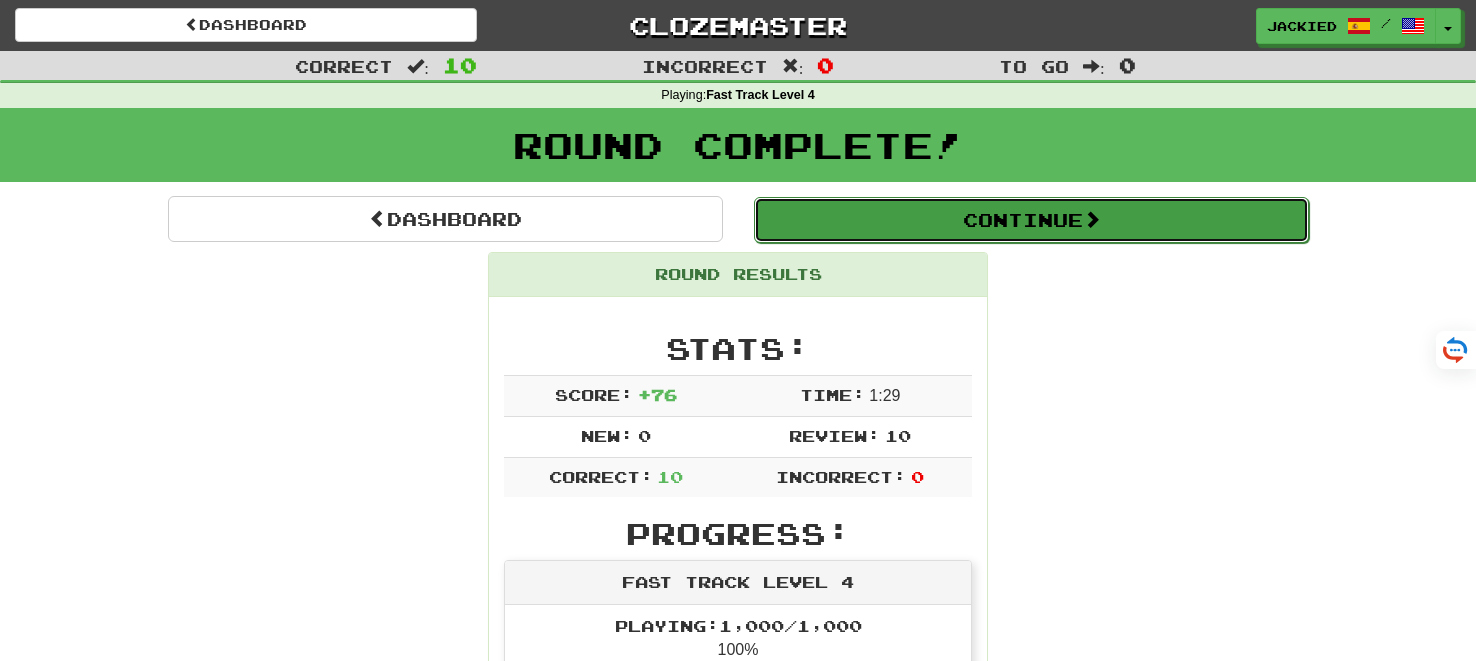 click on "Continue" at bounding box center [1031, 220] 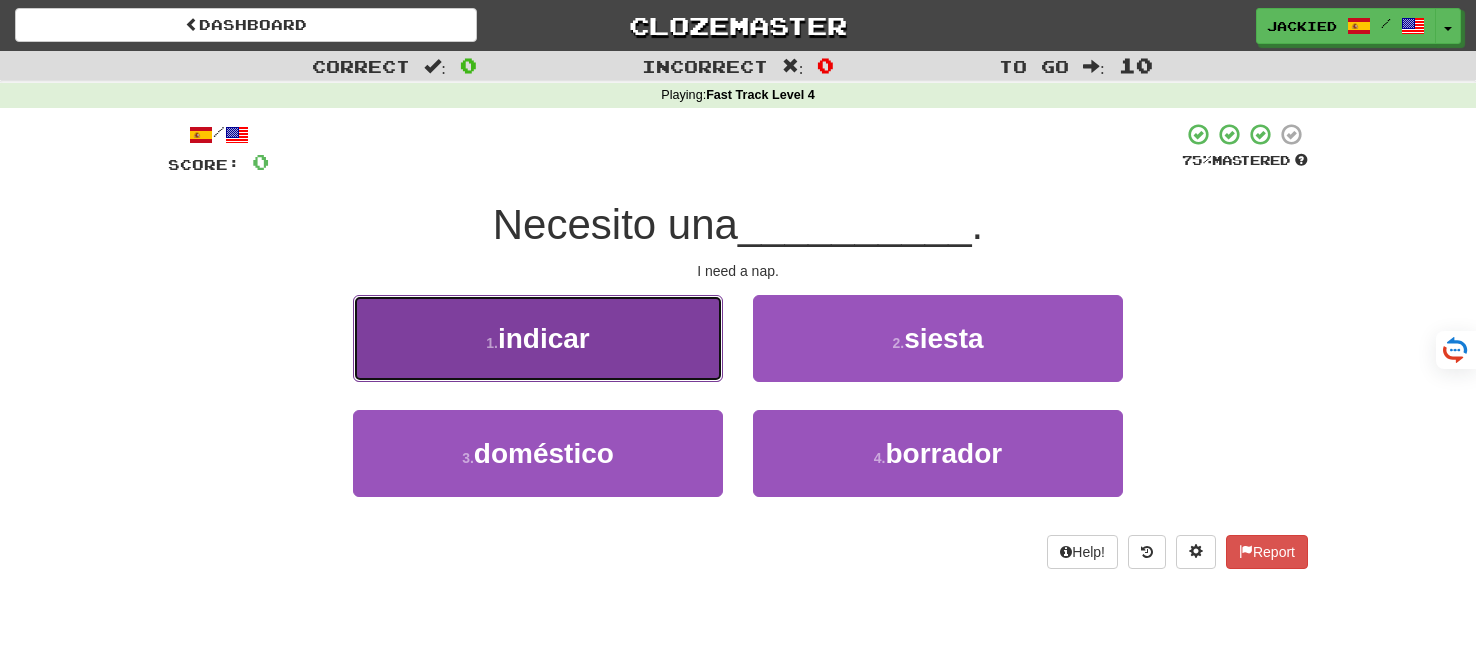click on "1 .  indicar" at bounding box center [538, 338] 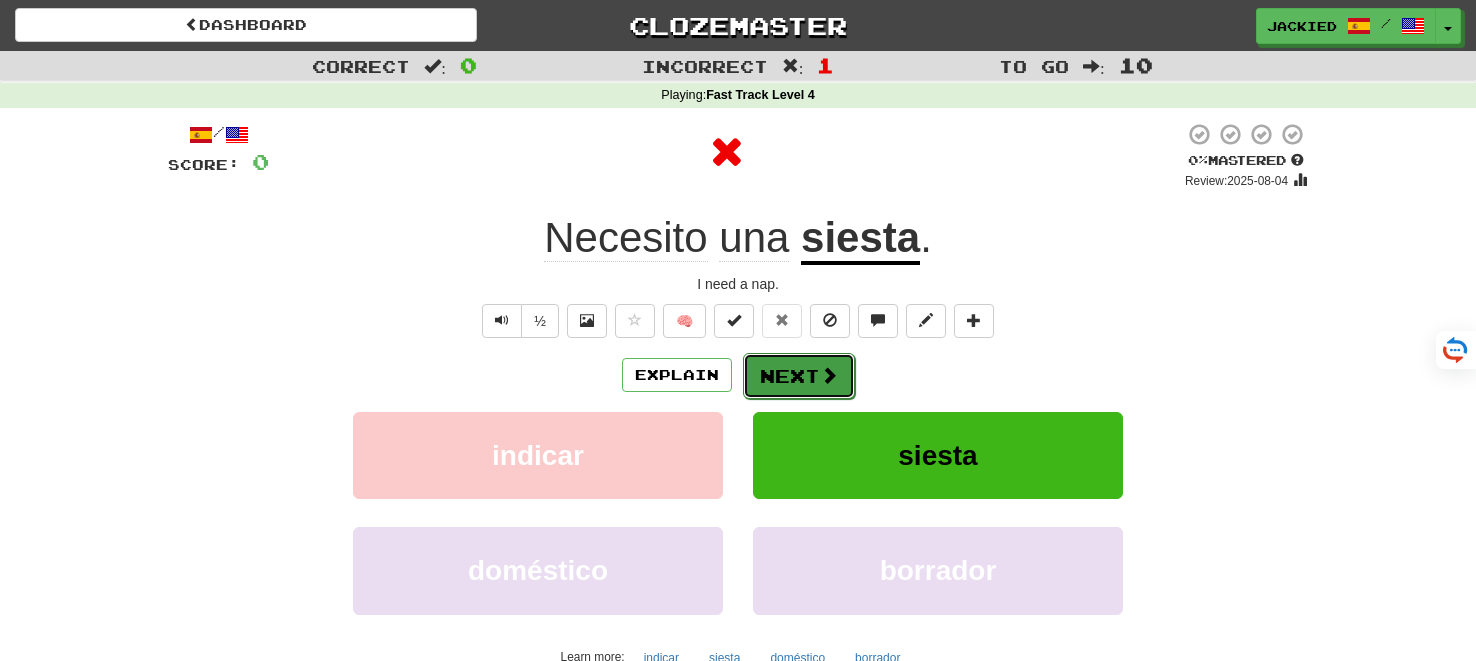 click on "Next" at bounding box center (799, 376) 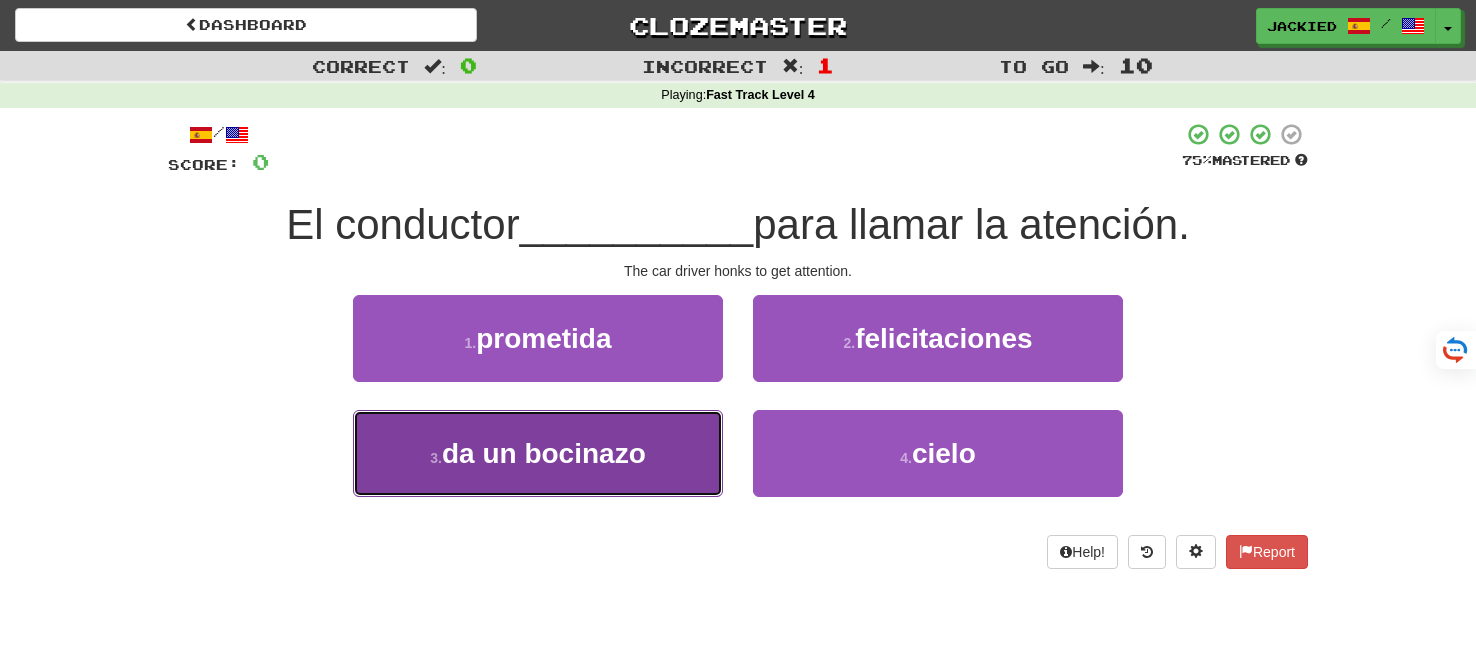 click on "da un bocinazo" at bounding box center (544, 453) 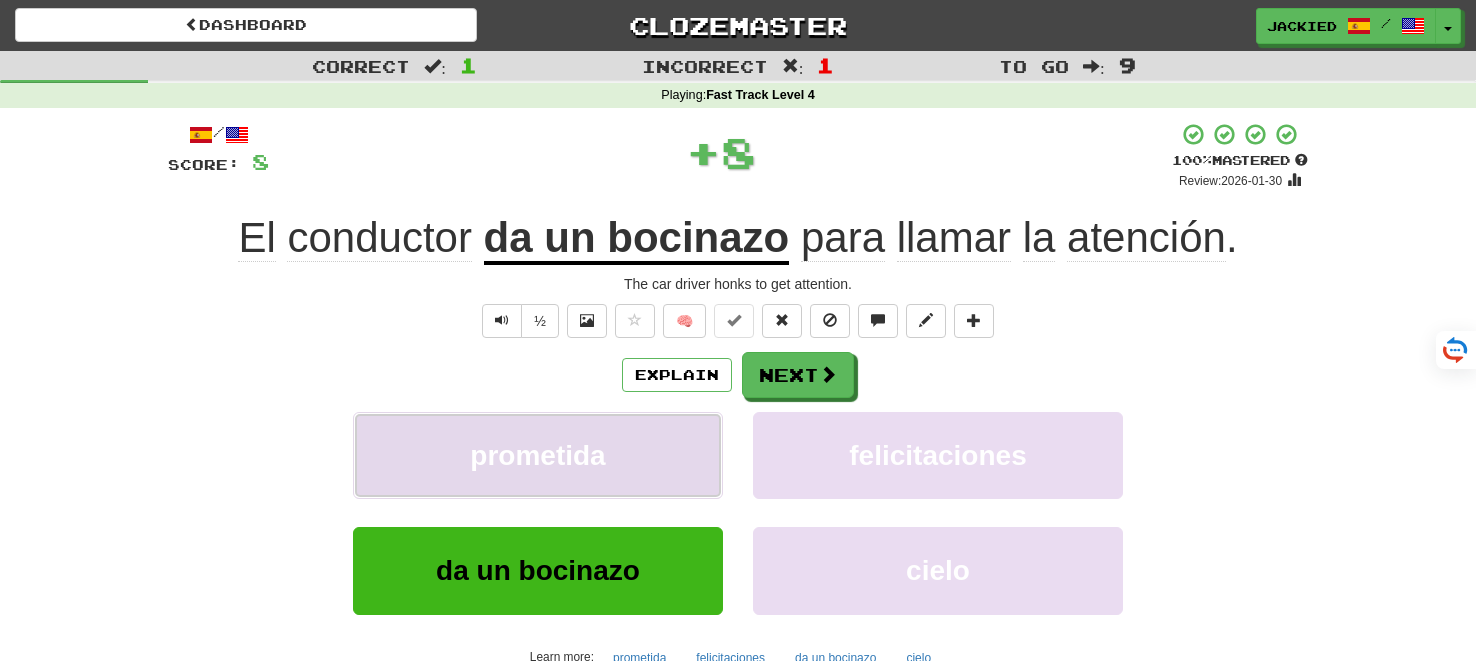 click on "prometida" at bounding box center [538, 455] 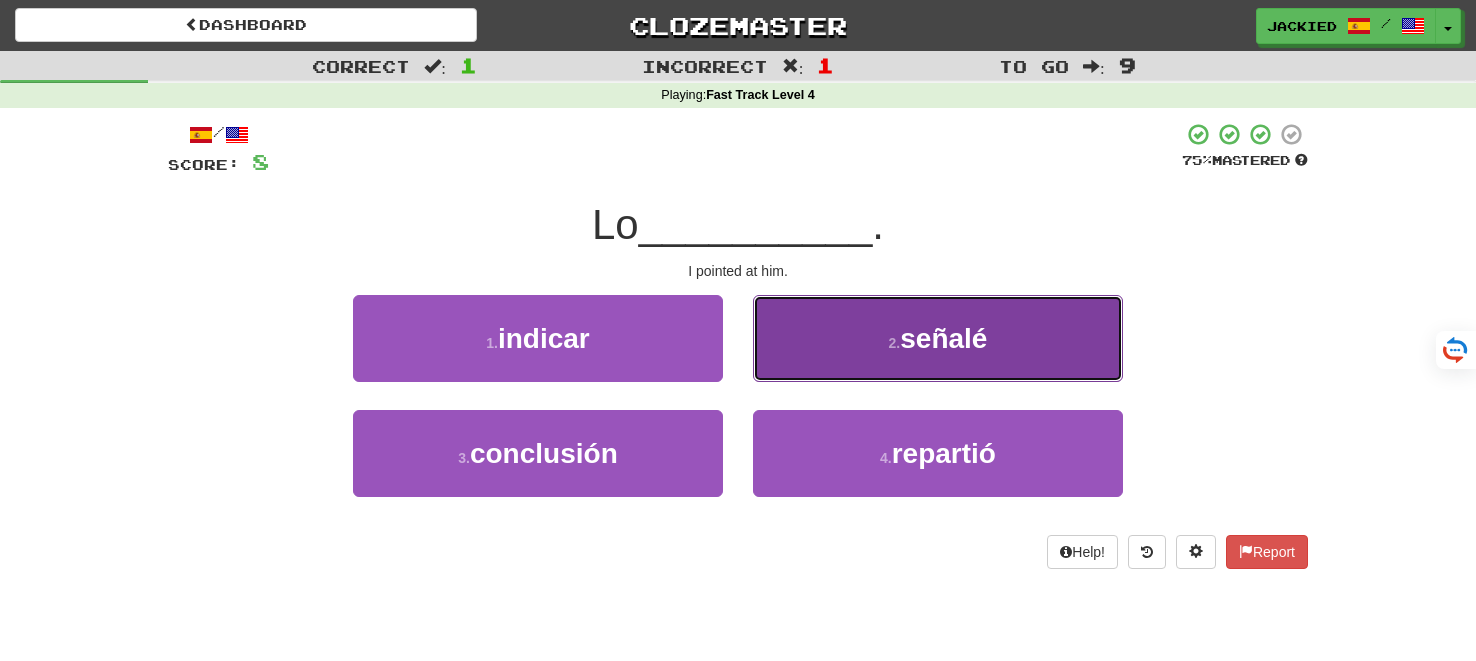 click on "2 .  señalé" at bounding box center (938, 338) 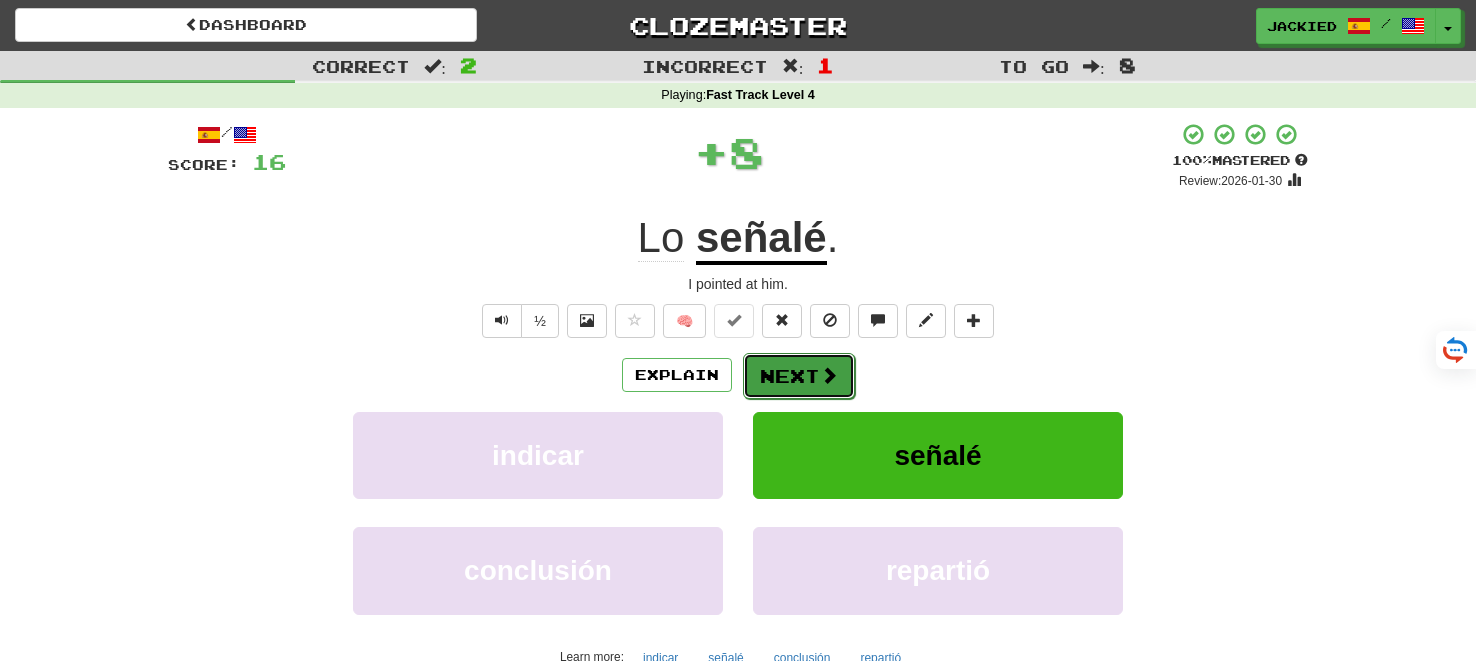 click on "Next" at bounding box center (799, 376) 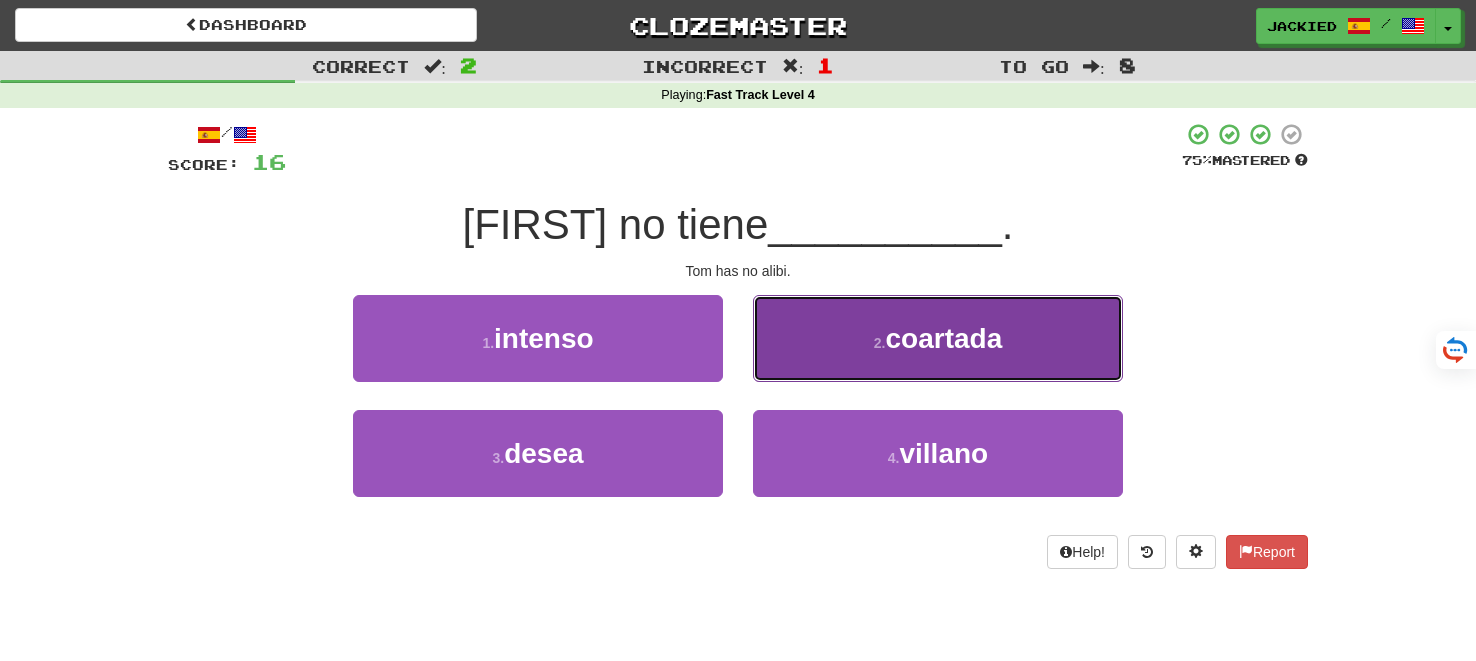 click on "2 .  coartada" at bounding box center (938, 338) 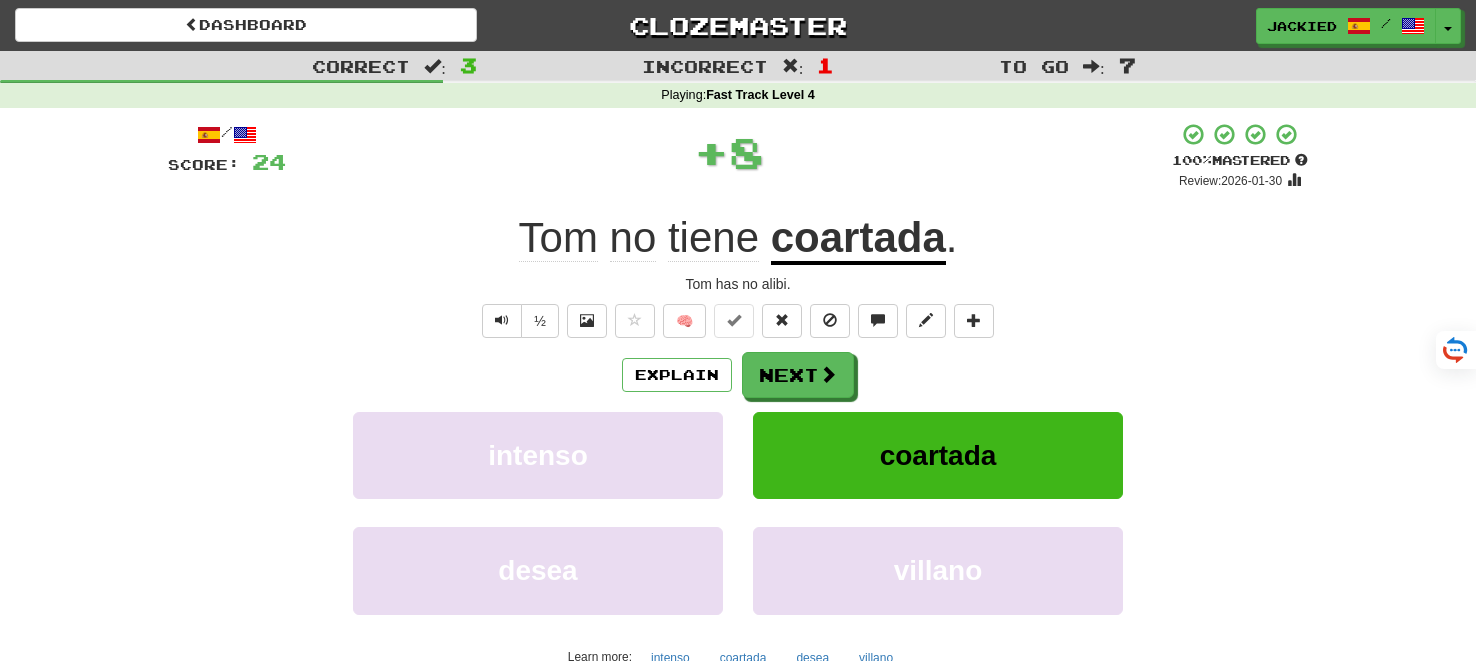 click on "/  Score:   24 + 8 100 %  Mastered Review:  2026-01-30 [FIRST]   no   tiene   coartada . [FIRST] has no alibi. ½ 🧠 Explain Next intenso coartada desea villano Learn more: intenso coartada desea villano  Help!  Report" at bounding box center (738, 419) 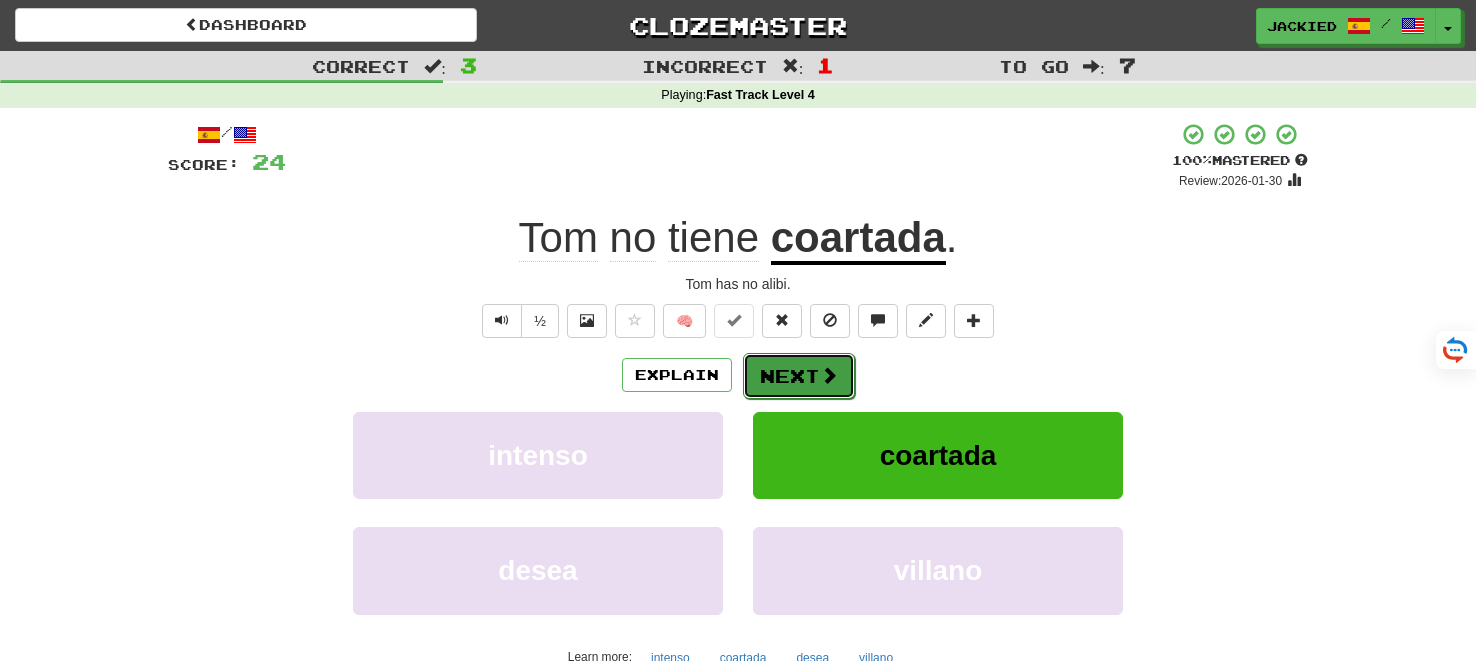 click on "Next" at bounding box center [799, 376] 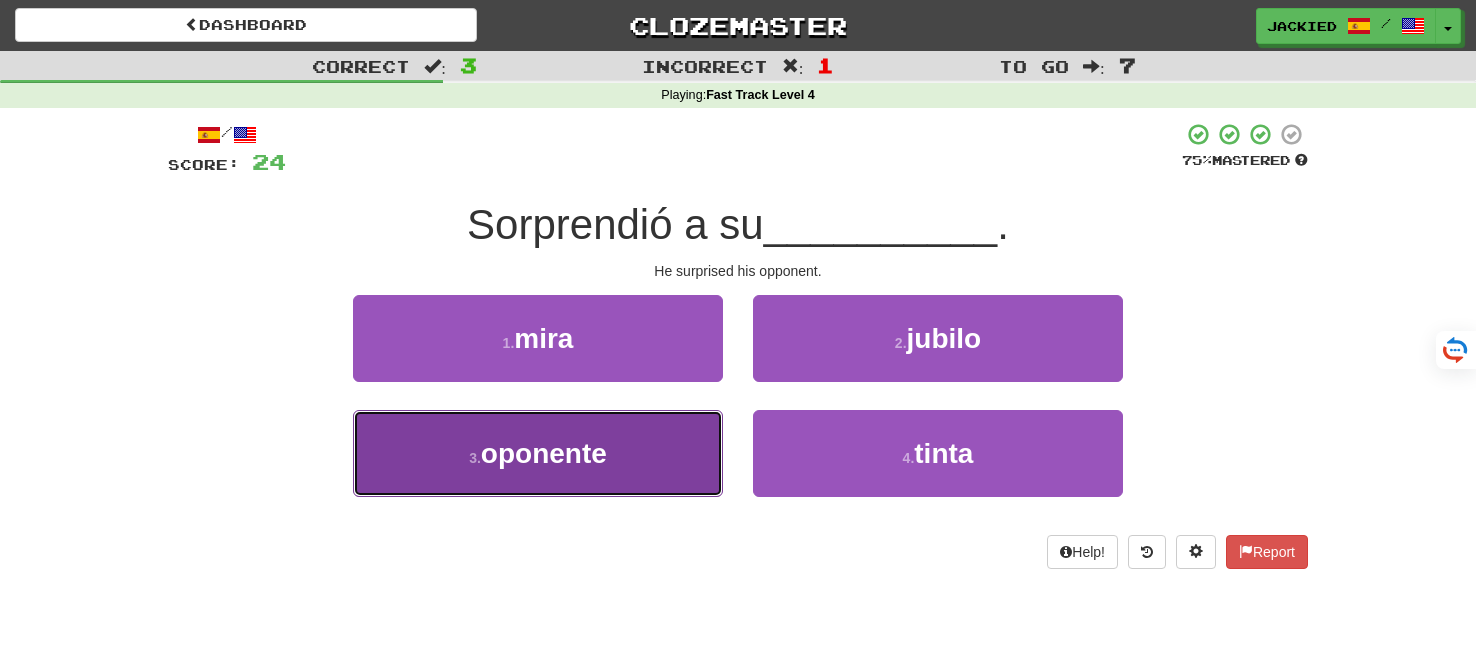 click on "3 .  oponente" at bounding box center [538, 453] 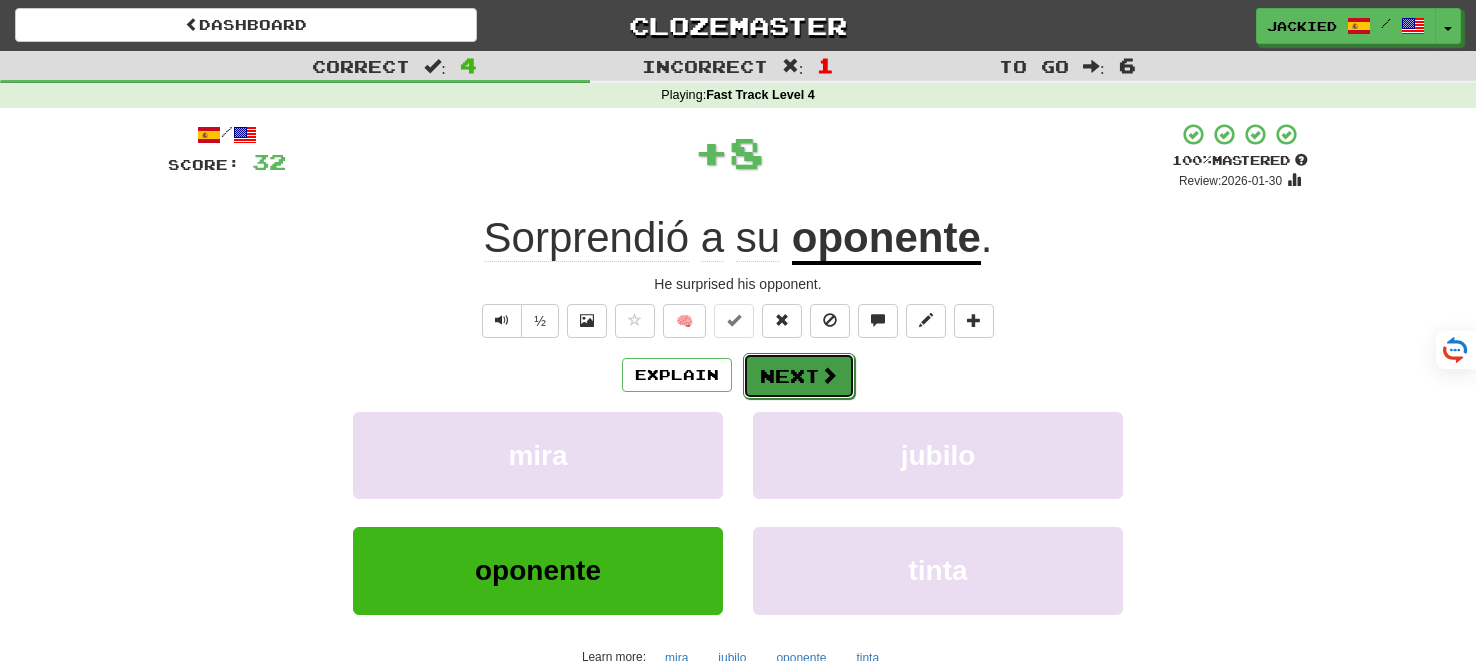 click on "Next" at bounding box center [799, 376] 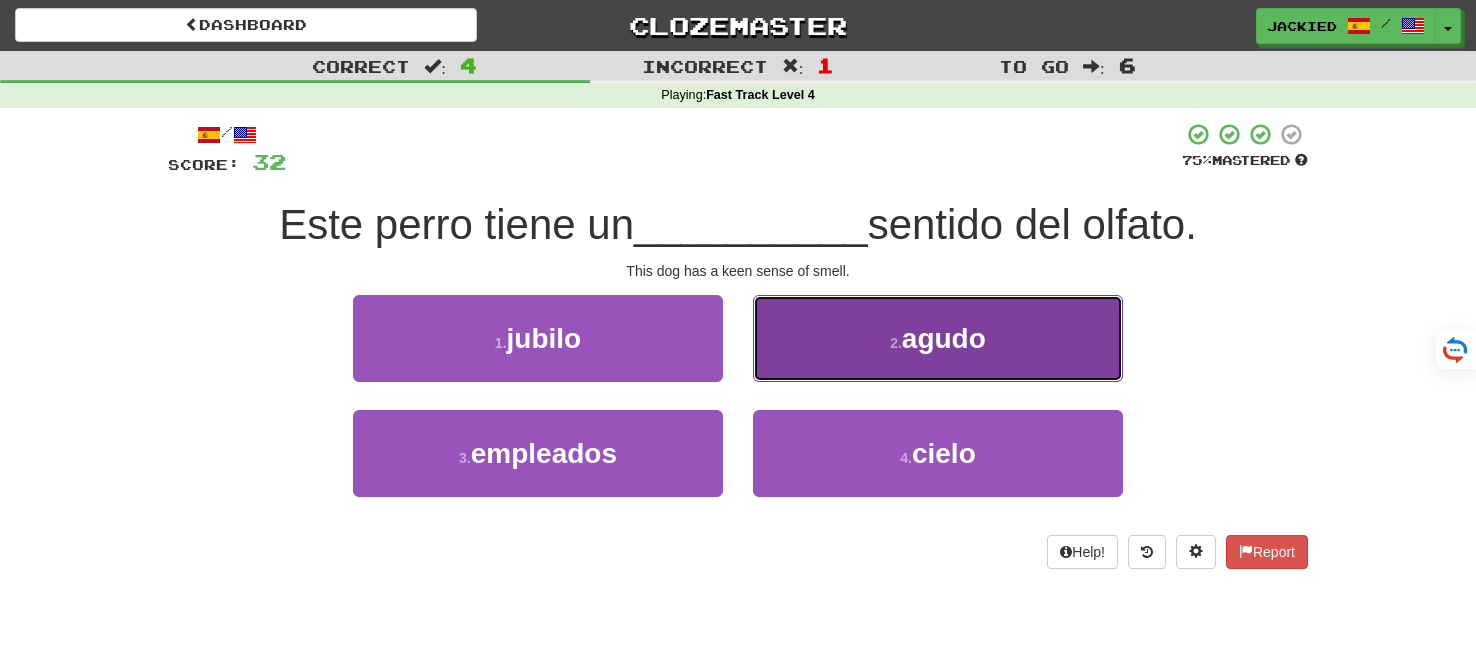 click on "2 .  agudo" at bounding box center (938, 338) 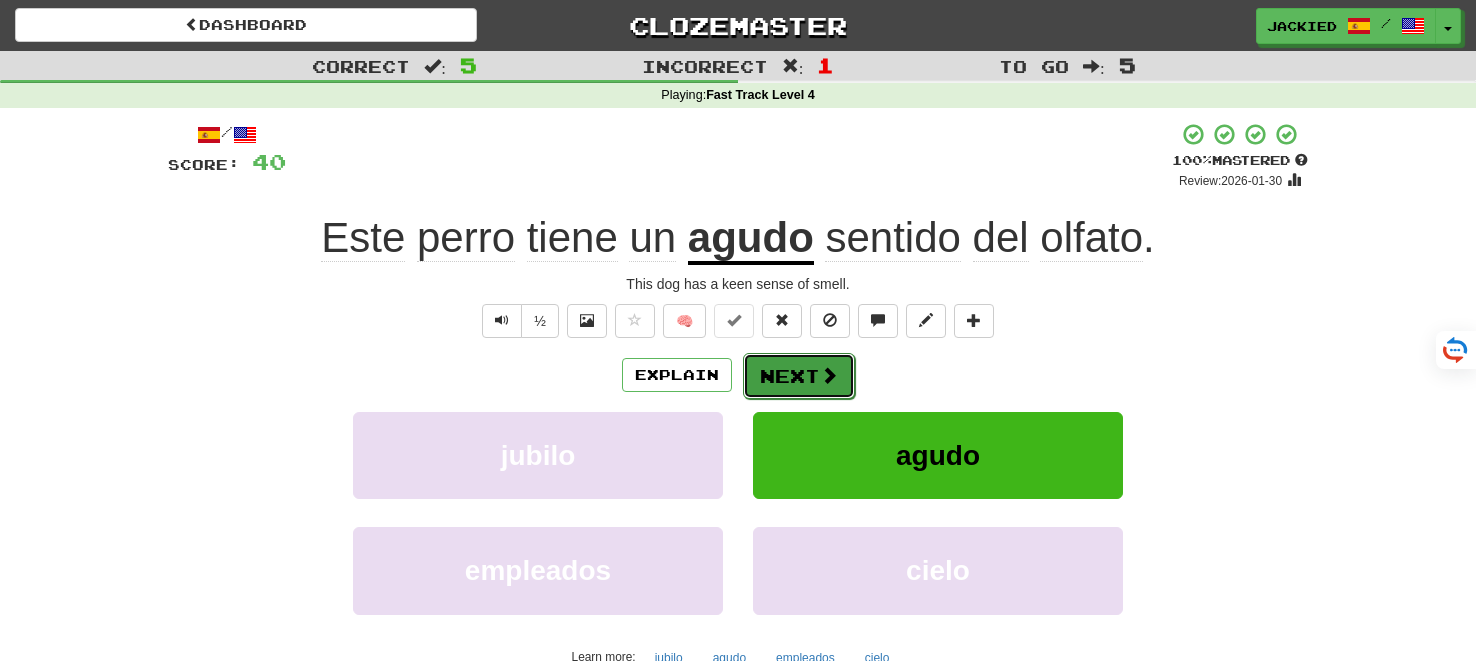 click on "Next" at bounding box center (799, 376) 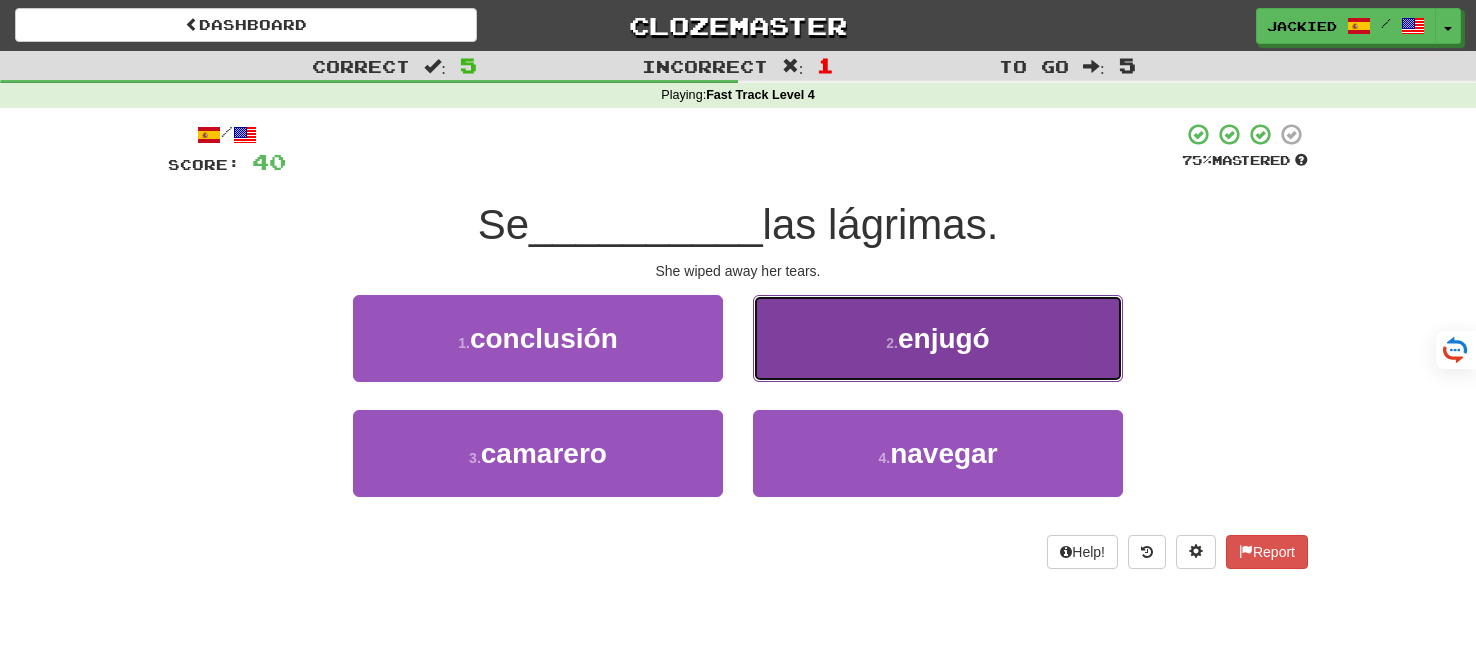 click on "2 .  enjugó" at bounding box center [938, 338] 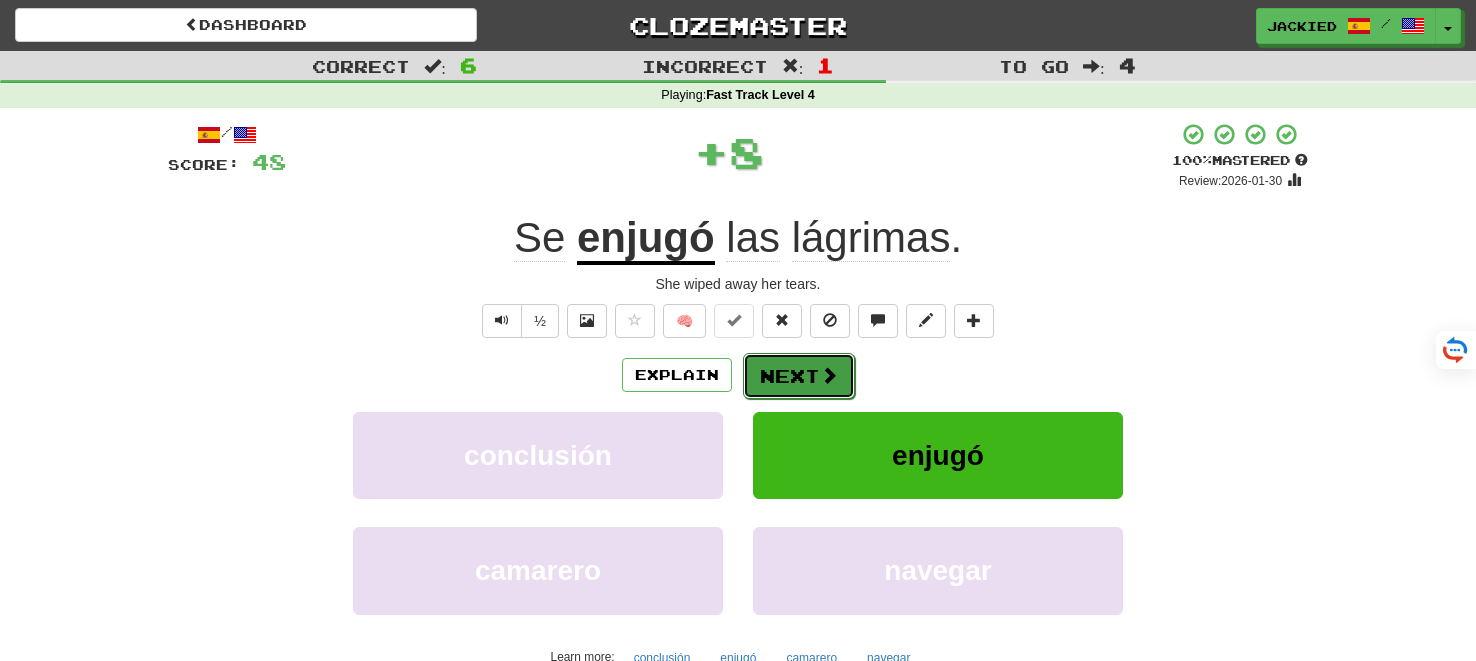 click on "Next" at bounding box center [799, 376] 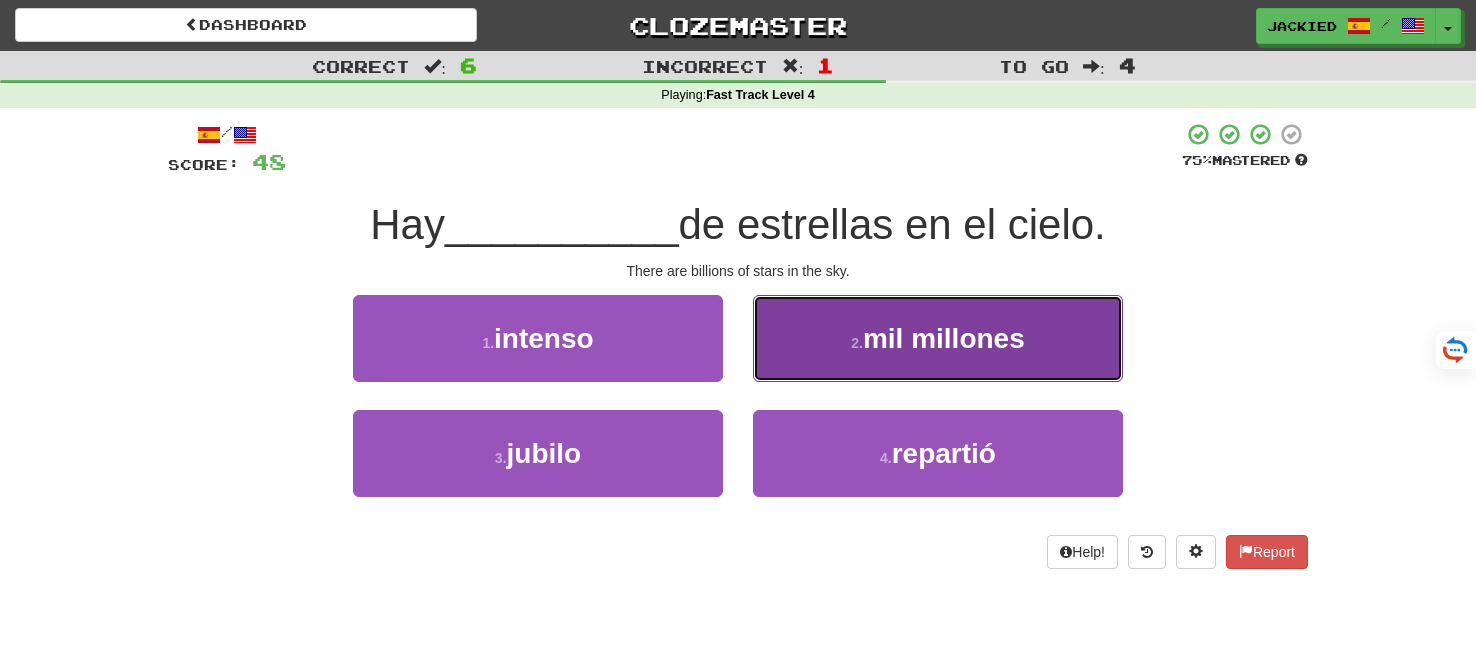 click on "2 .  mil millones" at bounding box center (938, 338) 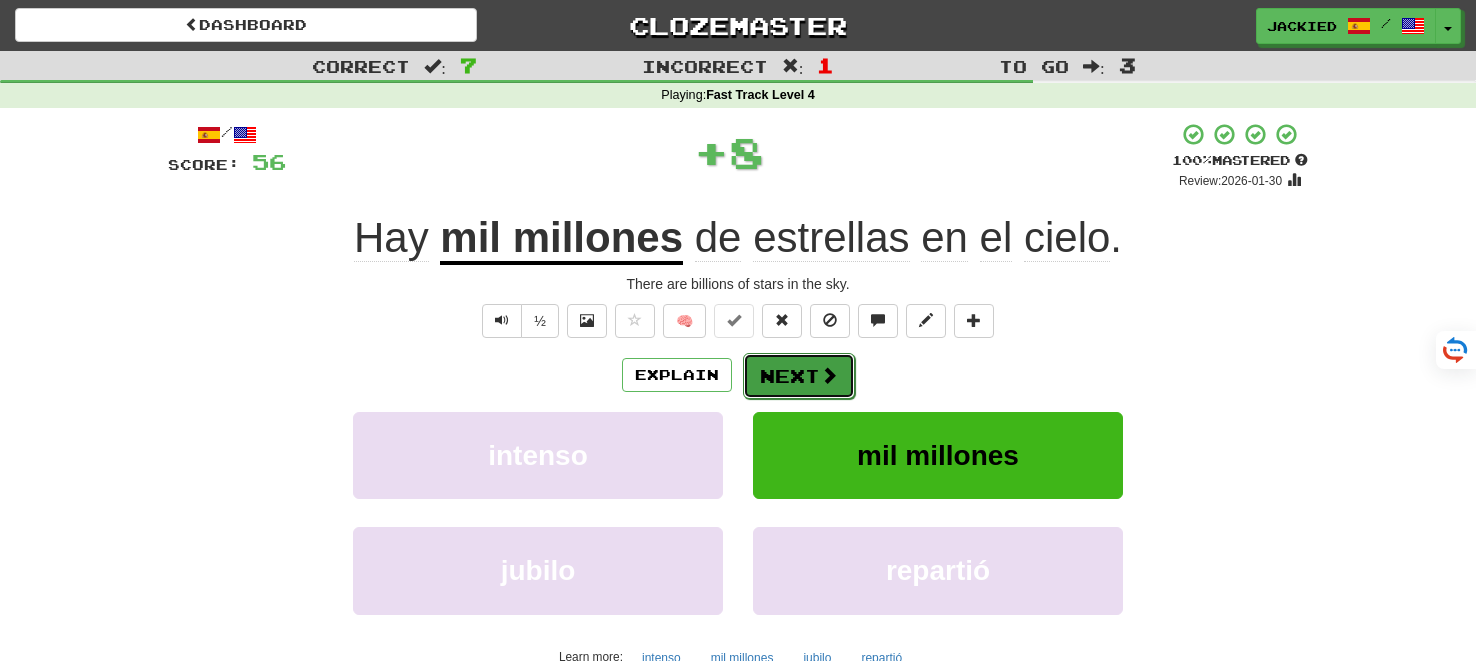 click on "Next" at bounding box center (799, 376) 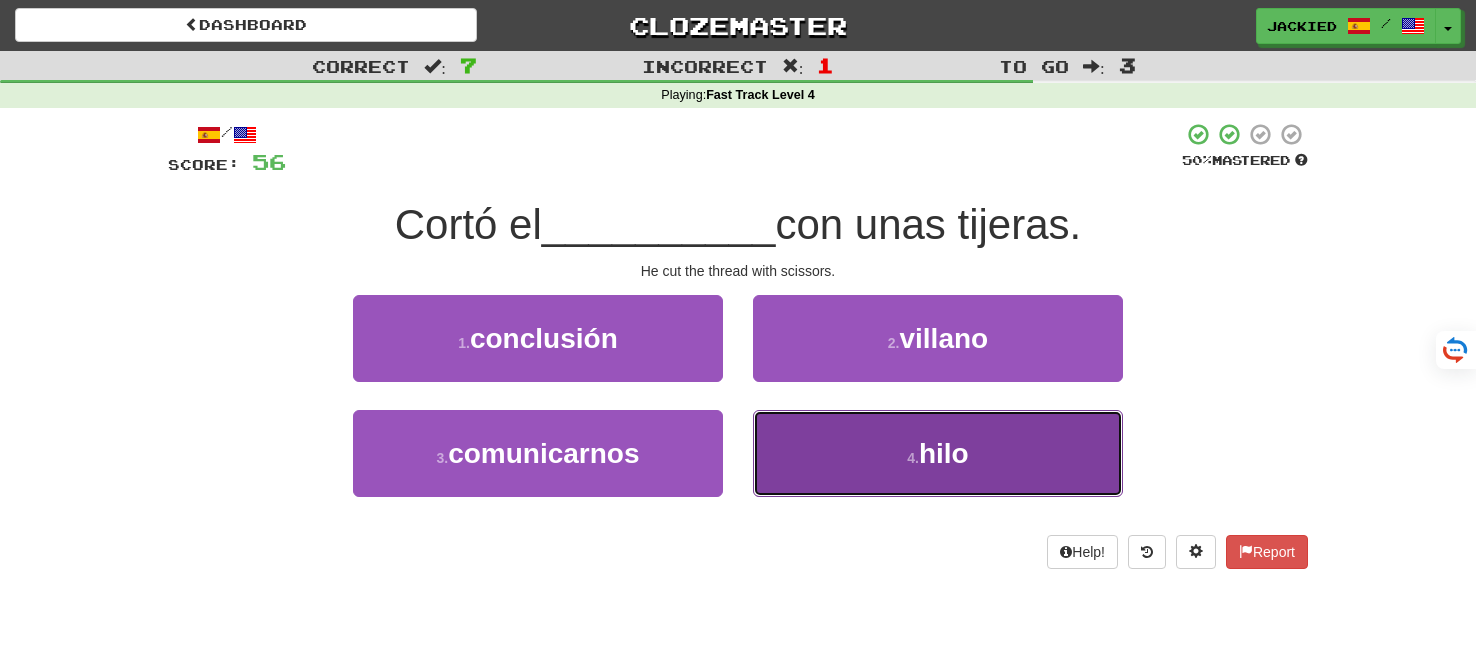 click on "4 .  hilo" at bounding box center (938, 453) 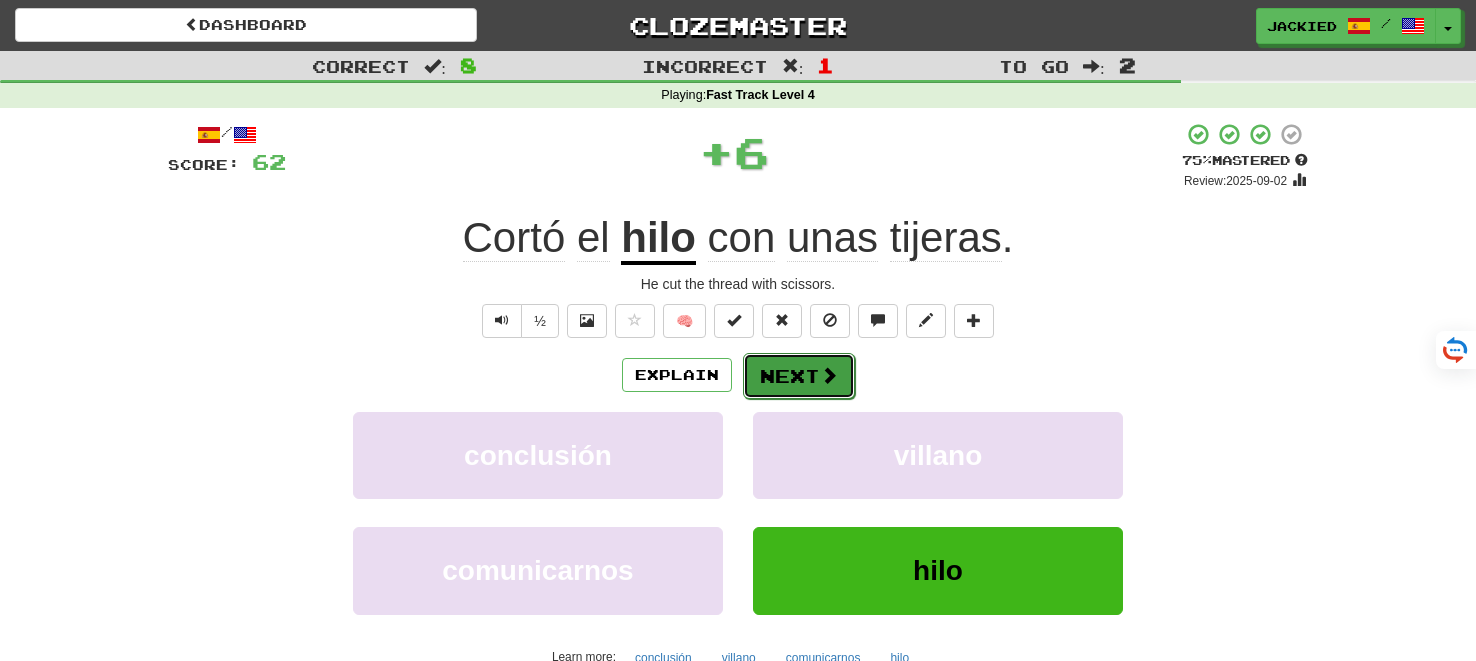 click on "Next" at bounding box center (799, 376) 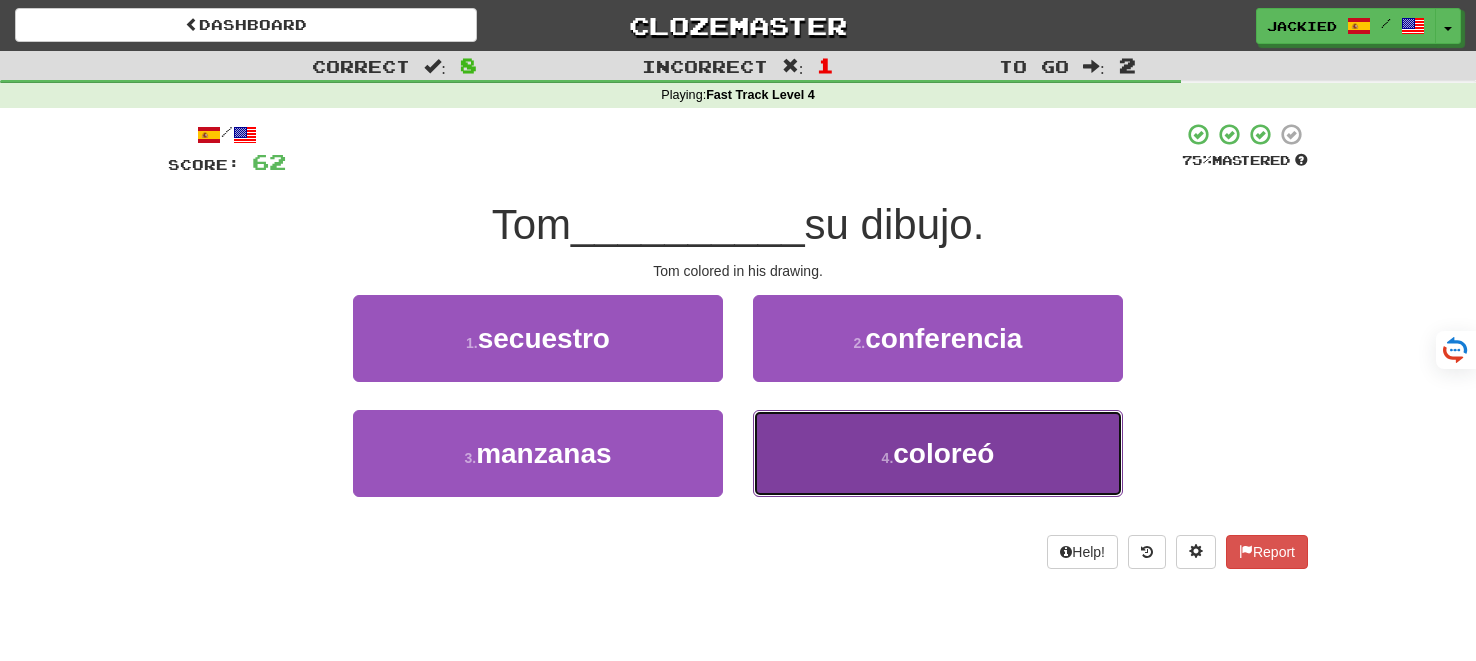click on "4 .  coloreó" at bounding box center [938, 453] 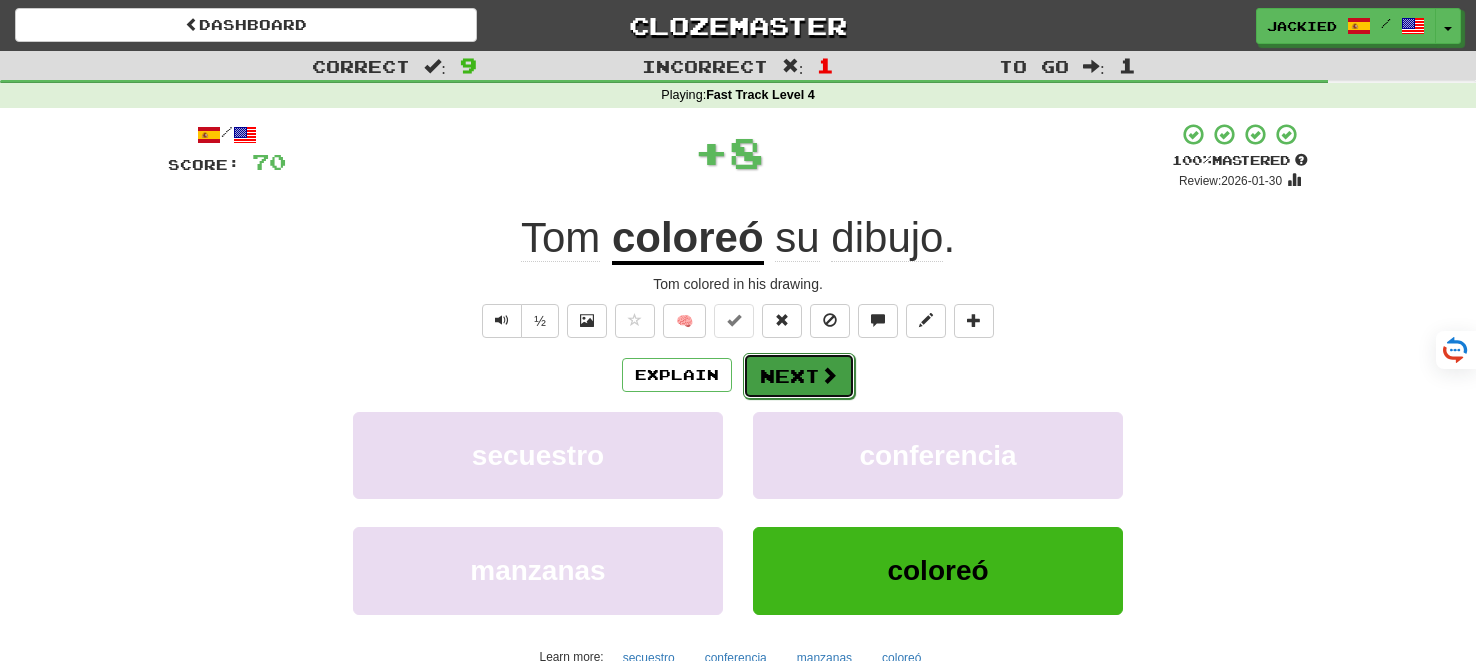 click on "Next" at bounding box center (799, 376) 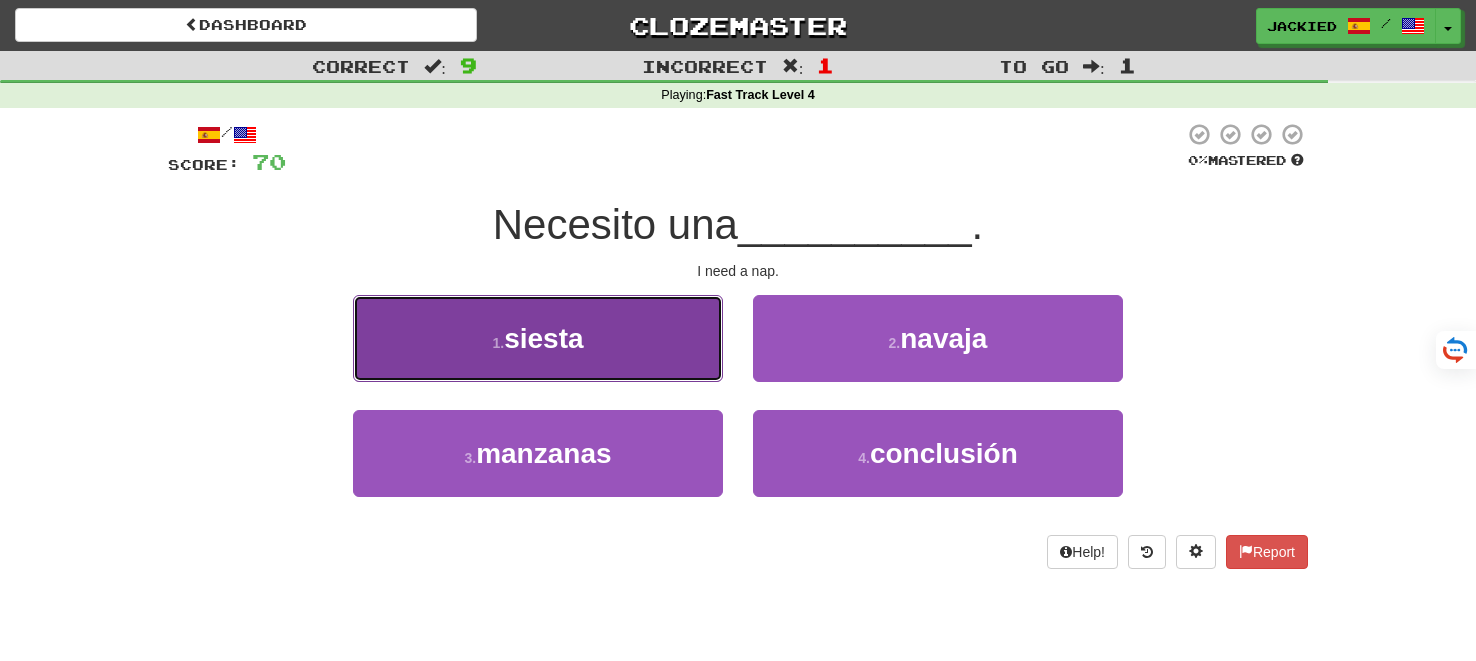 click on "1 .  siesta" at bounding box center (538, 338) 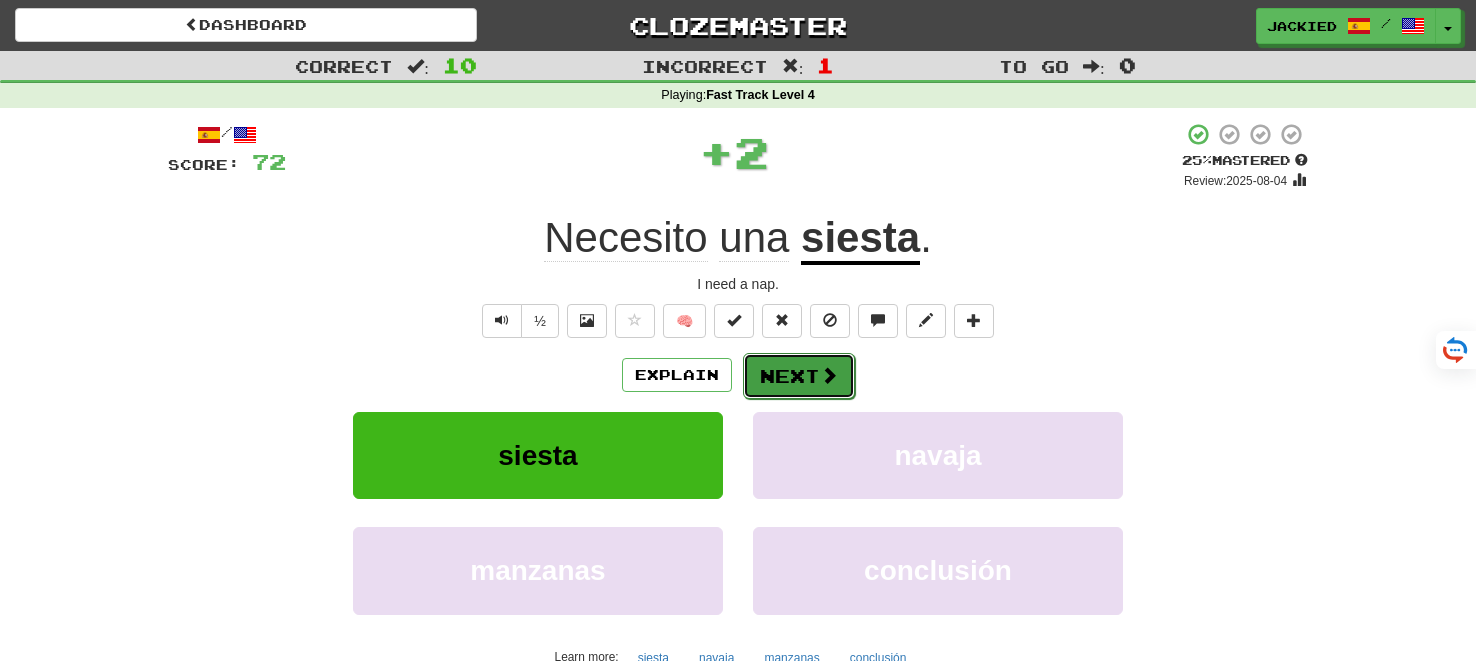 click on "Next" at bounding box center [799, 376] 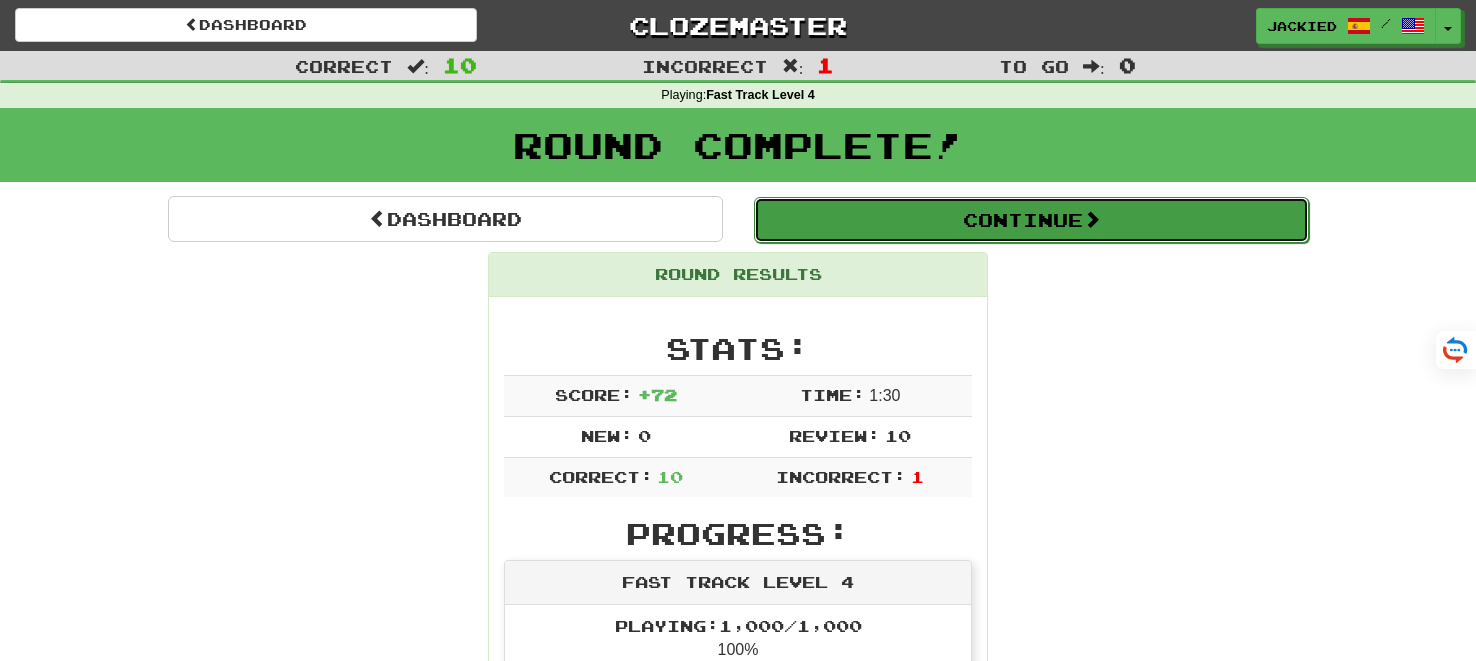 click on "Continue" at bounding box center (1031, 220) 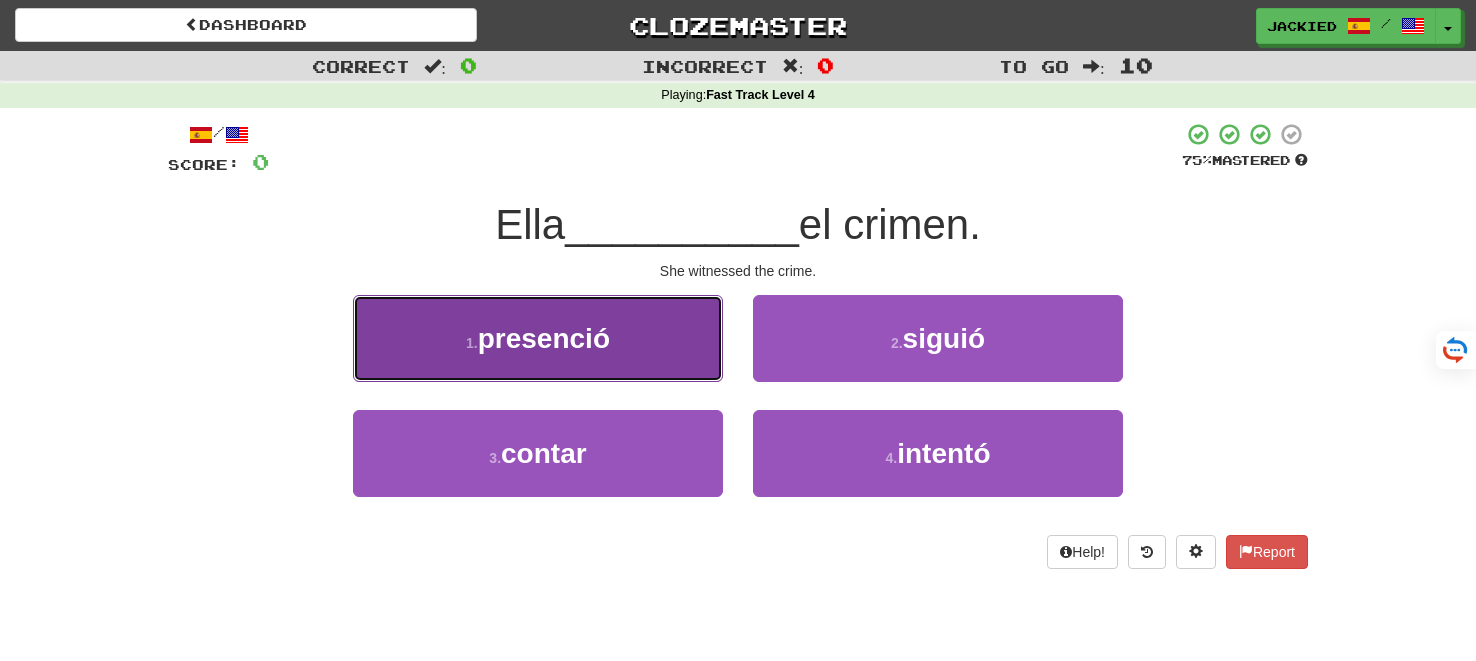 click on "presenció" at bounding box center [544, 338] 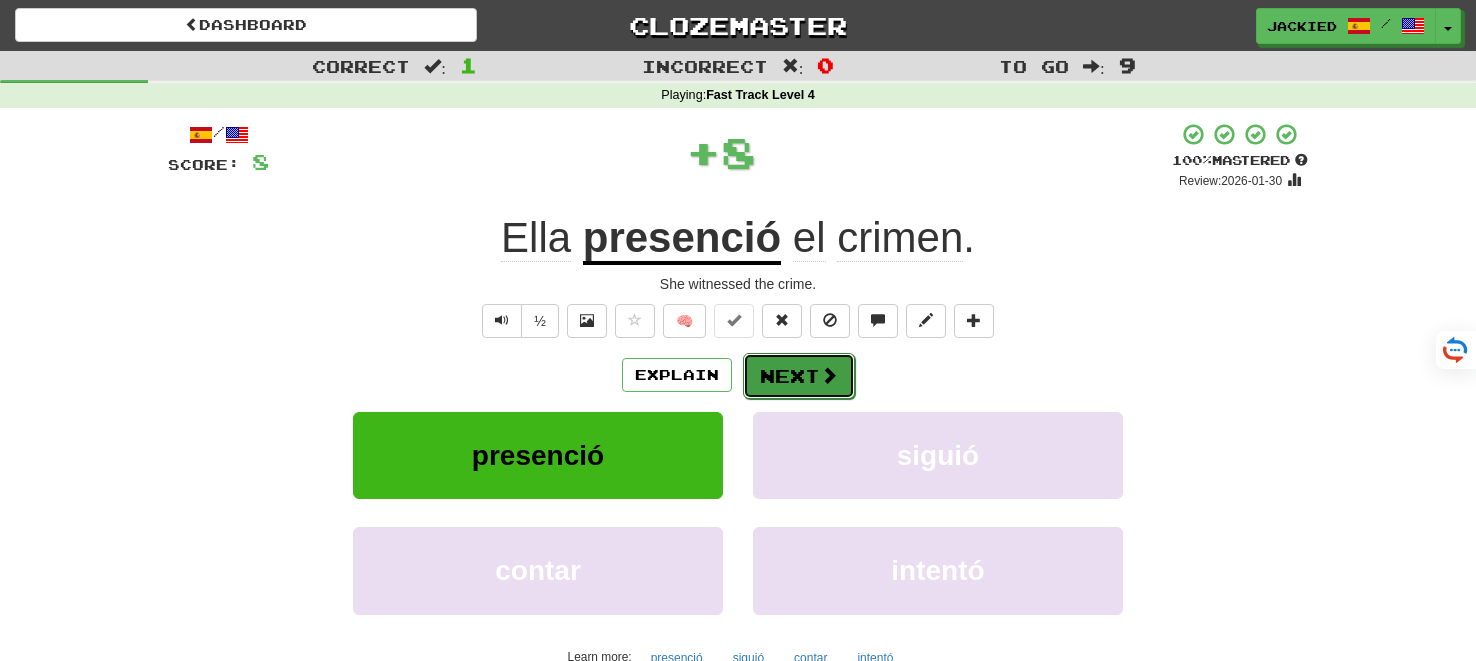 click on "Next" at bounding box center (799, 376) 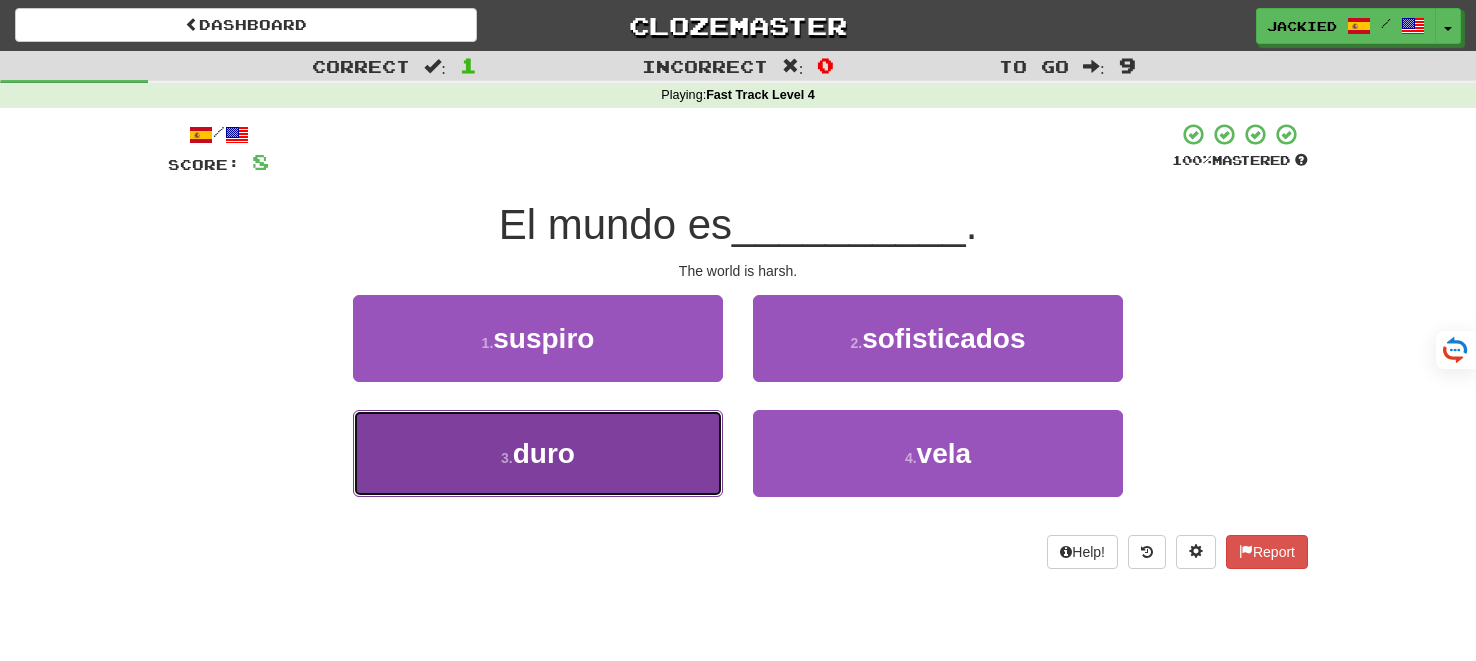 click on "3 .  duro" at bounding box center [538, 453] 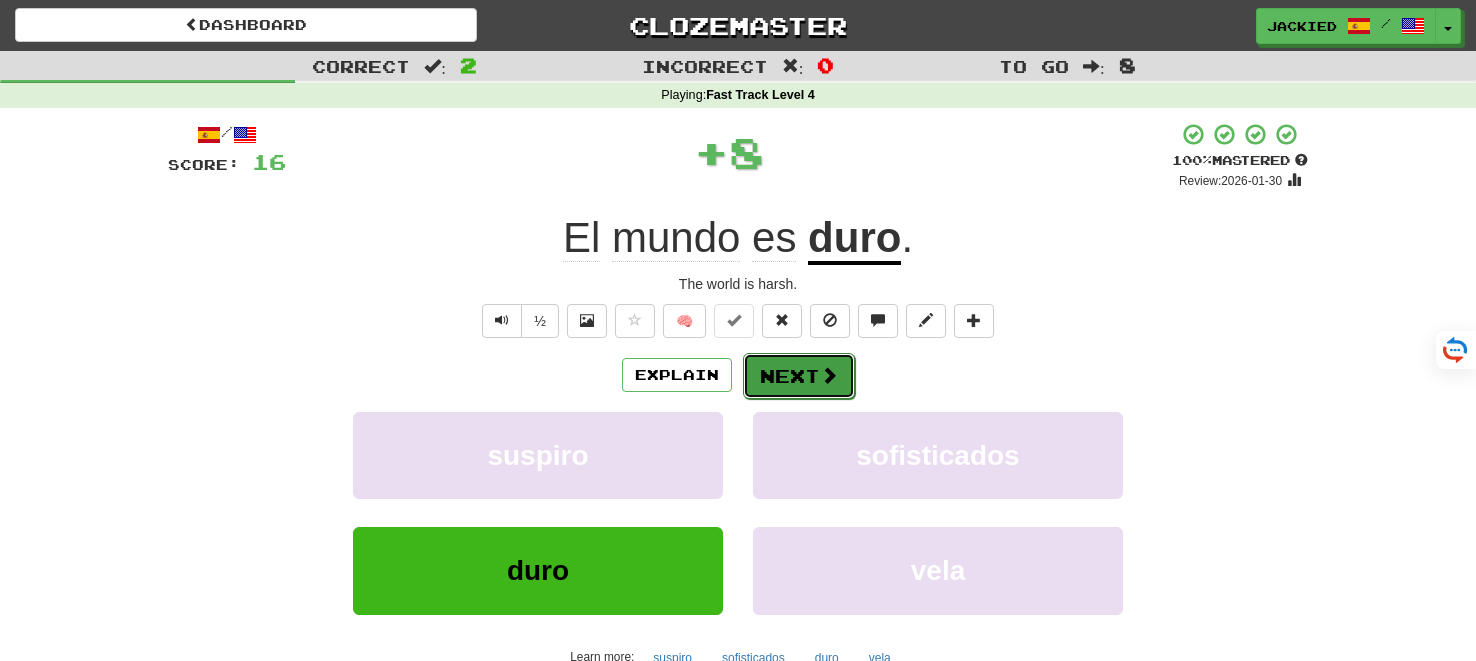 click on "Next" at bounding box center [799, 376] 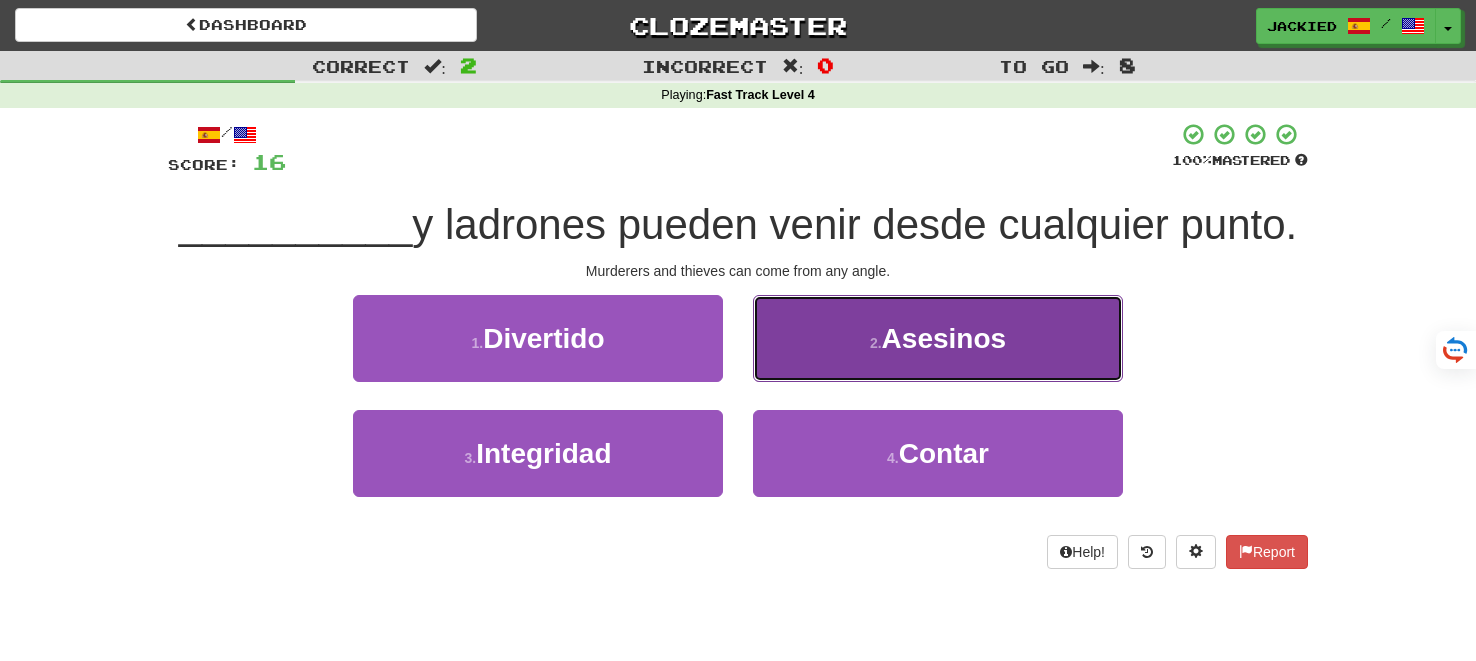 click on "2 .  Asesinos" at bounding box center (938, 338) 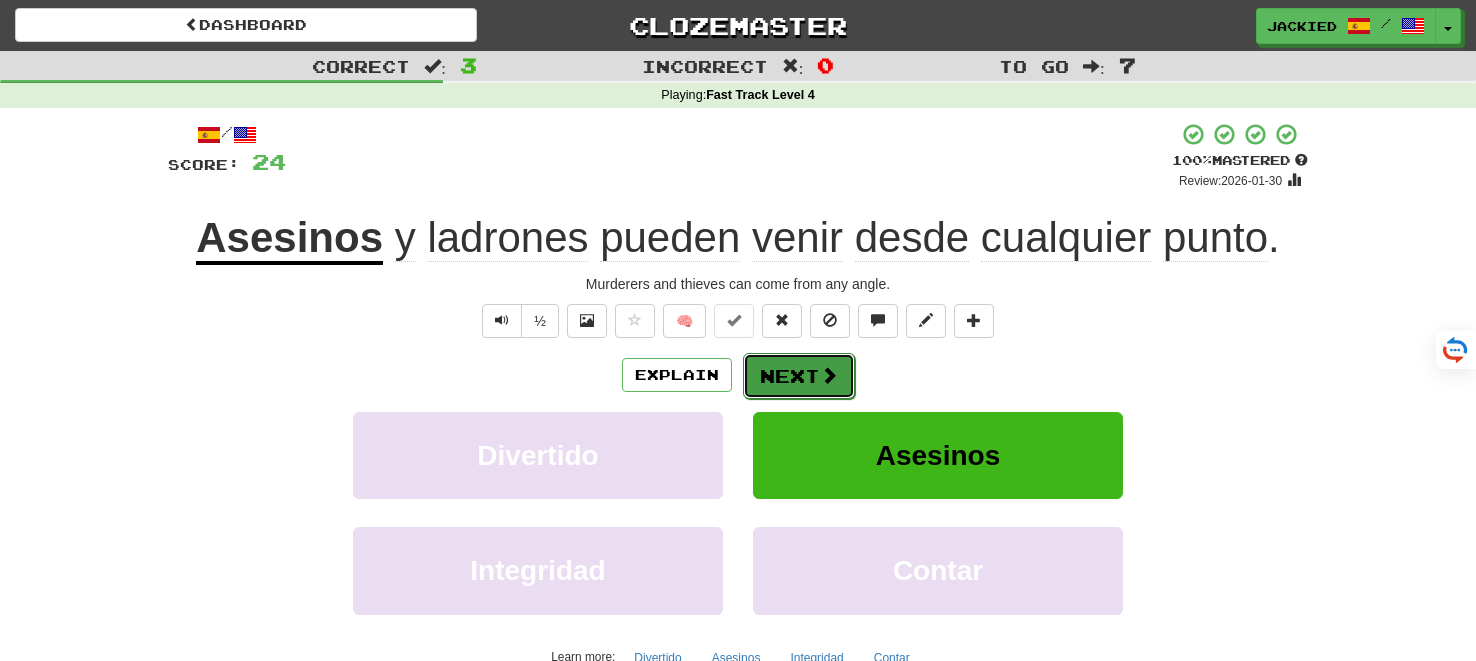 click on "Next" at bounding box center (799, 376) 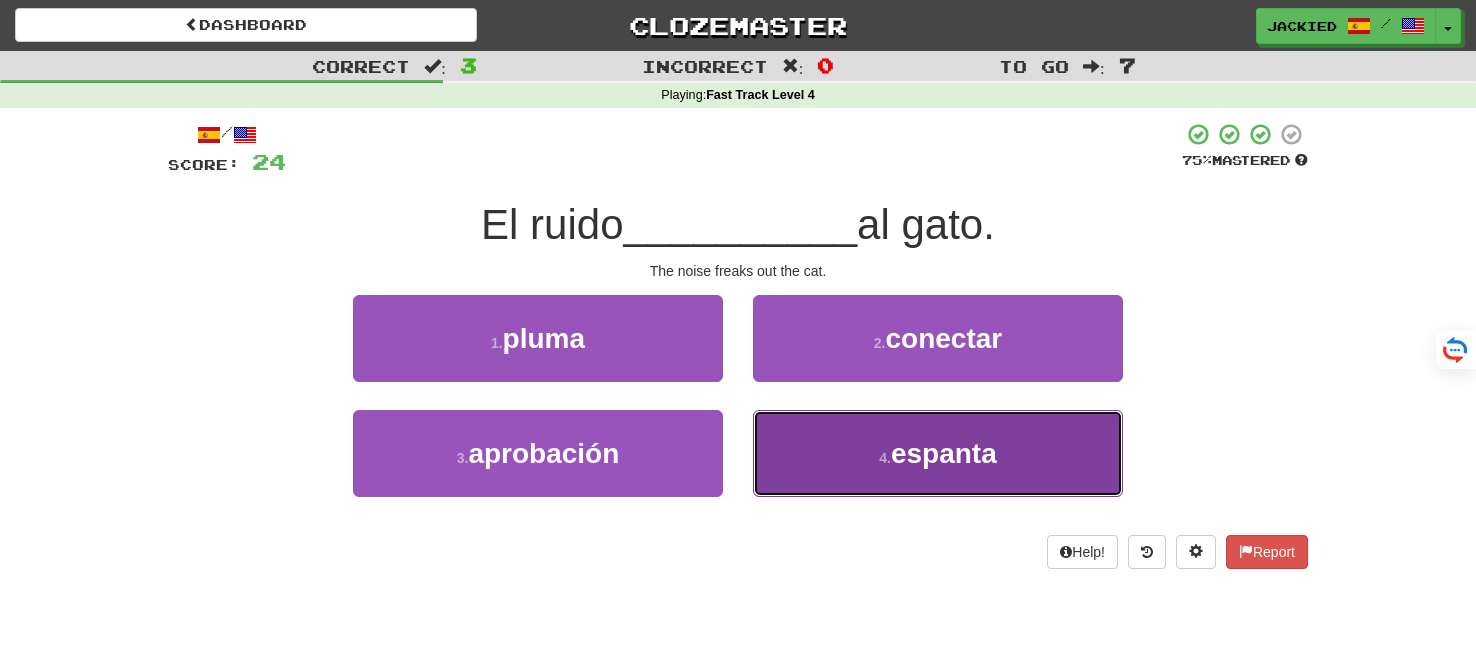 click on "4 .  espanta" at bounding box center [938, 453] 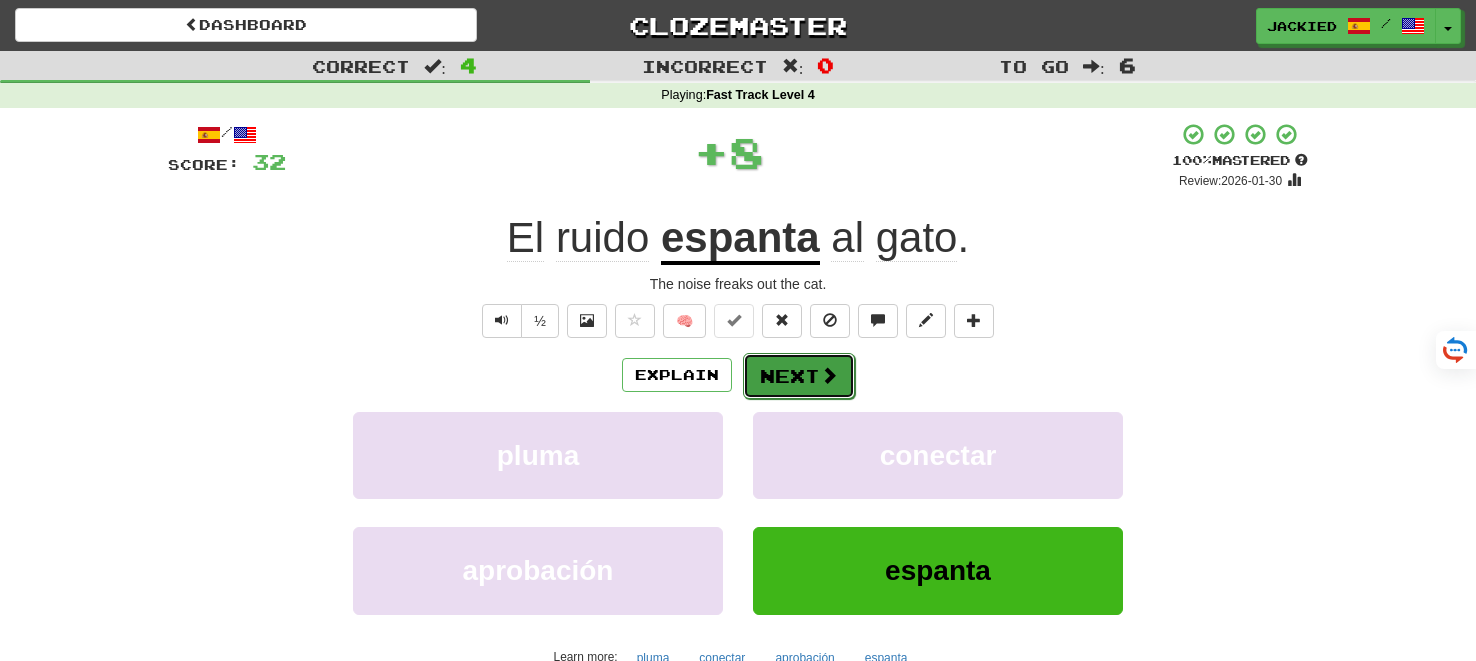 click on "Next" at bounding box center (799, 376) 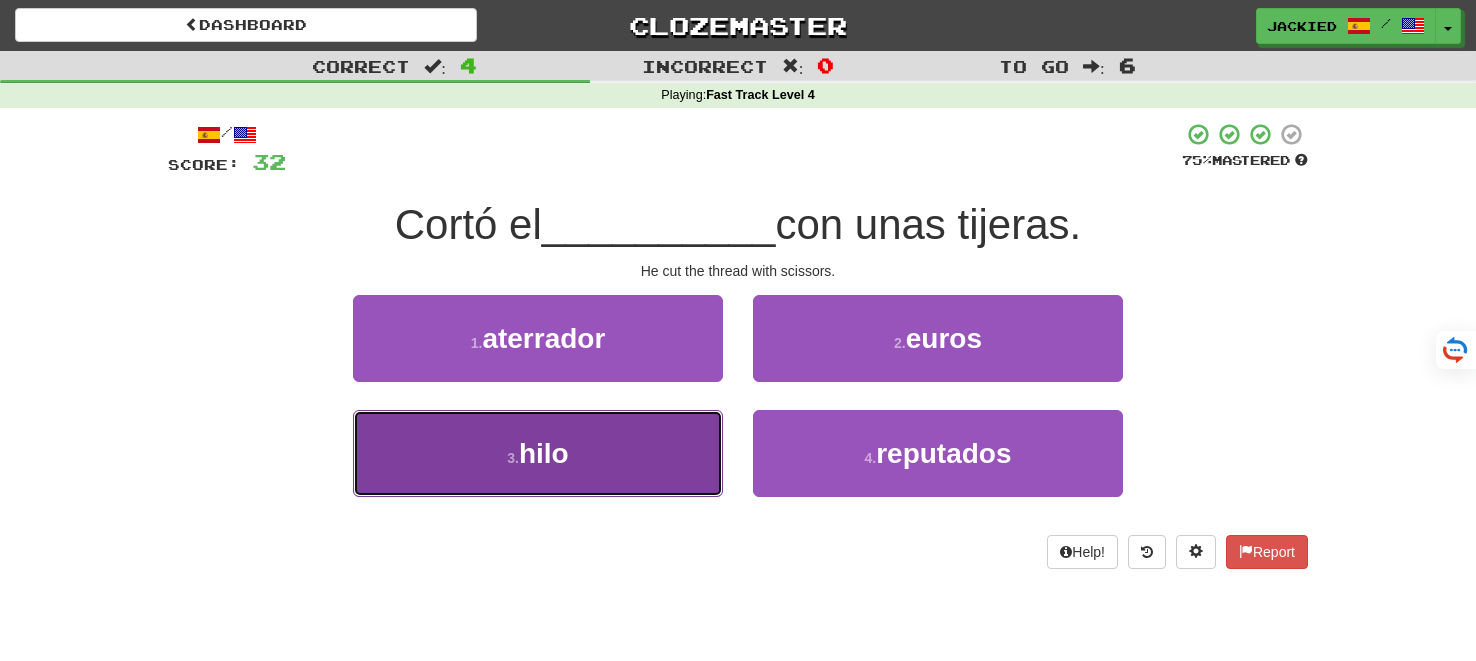 click on "3 .  hilo" at bounding box center (538, 453) 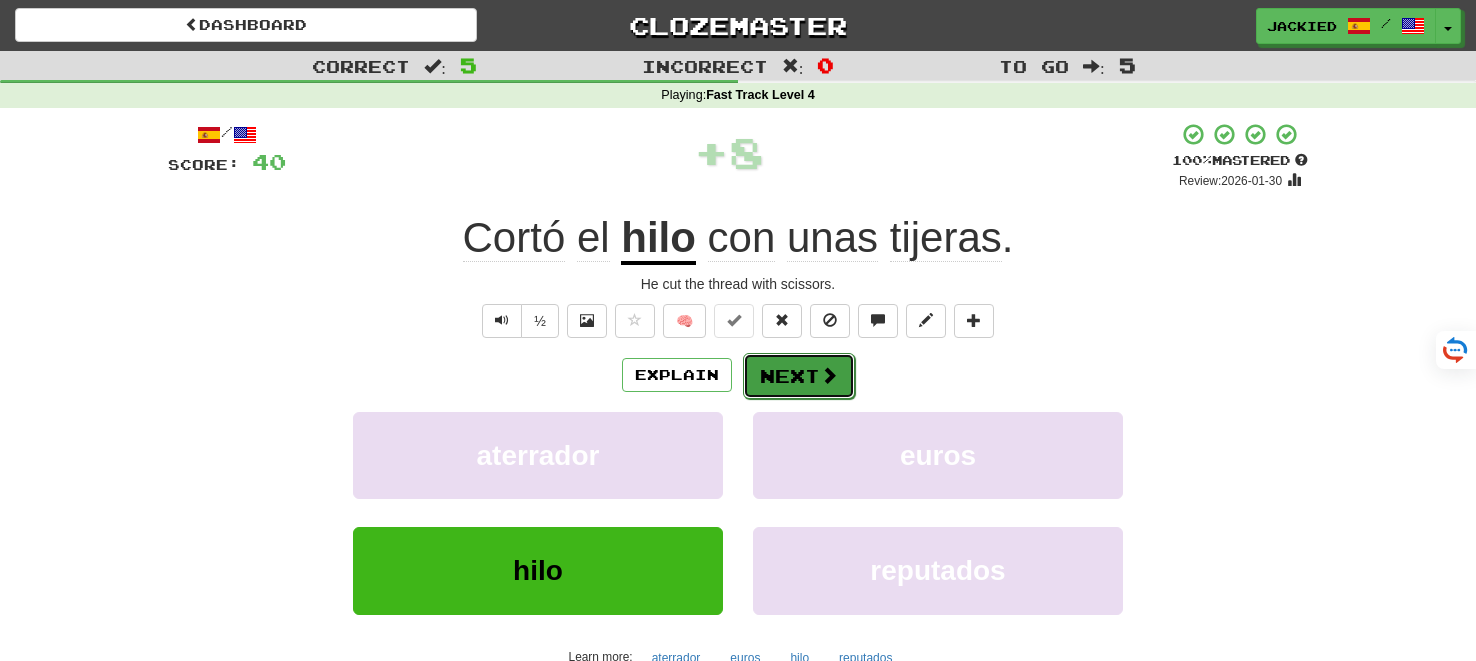 click on "Next" at bounding box center [799, 376] 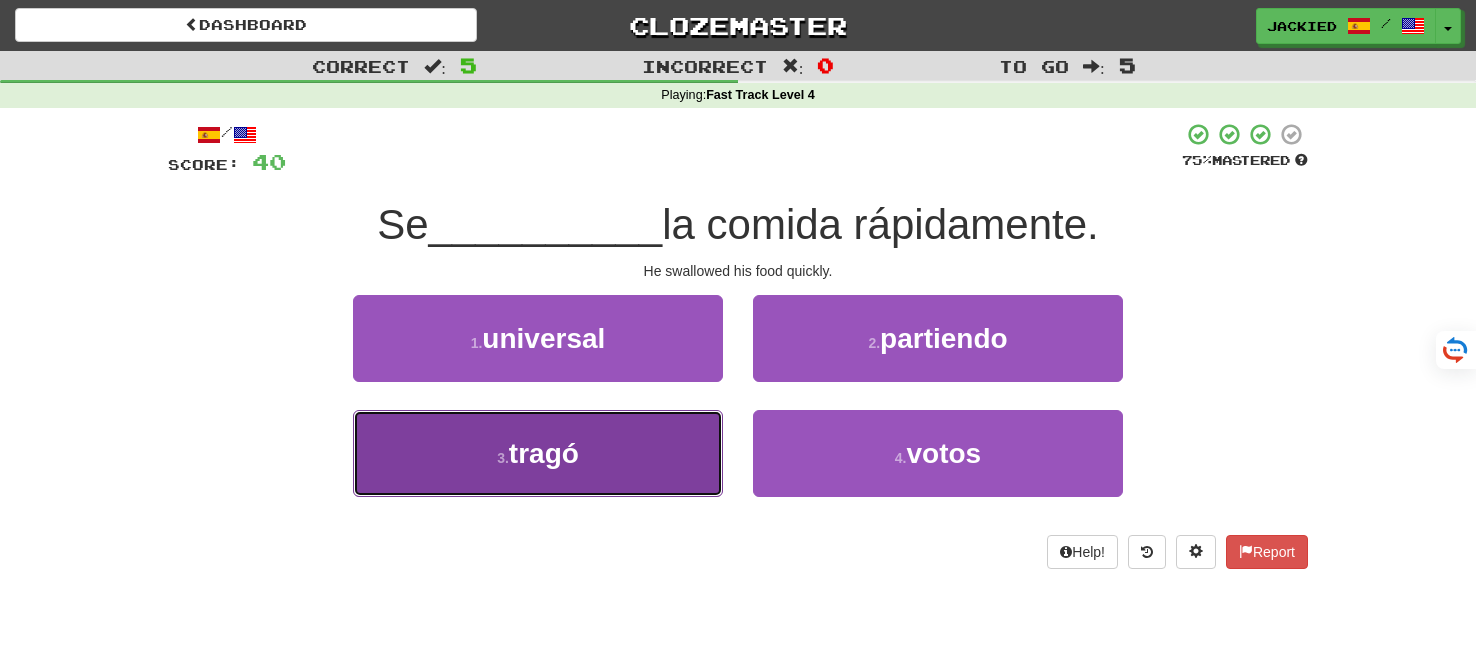 click on "3 .  tragó" at bounding box center (538, 453) 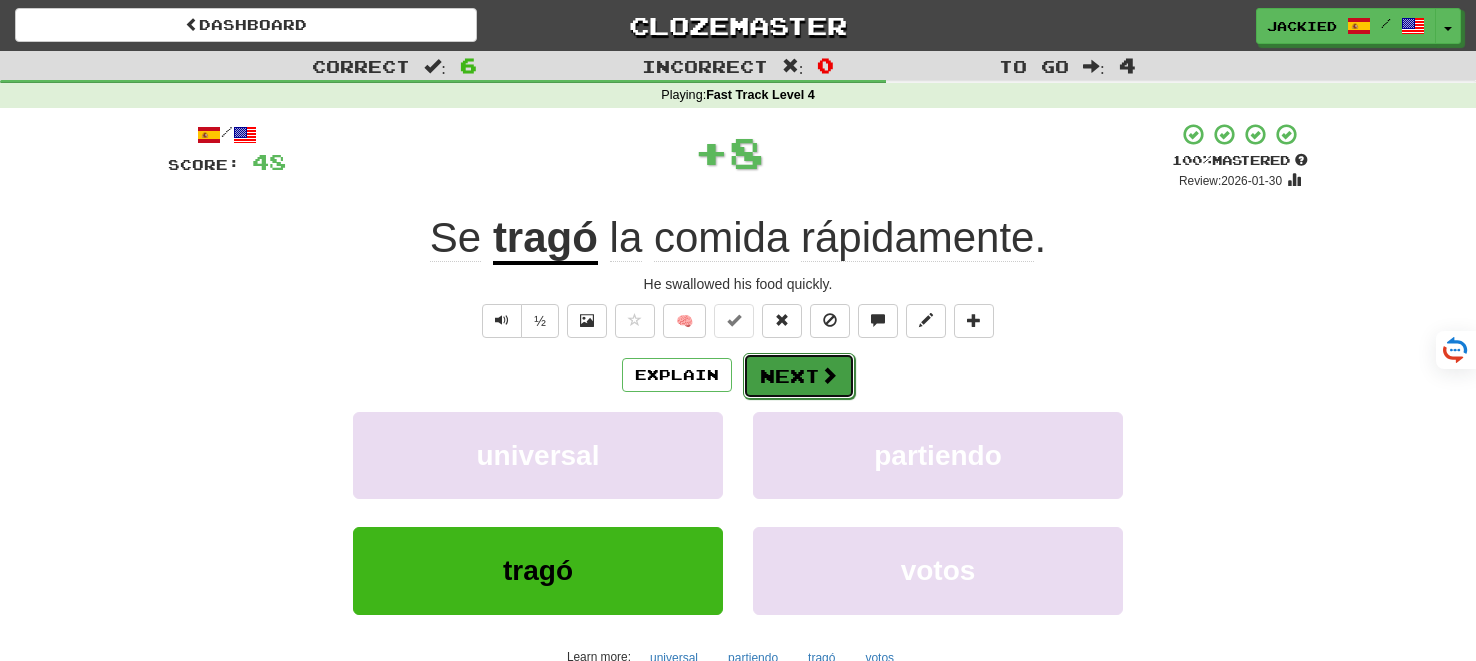 click on "Next" at bounding box center [799, 376] 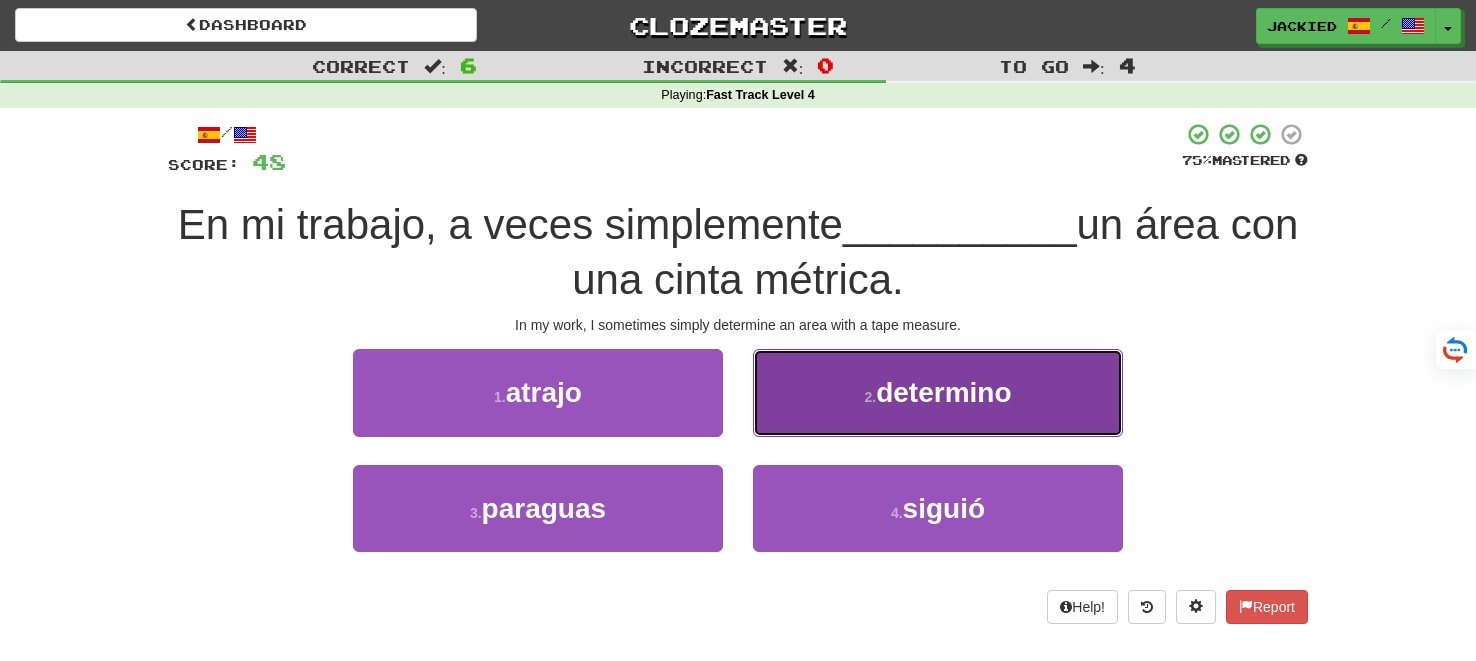 click on "2 .  determino" at bounding box center [938, 392] 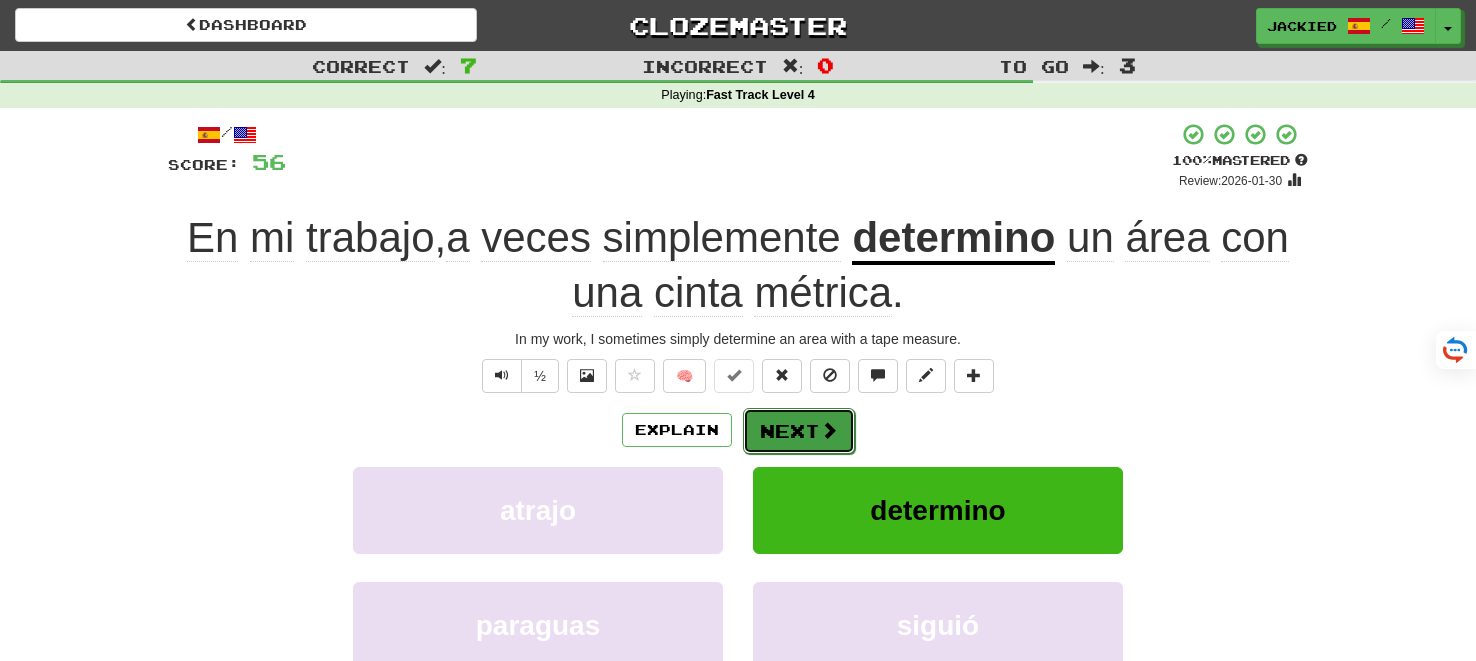 click on "Next" at bounding box center (799, 431) 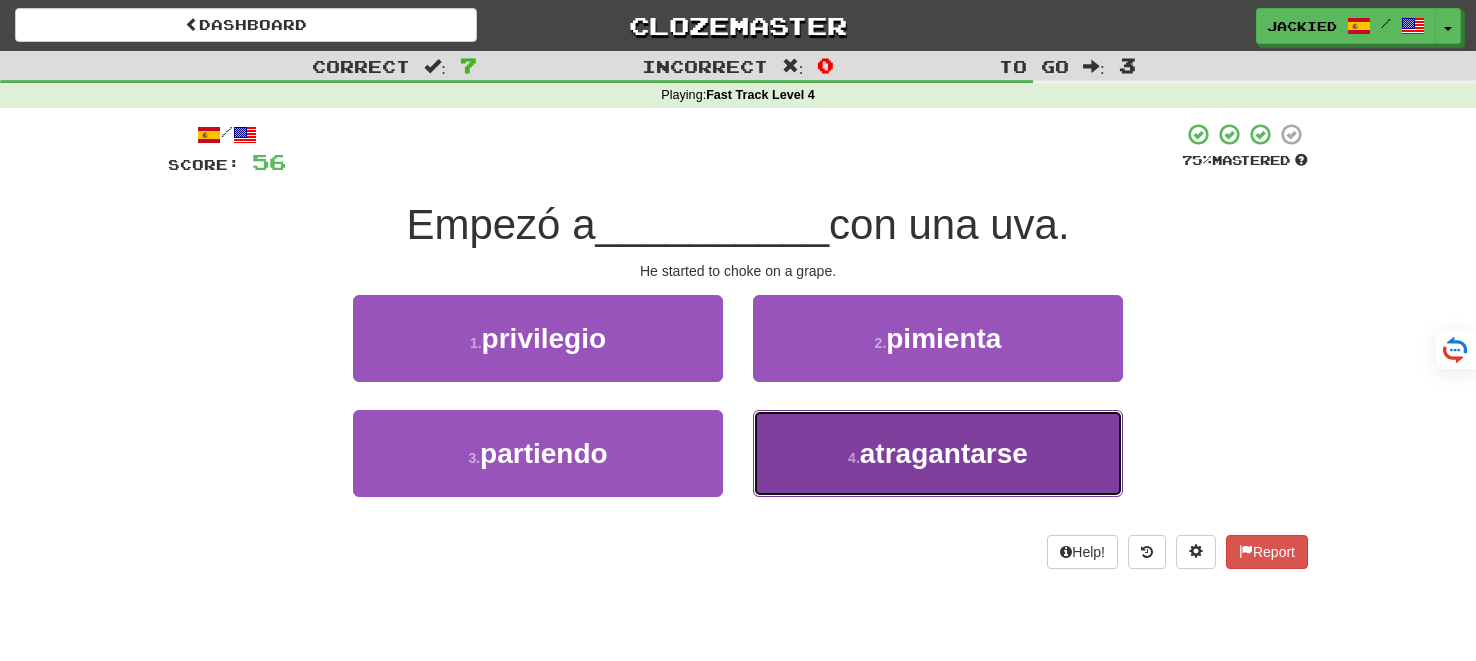 click on "4 .  atragantarse" at bounding box center (938, 453) 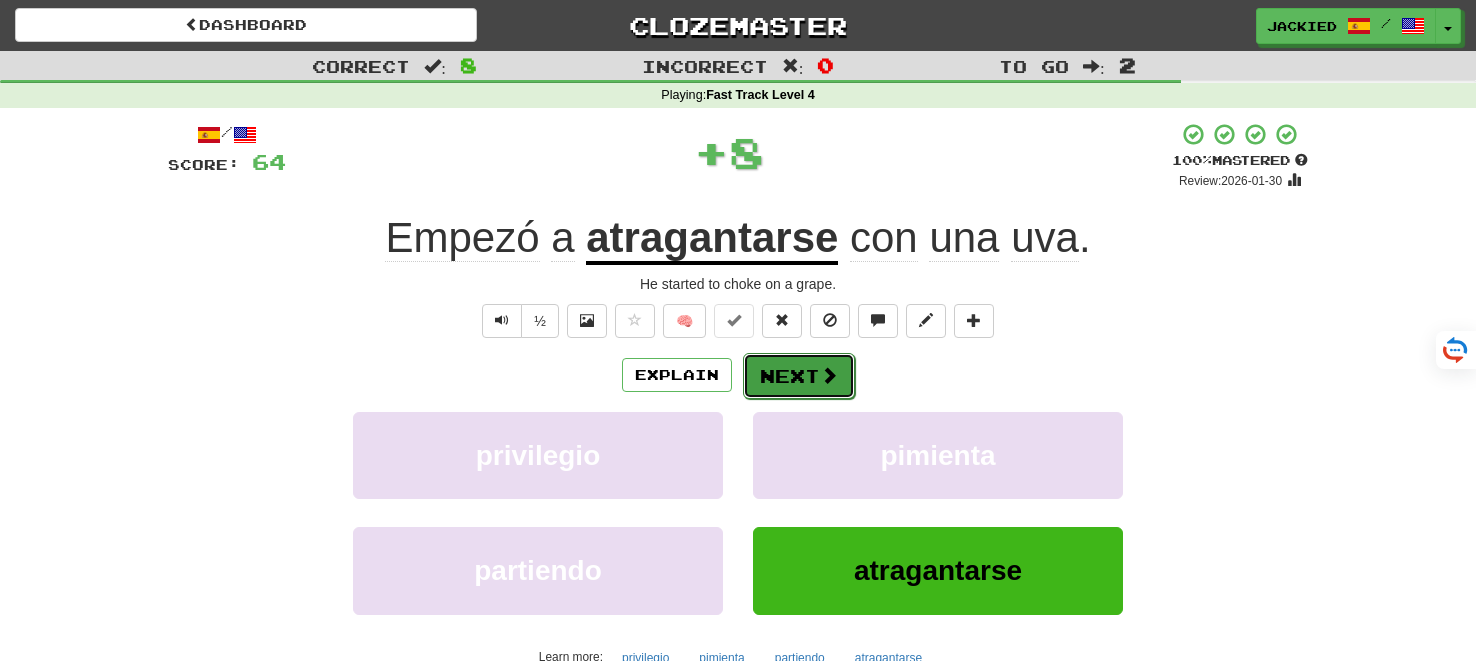 click on "Next" at bounding box center (799, 376) 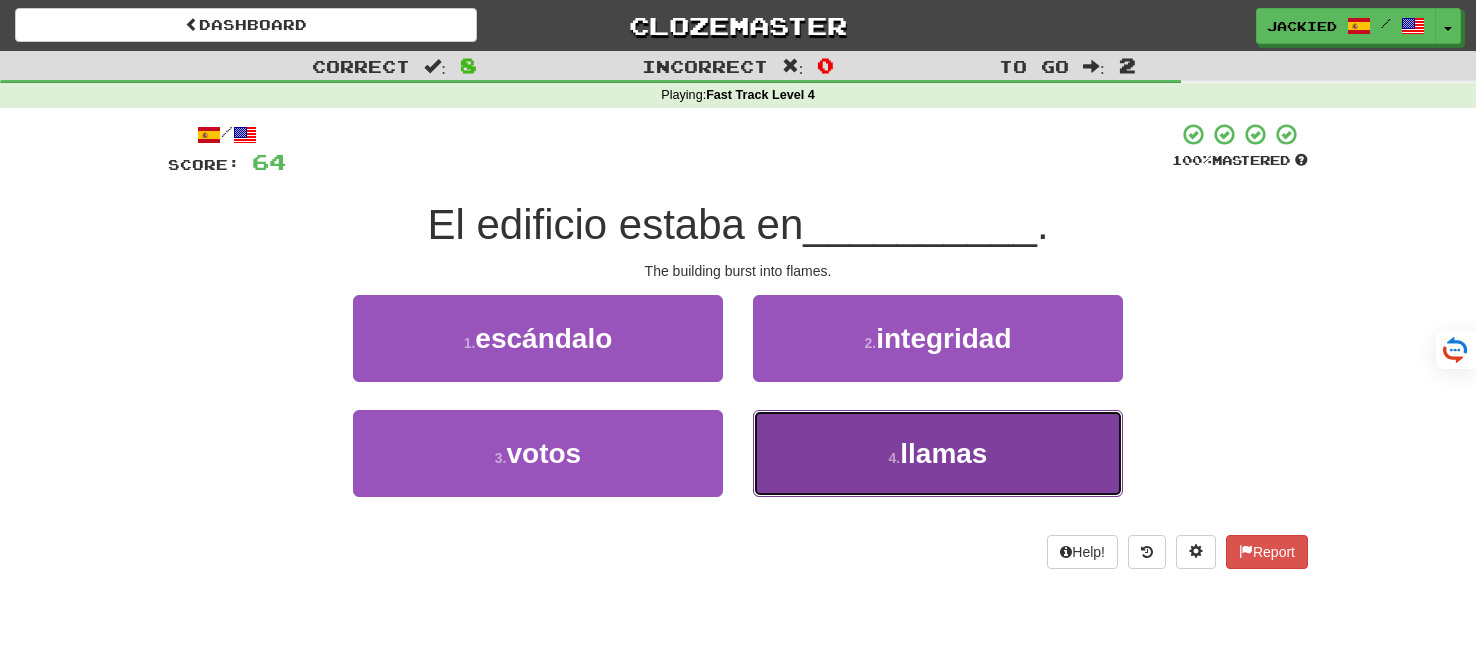 click on "4 .  llamas" at bounding box center (938, 453) 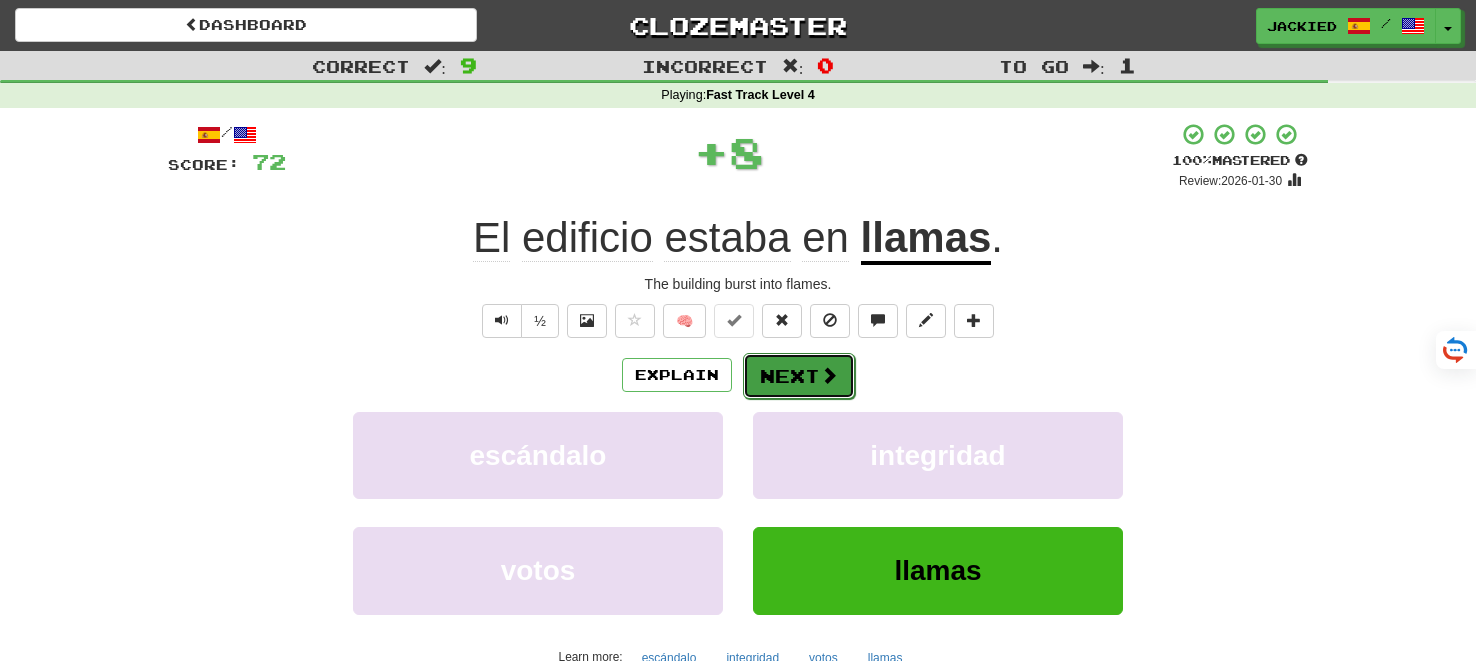 click on "Next" at bounding box center (799, 376) 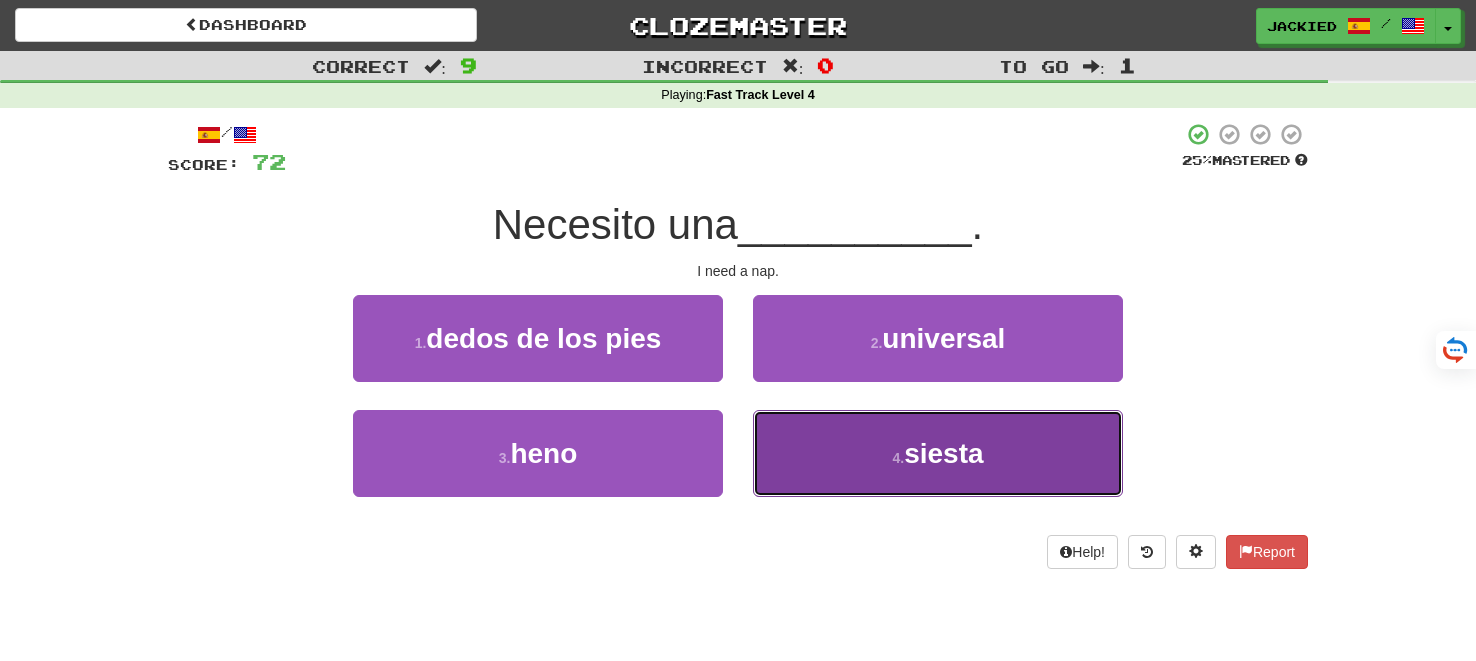 click on "4 .  siesta" at bounding box center [938, 453] 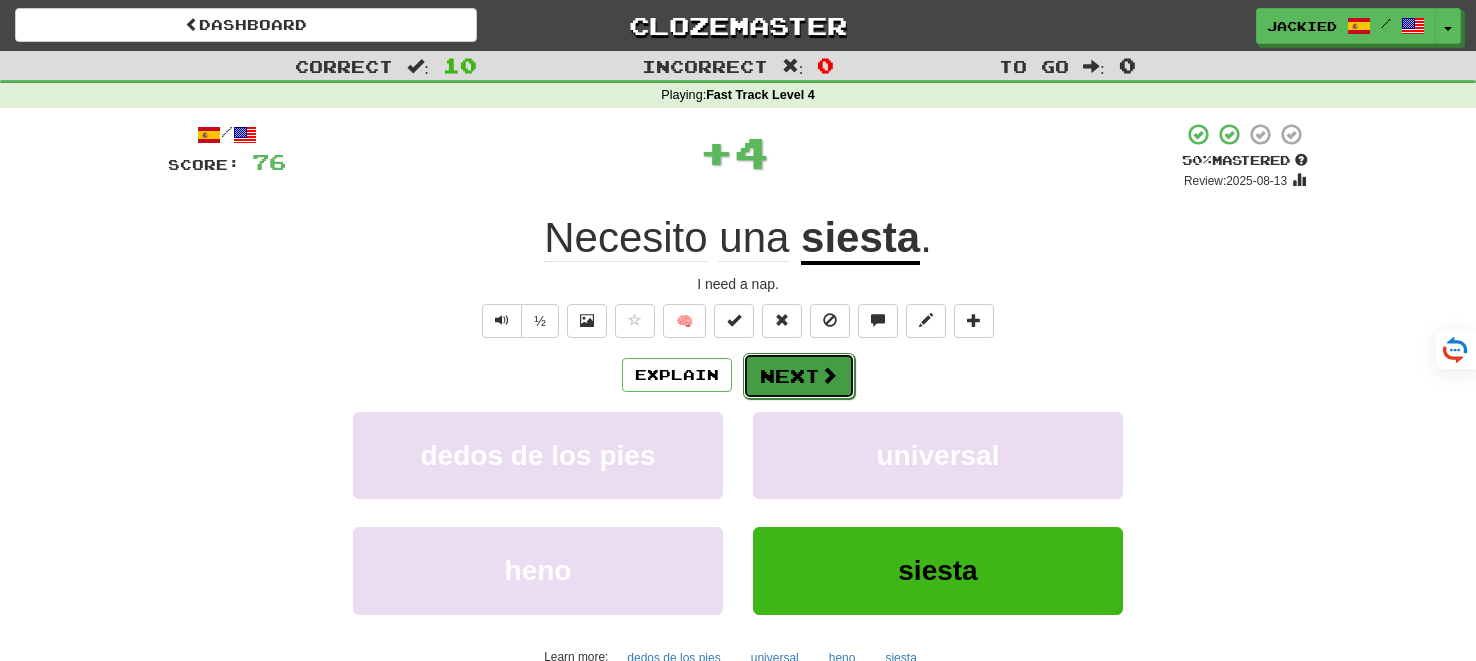 click on "Next" at bounding box center (799, 376) 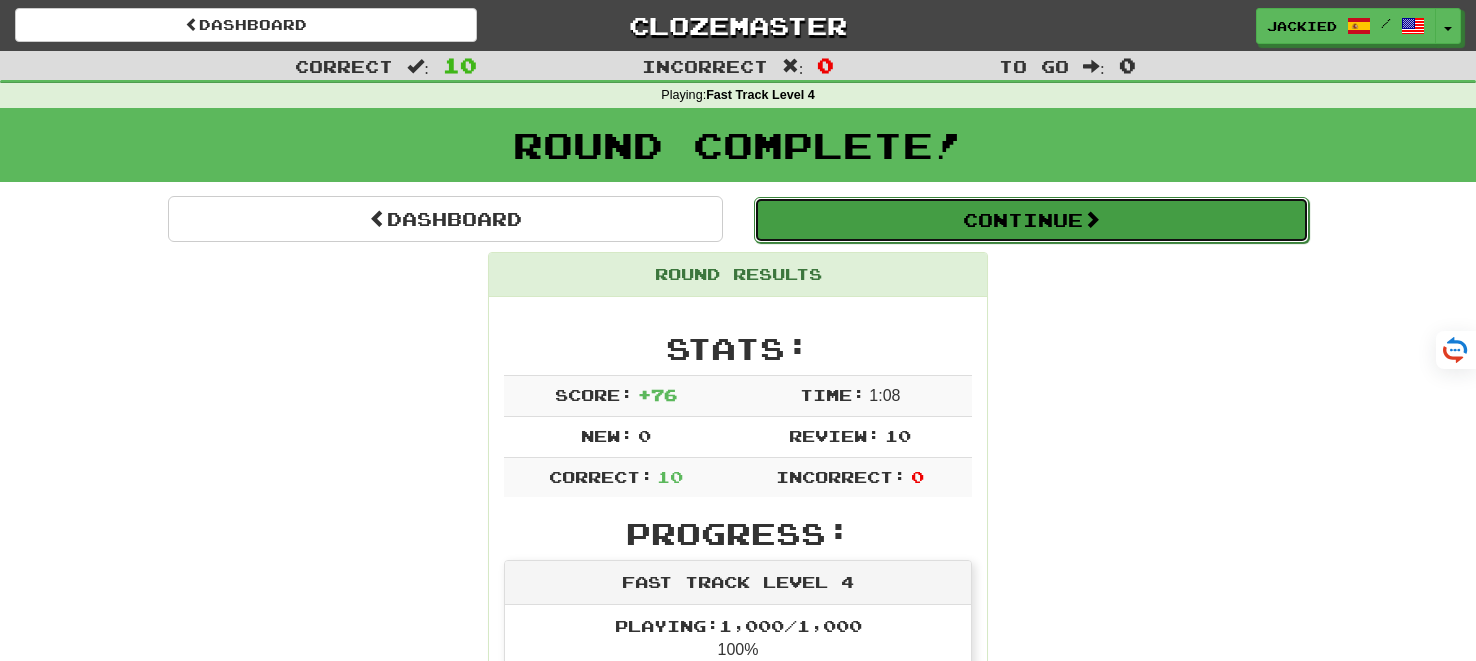 click on "Continue" at bounding box center [1031, 220] 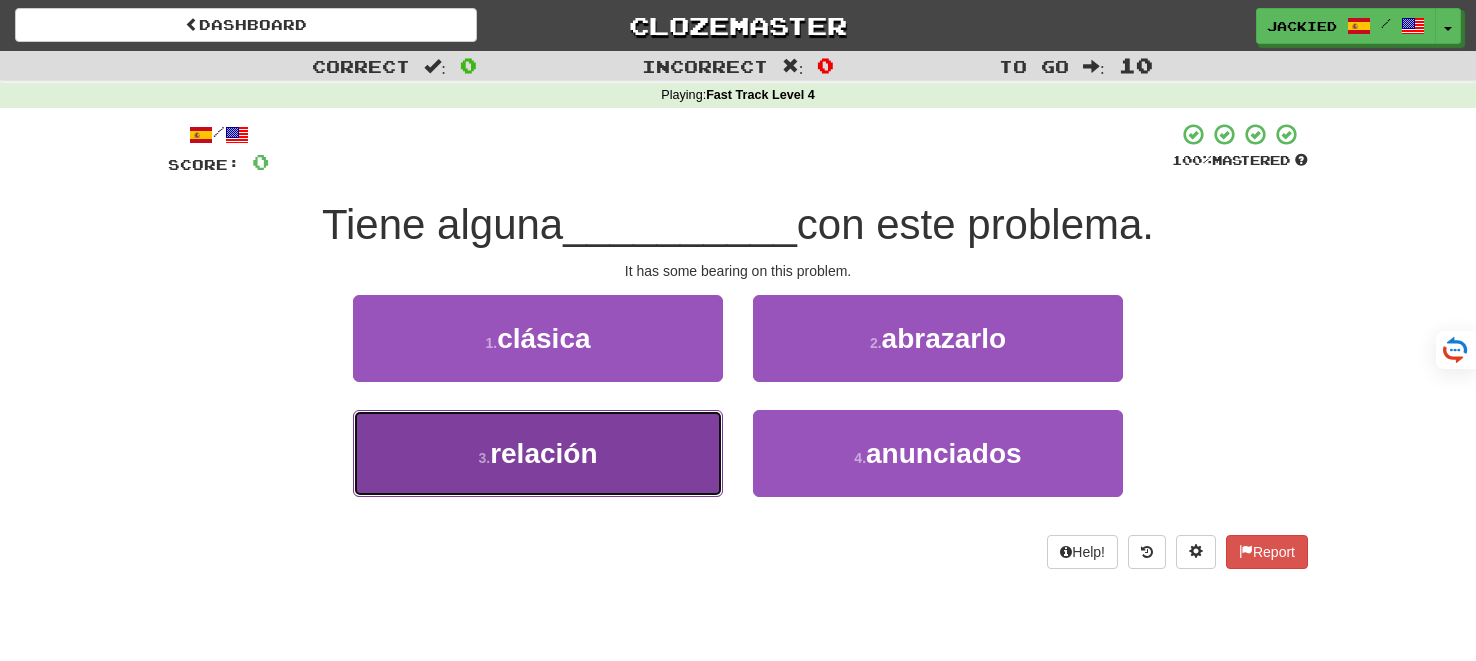 click on "3 .  relación" at bounding box center [538, 453] 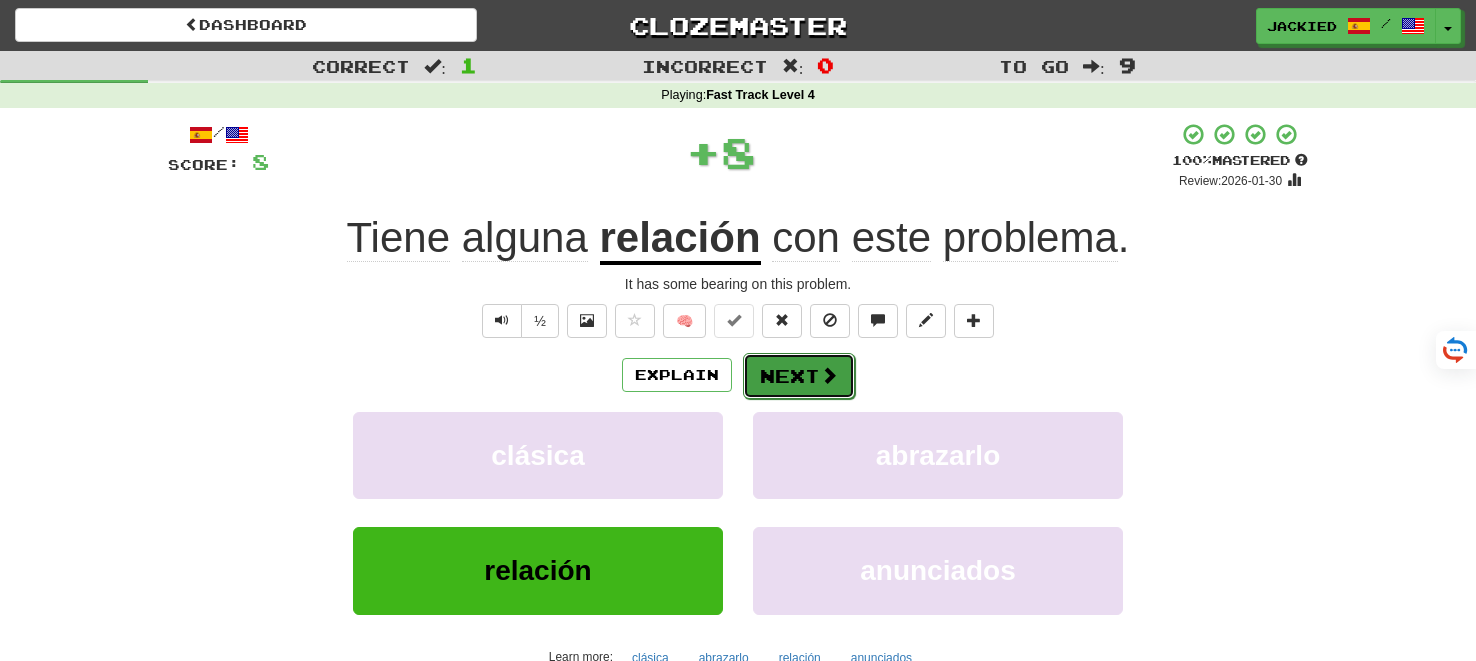 click on "Next" at bounding box center [799, 376] 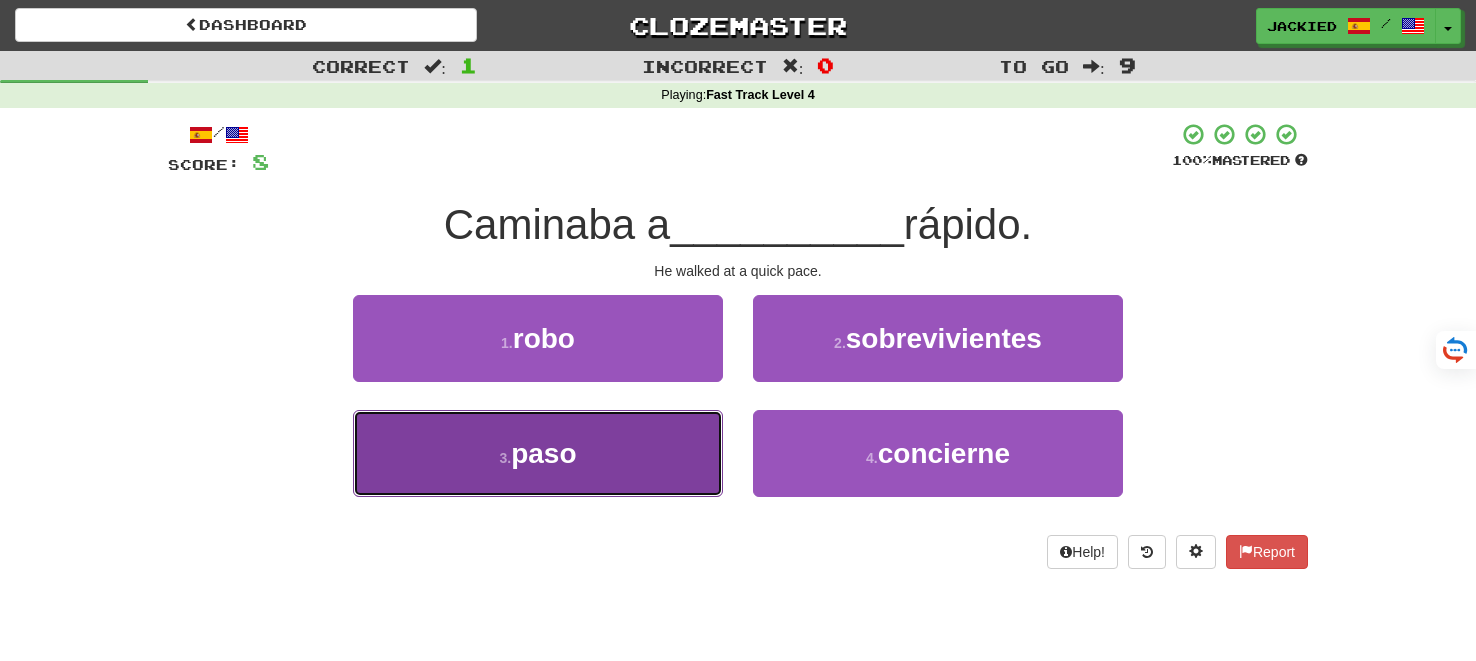 click on "3 .  paso" at bounding box center [538, 453] 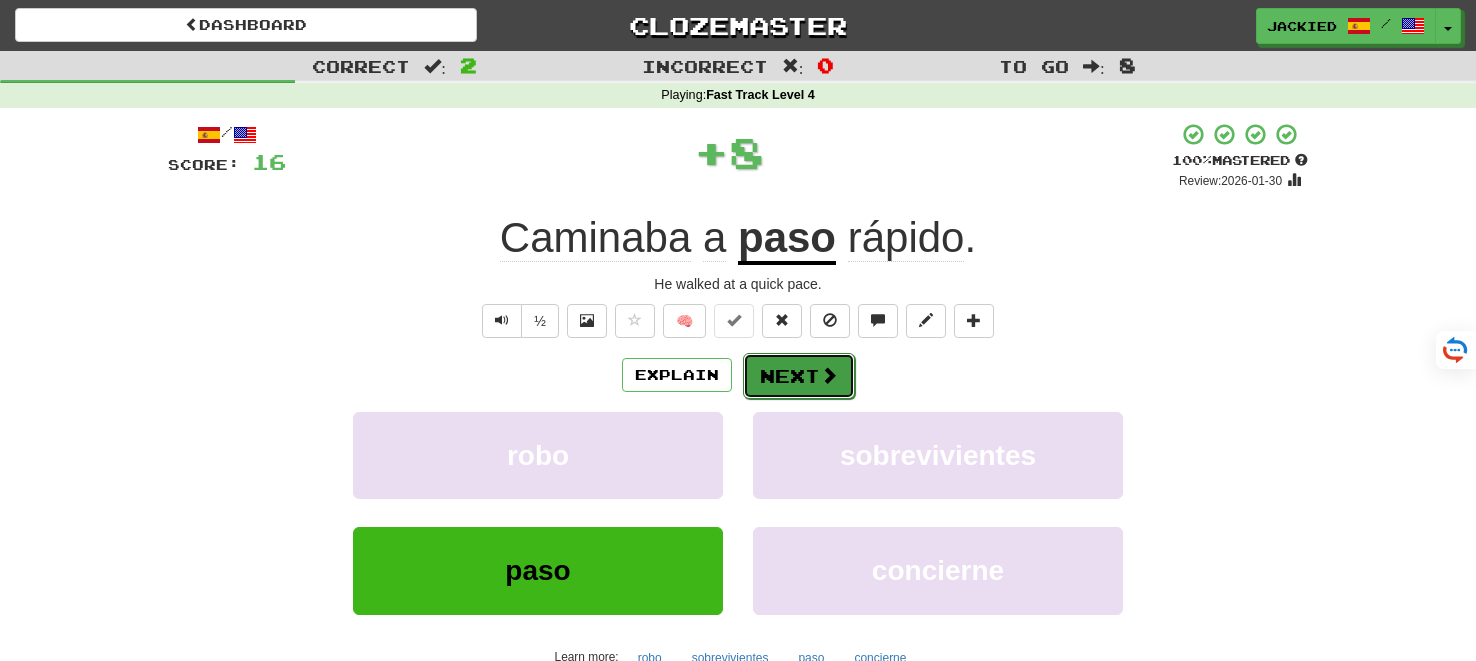 click on "Next" at bounding box center [799, 376] 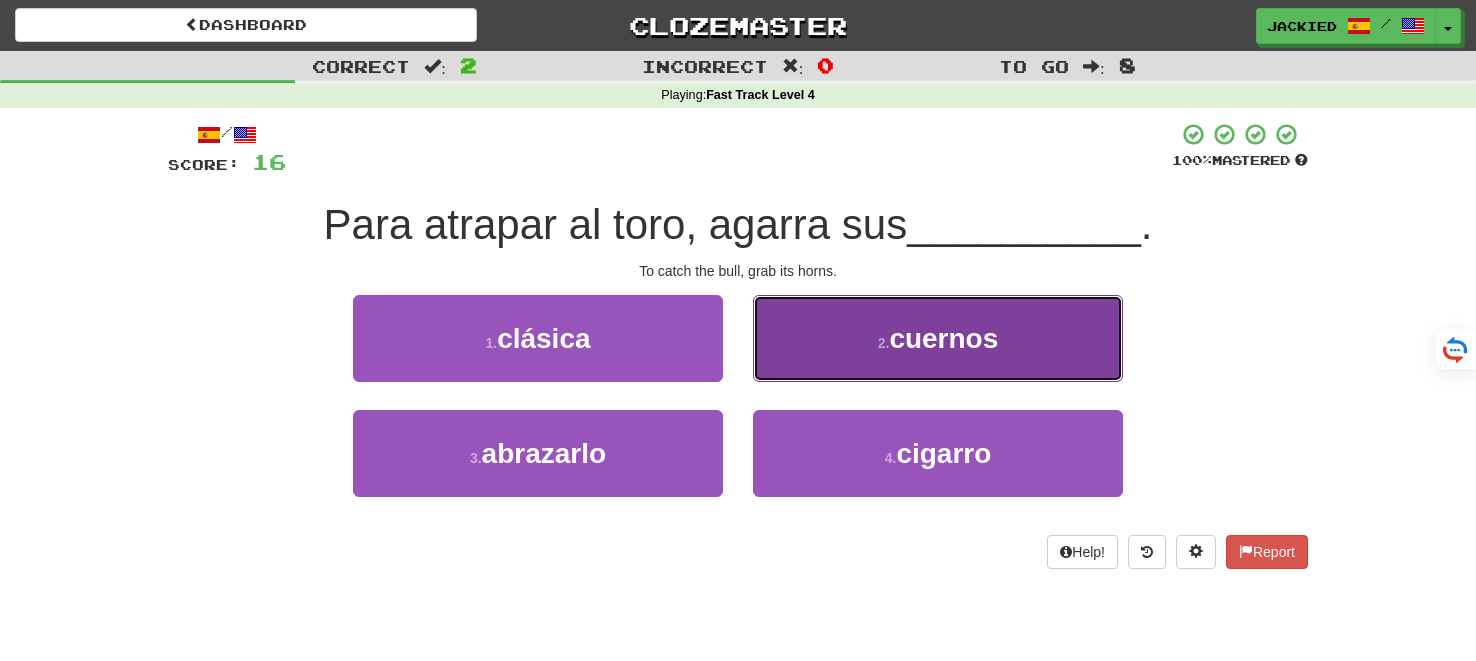 click on "2 .  cuernos" at bounding box center [938, 338] 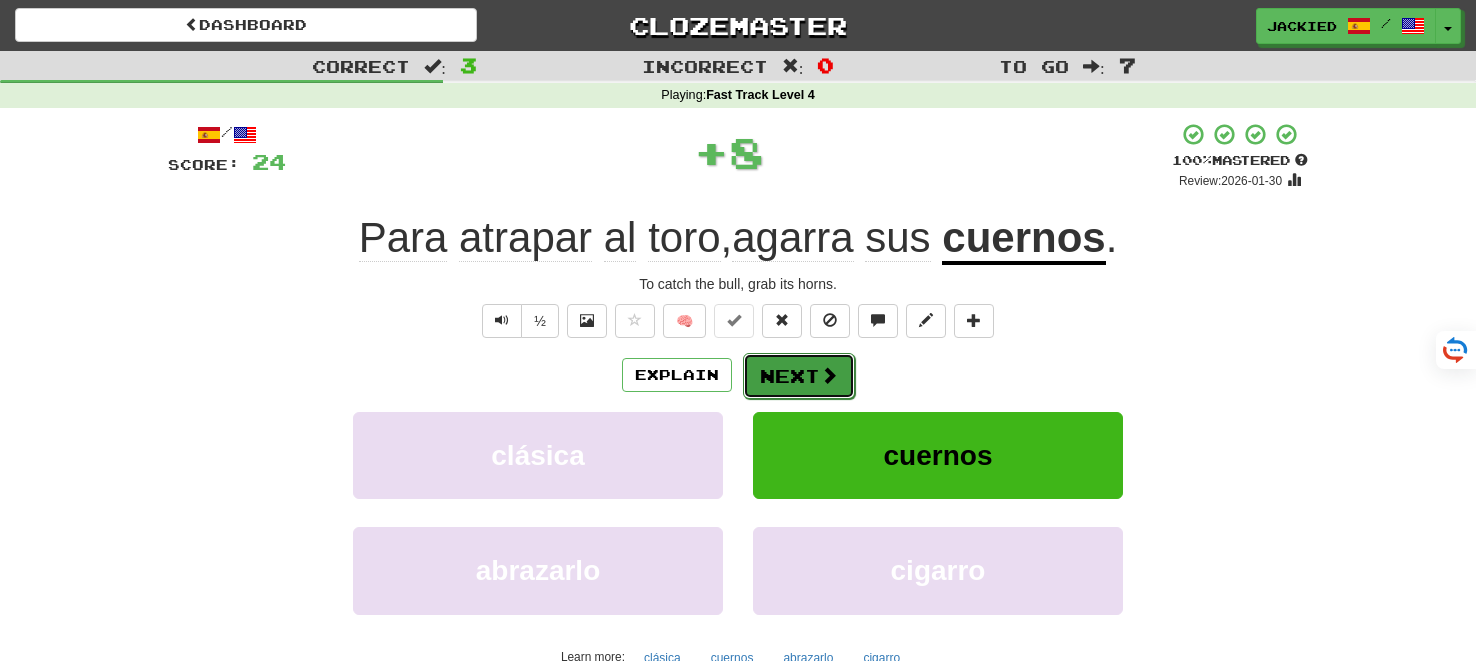 click on "Next" at bounding box center [799, 376] 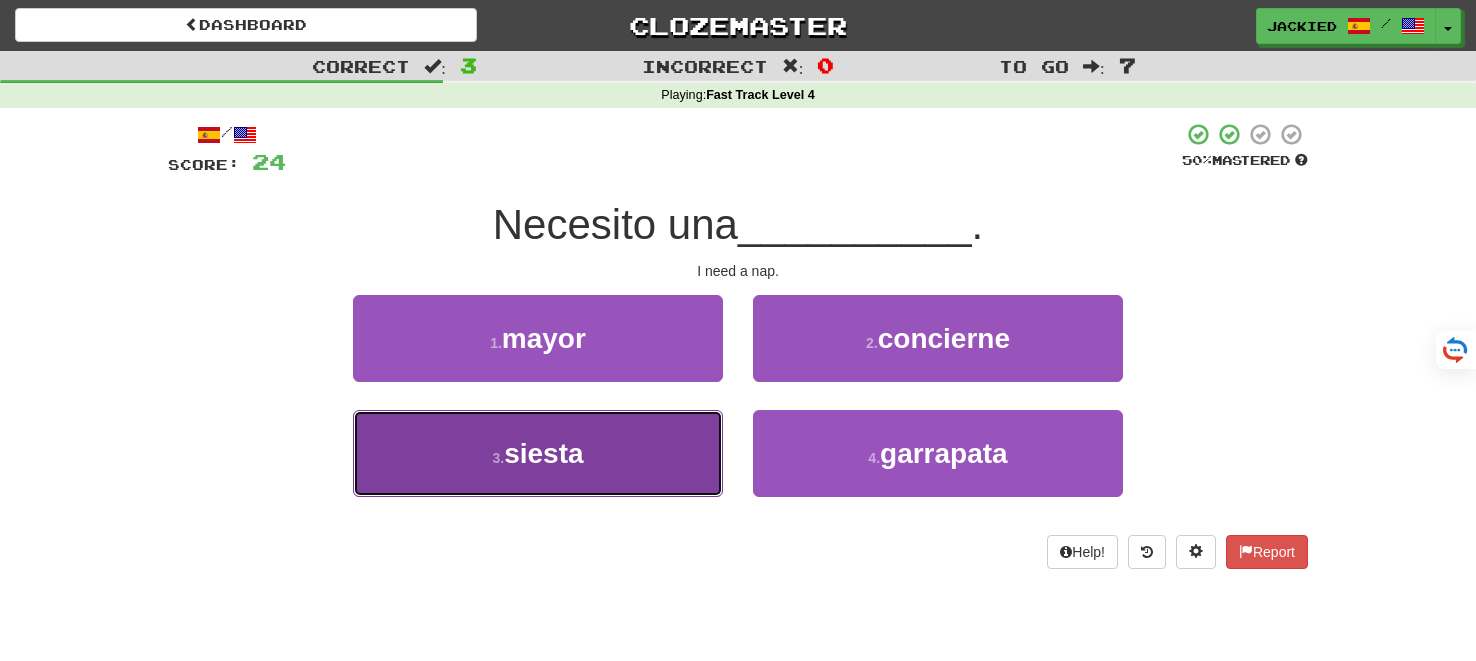 click on "3 .  siesta" at bounding box center (538, 453) 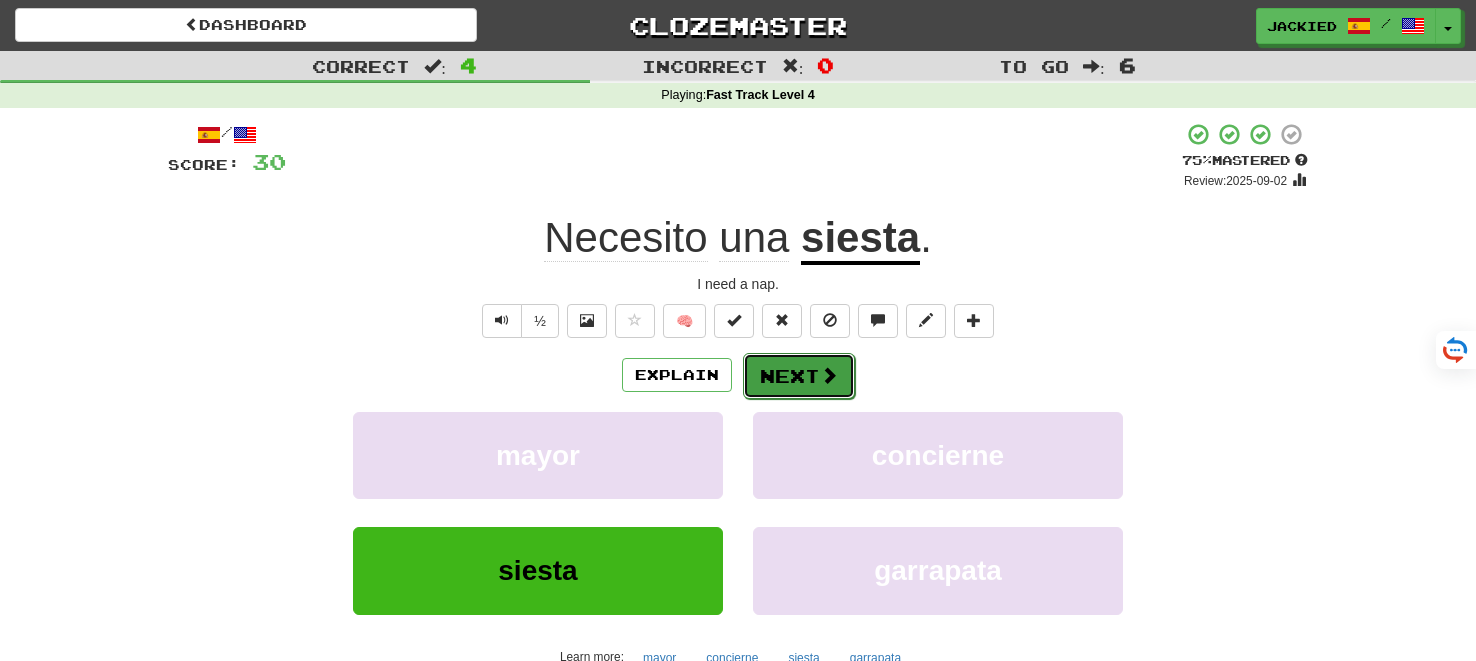 click on "Next" at bounding box center [799, 376] 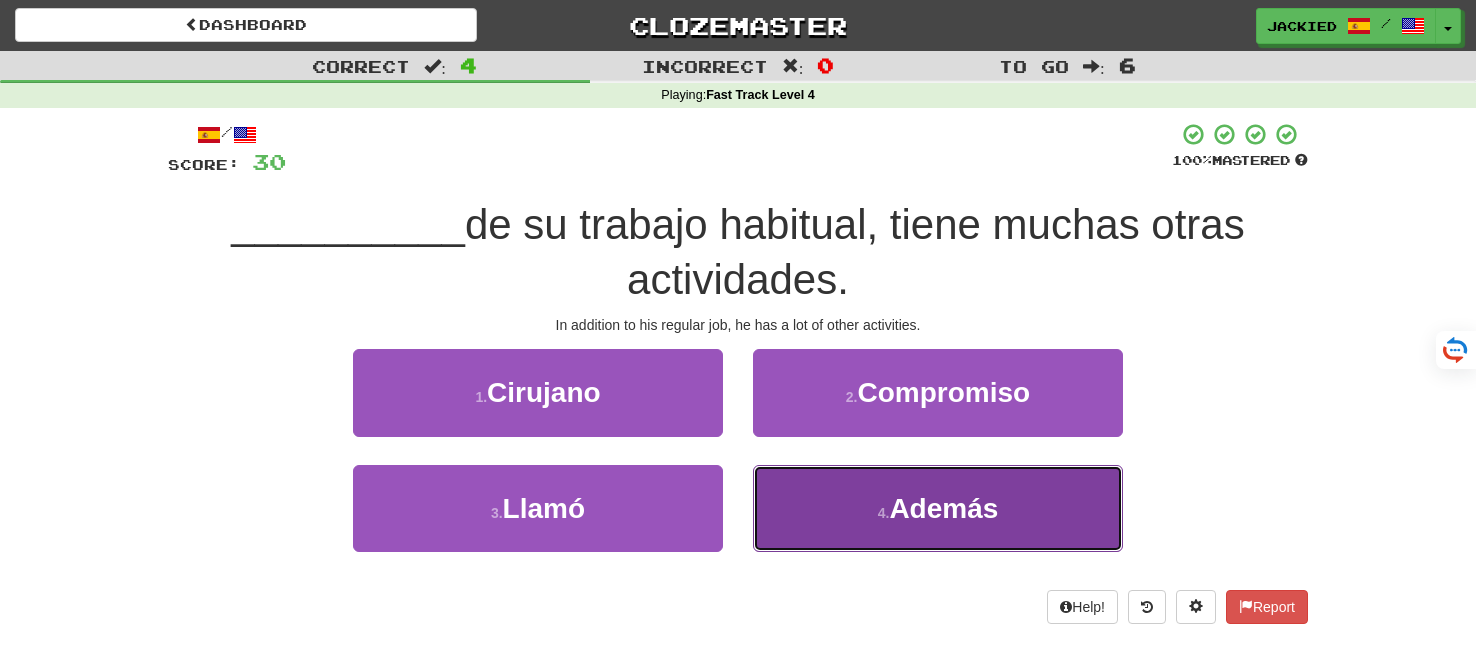 click on "Además" at bounding box center (943, 508) 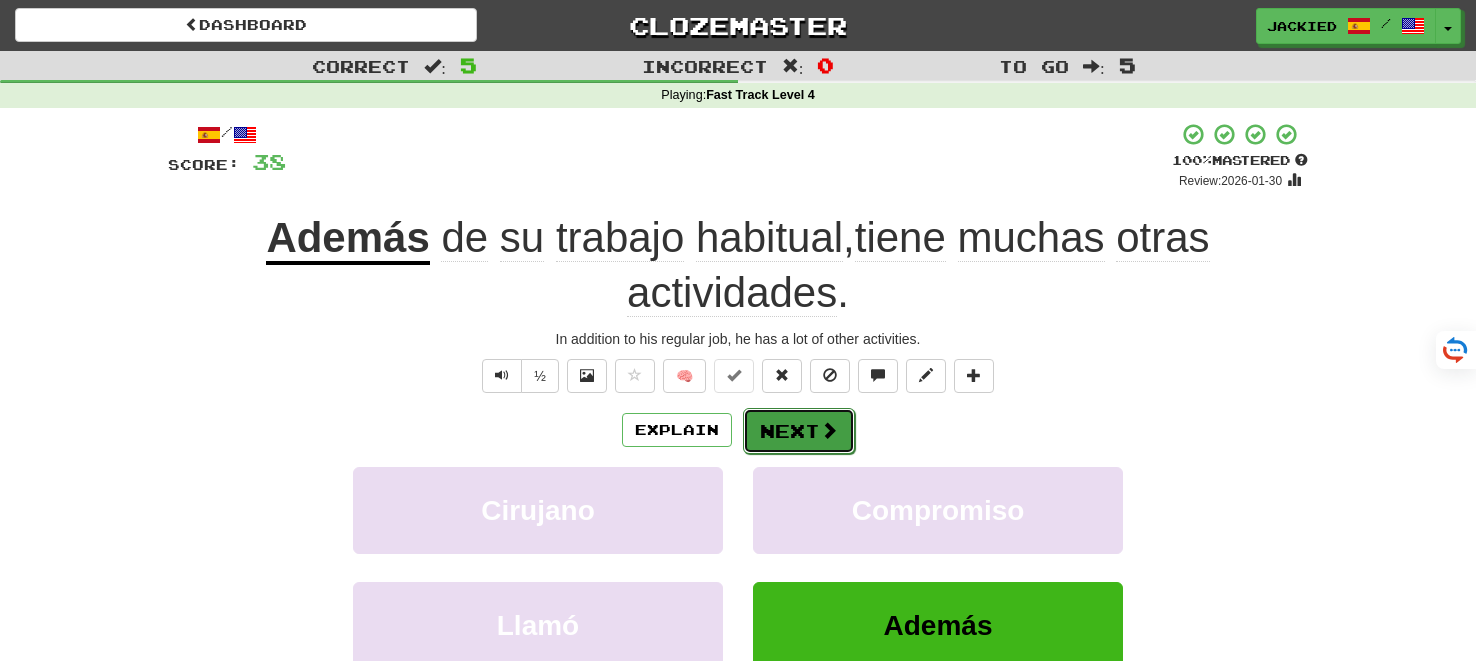 click on "Next" at bounding box center [799, 431] 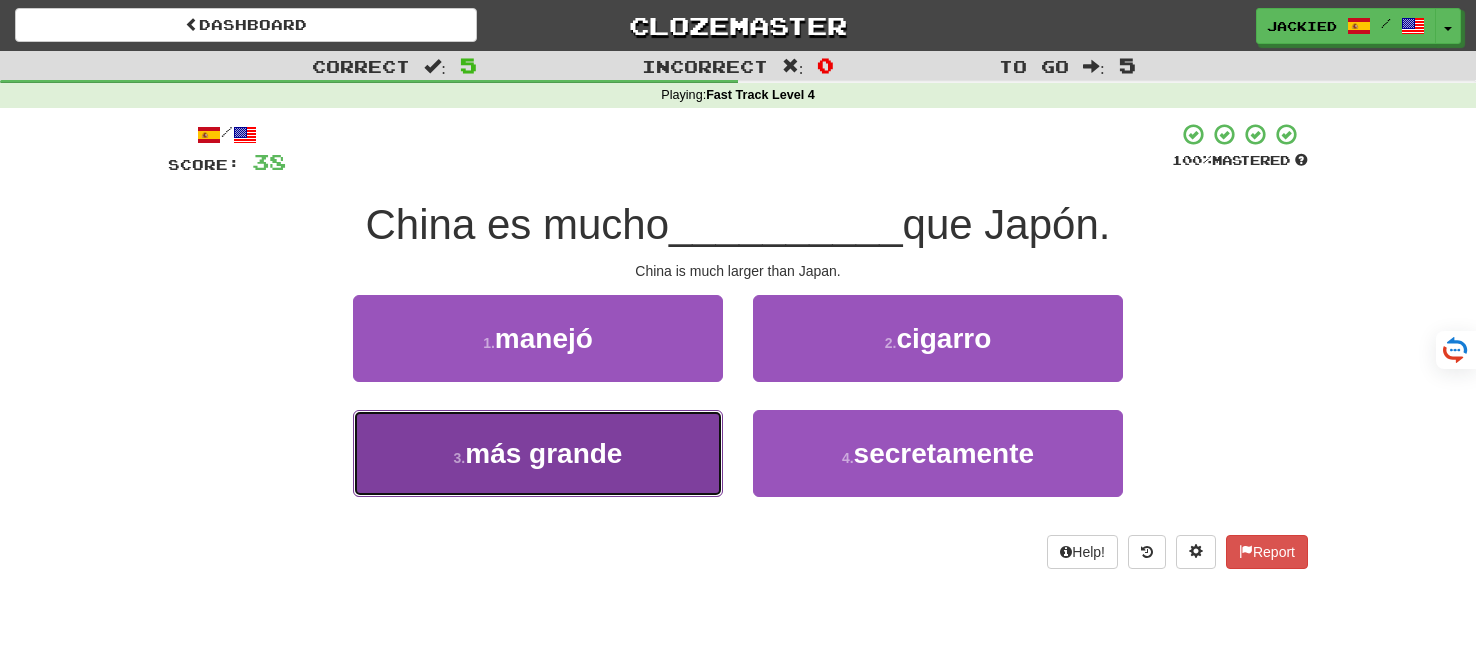 click on "3 .  más grande" at bounding box center (538, 453) 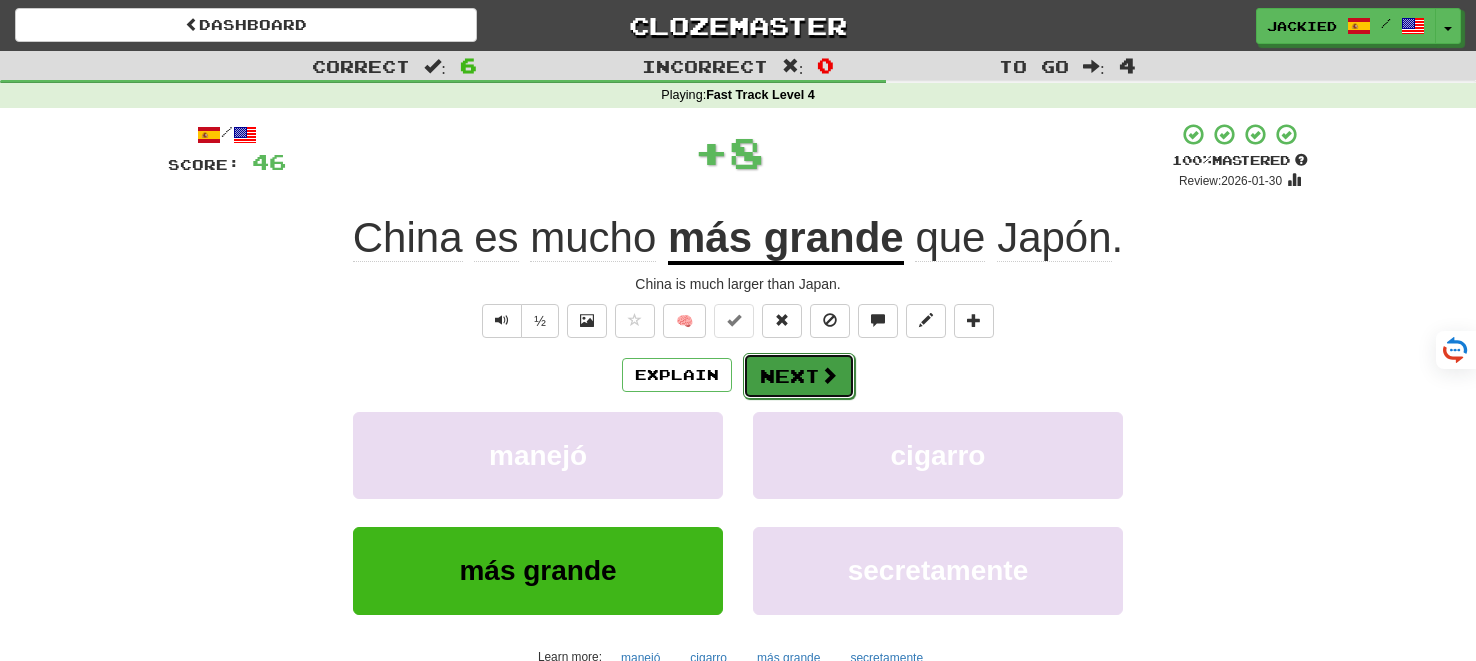 click on "Next" at bounding box center (799, 376) 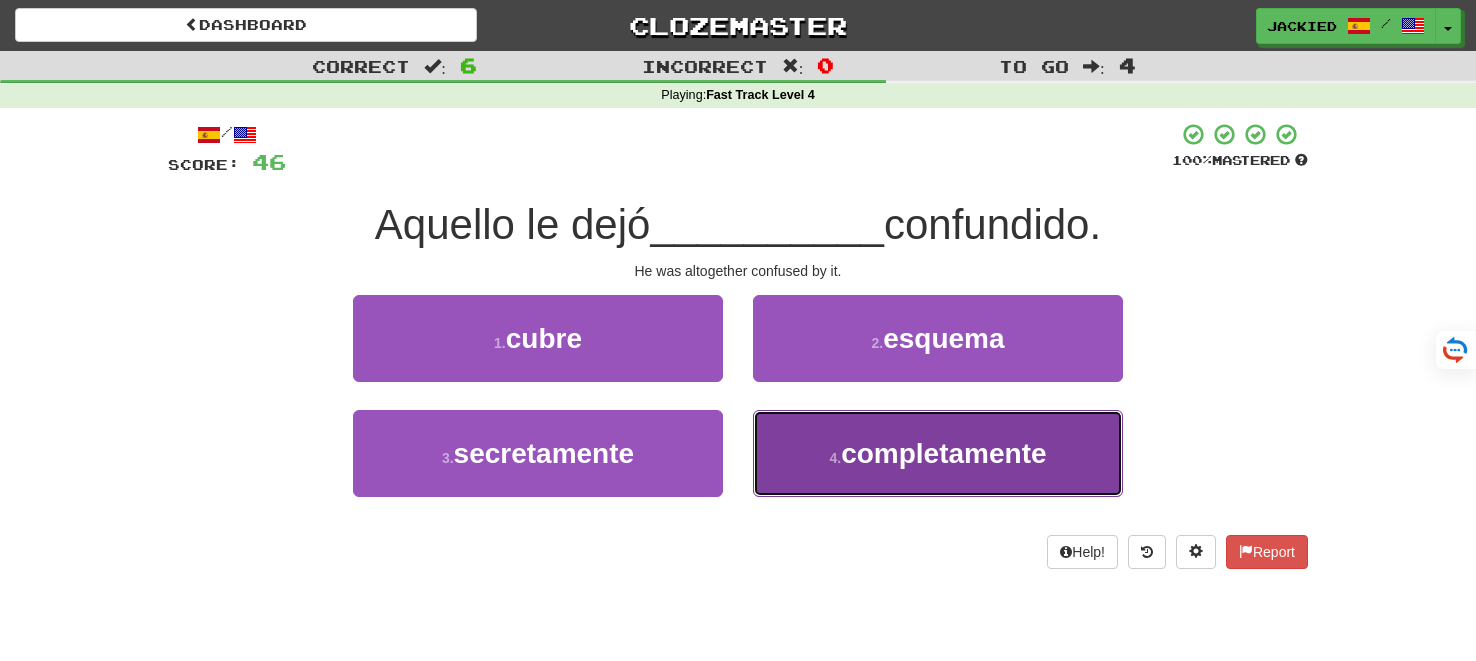 click on "4 .  completamente" at bounding box center (938, 453) 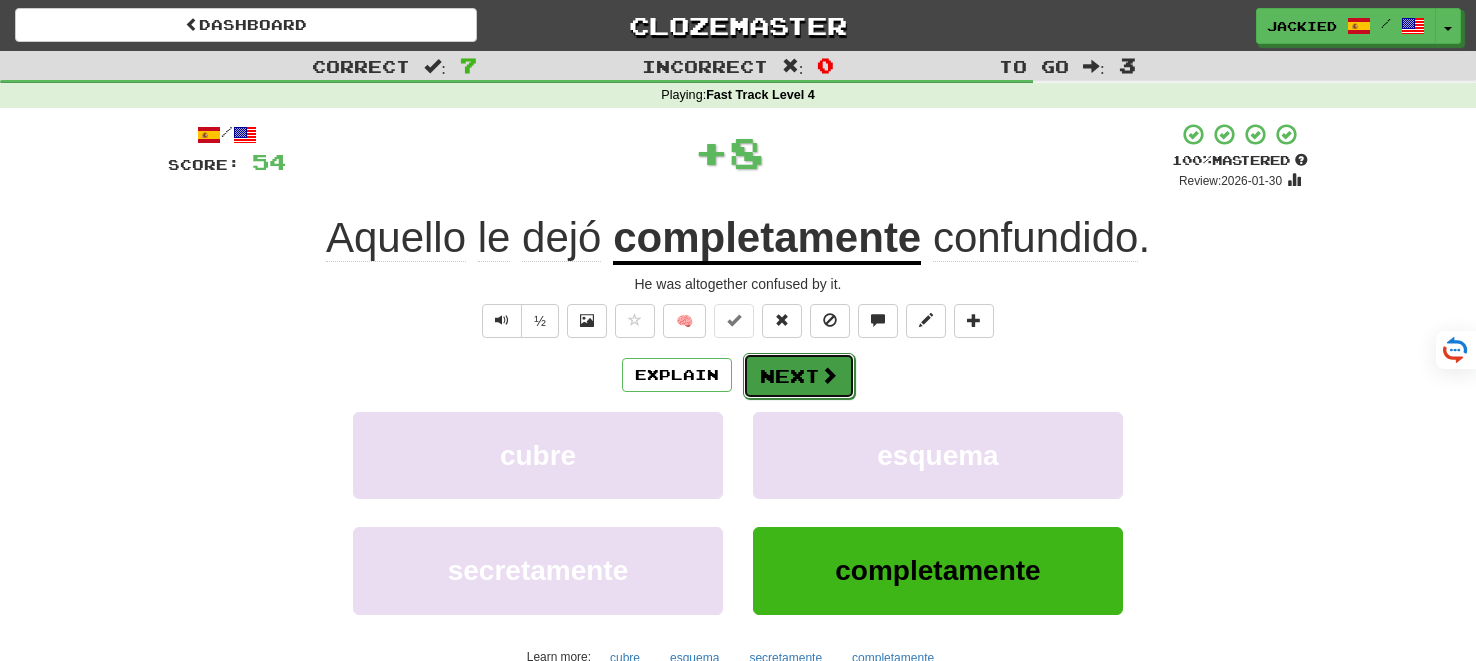 click on "Next" at bounding box center (799, 376) 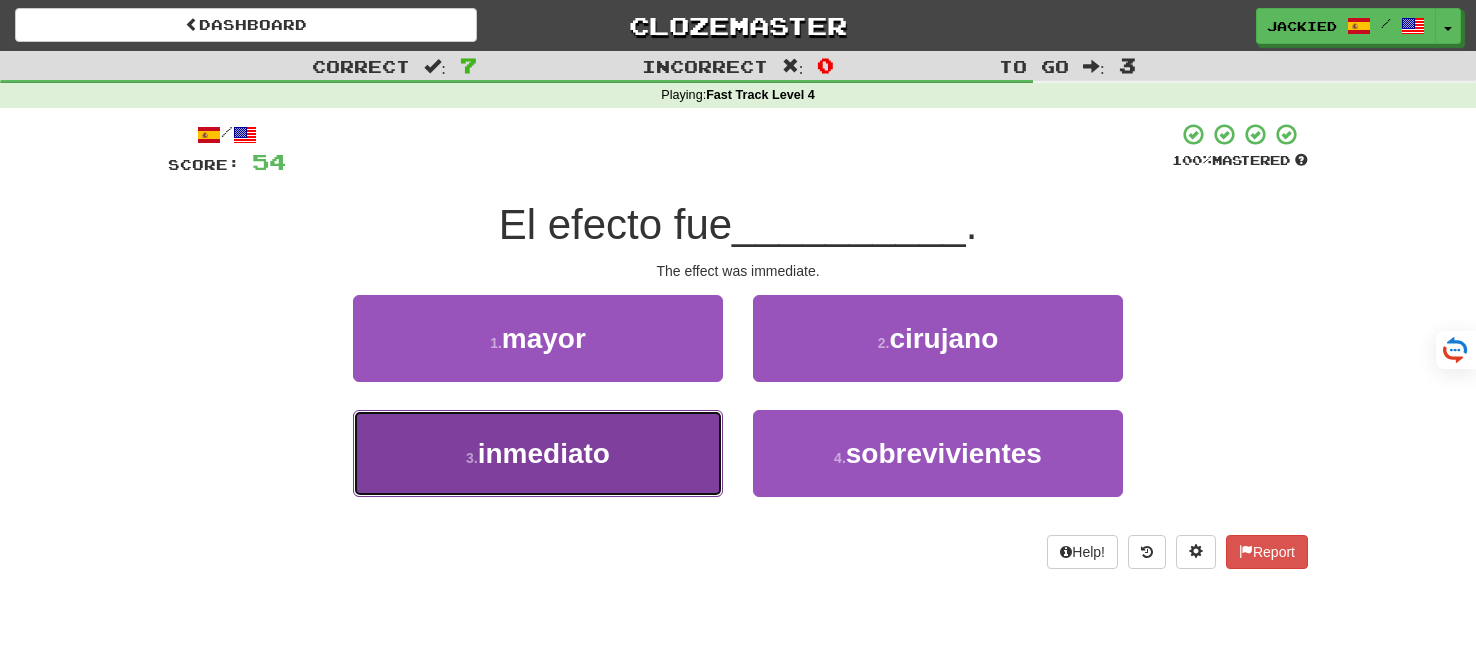 click on "inmediato" at bounding box center (544, 453) 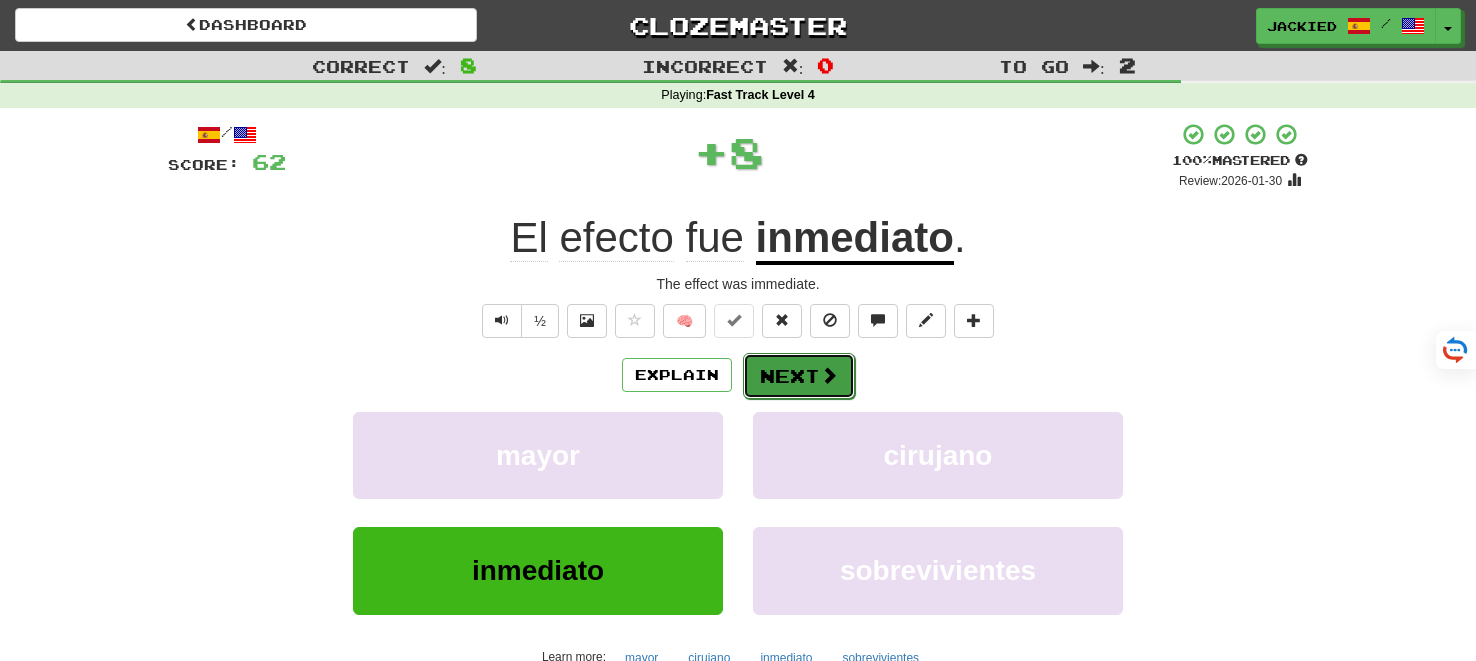 click on "Next" at bounding box center (799, 376) 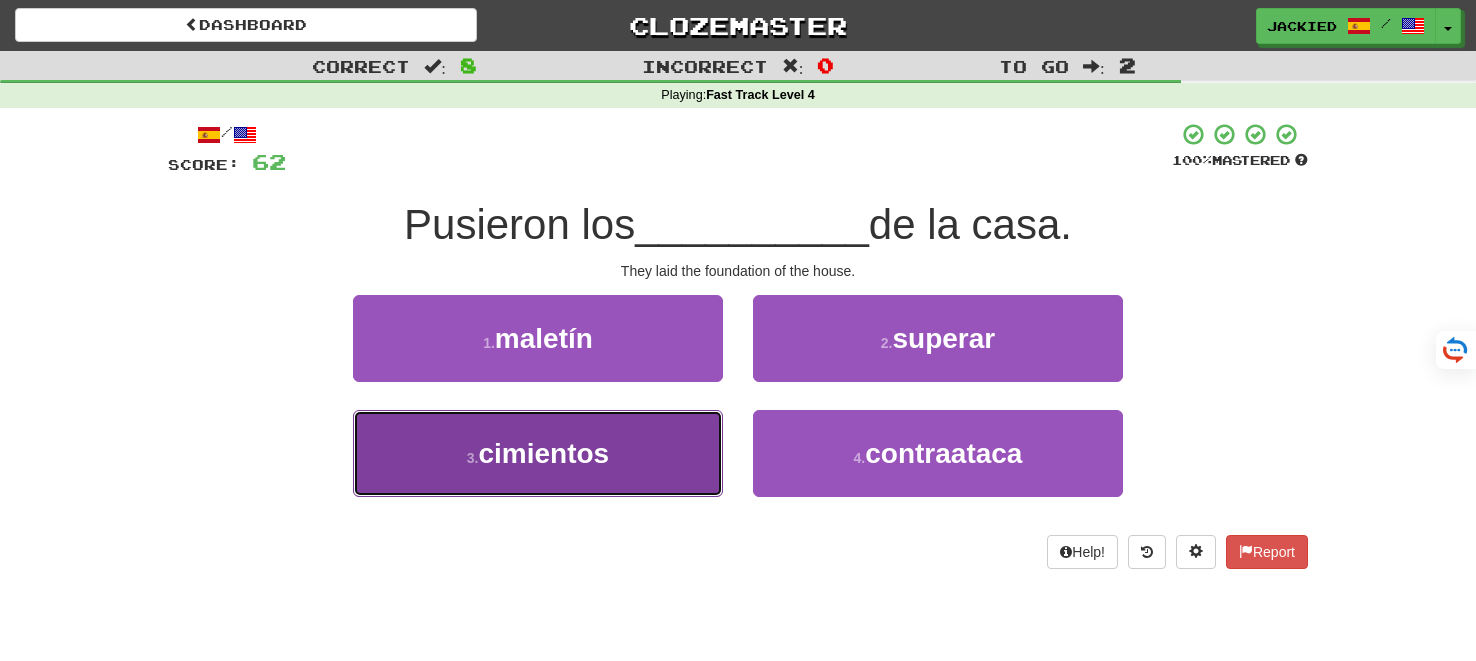 click on "3 .  cimientos" at bounding box center (538, 453) 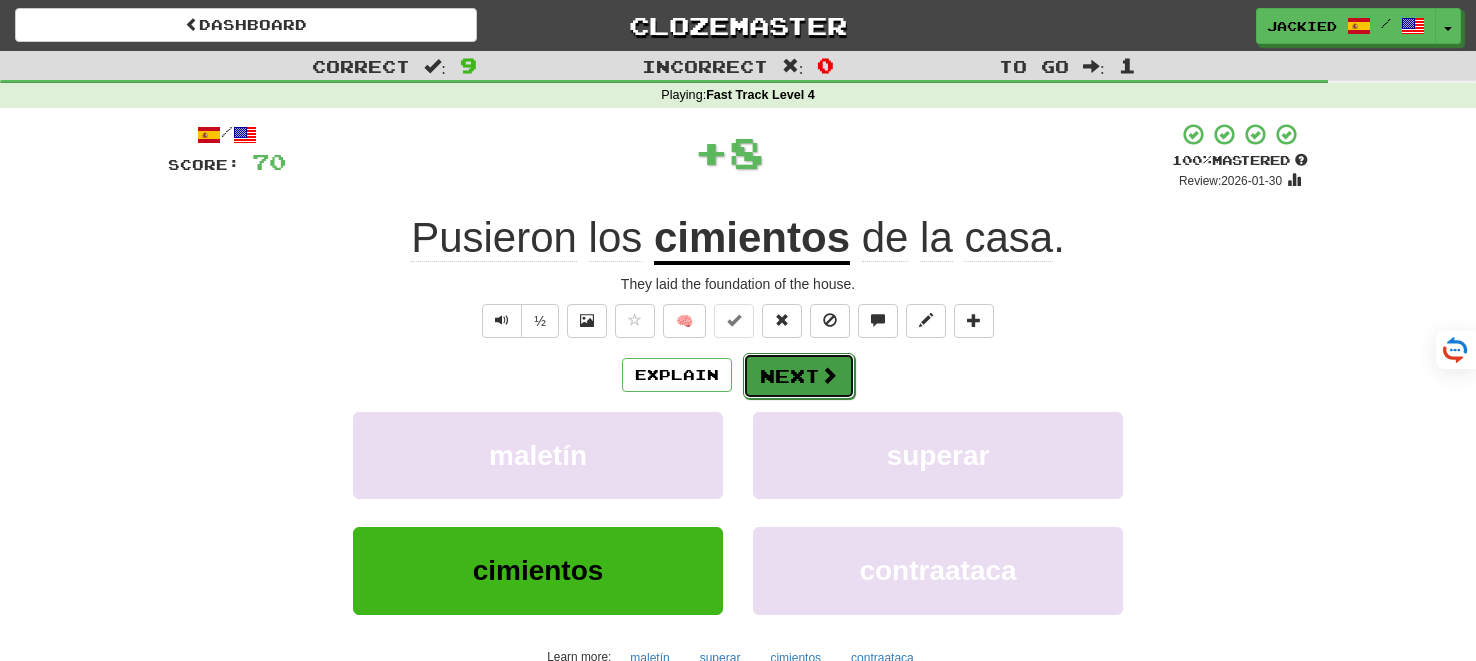 click on "Next" at bounding box center [799, 376] 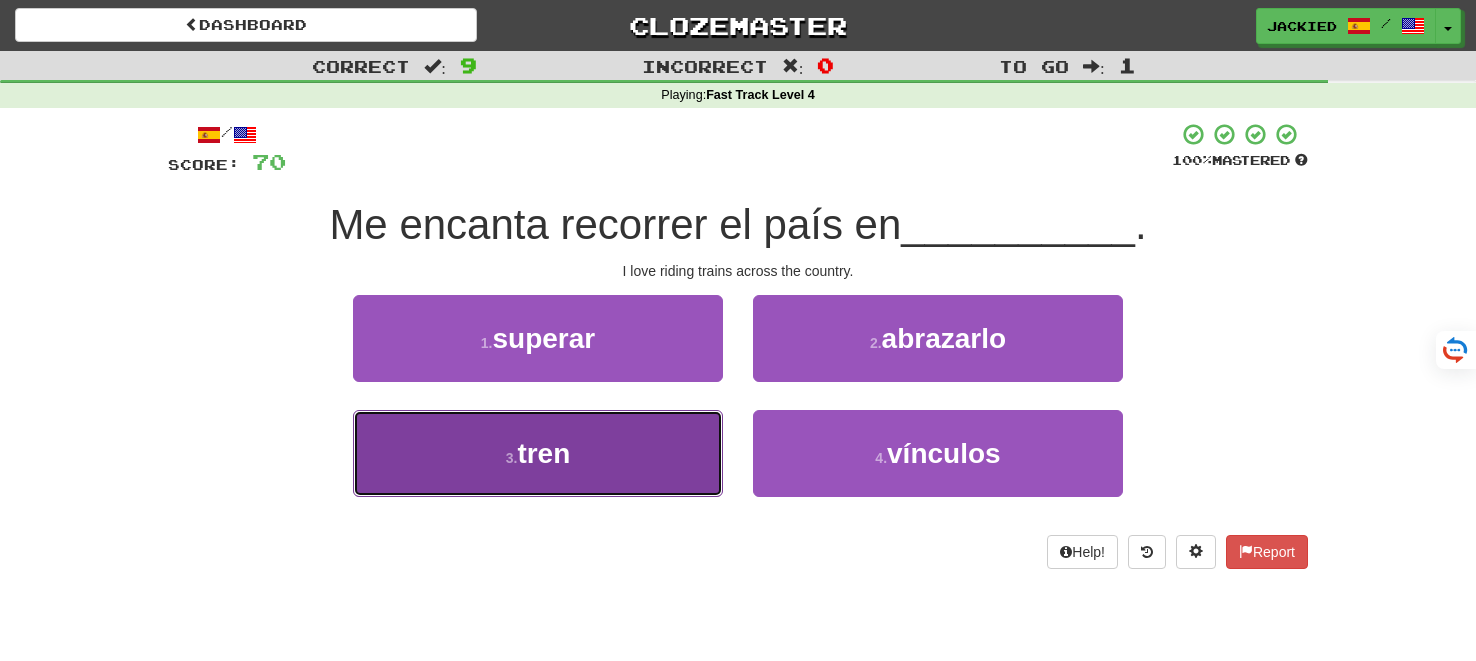 click on "3 .  tren" at bounding box center (538, 453) 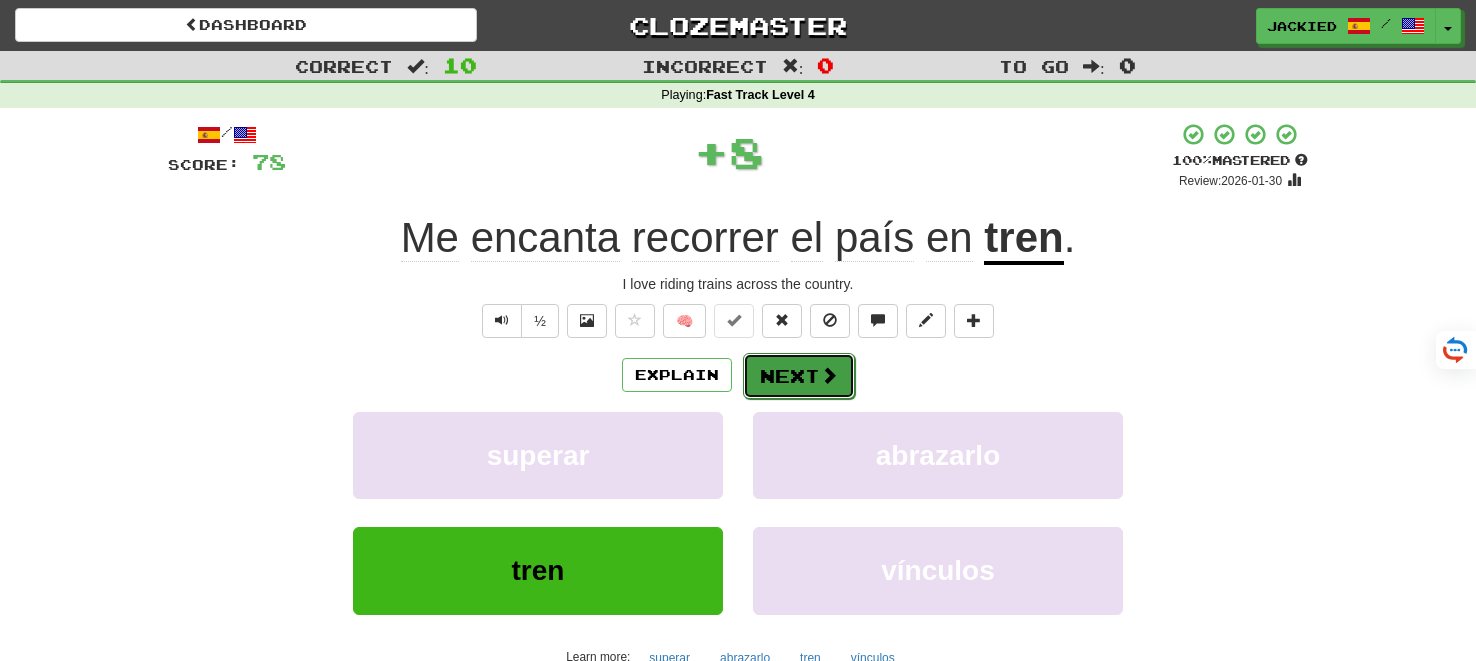 click on "Next" at bounding box center [799, 376] 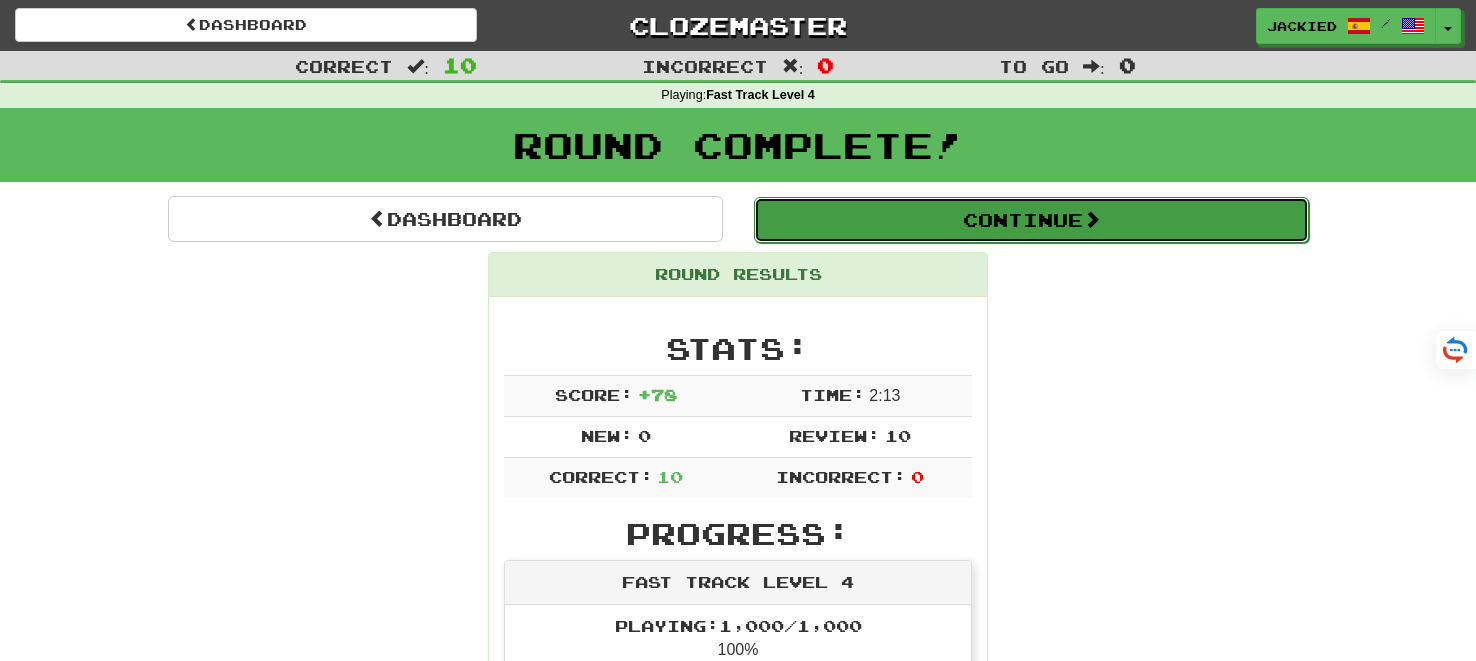 click on "Continue" at bounding box center (1031, 220) 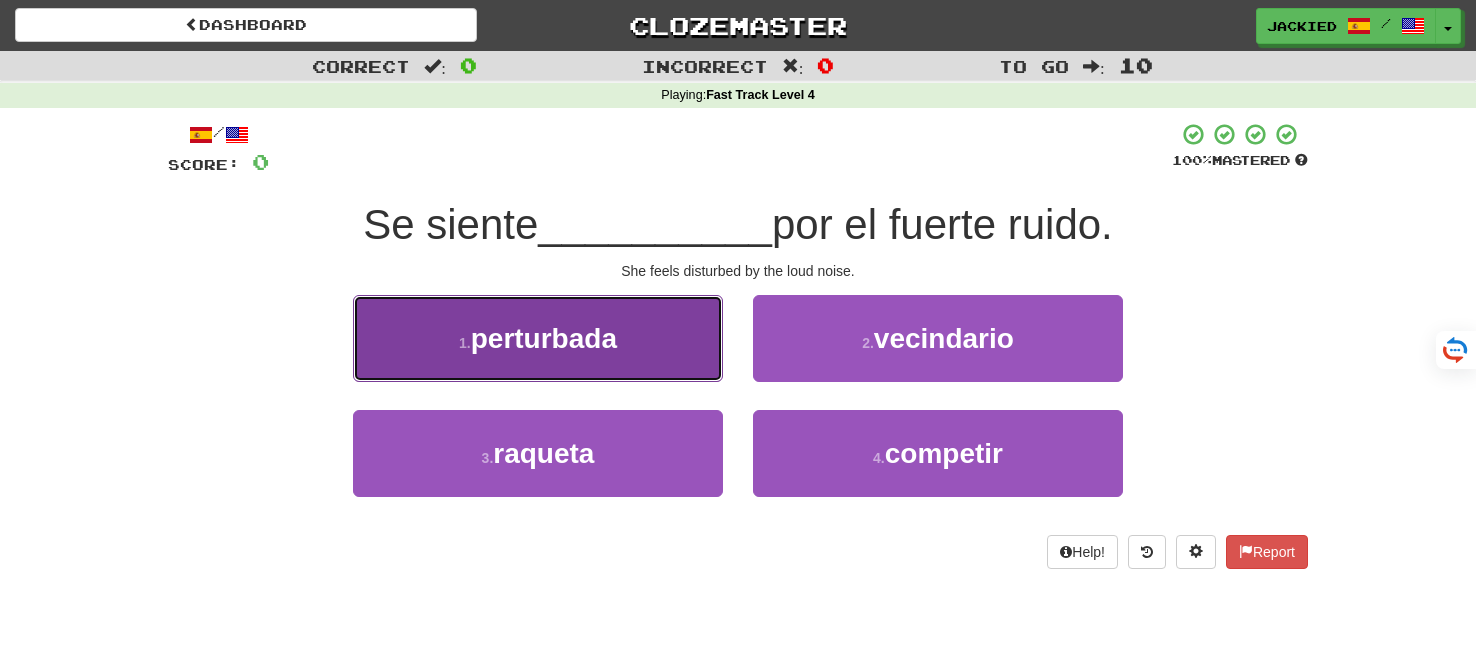 click on "1 .  perturbada" at bounding box center [538, 338] 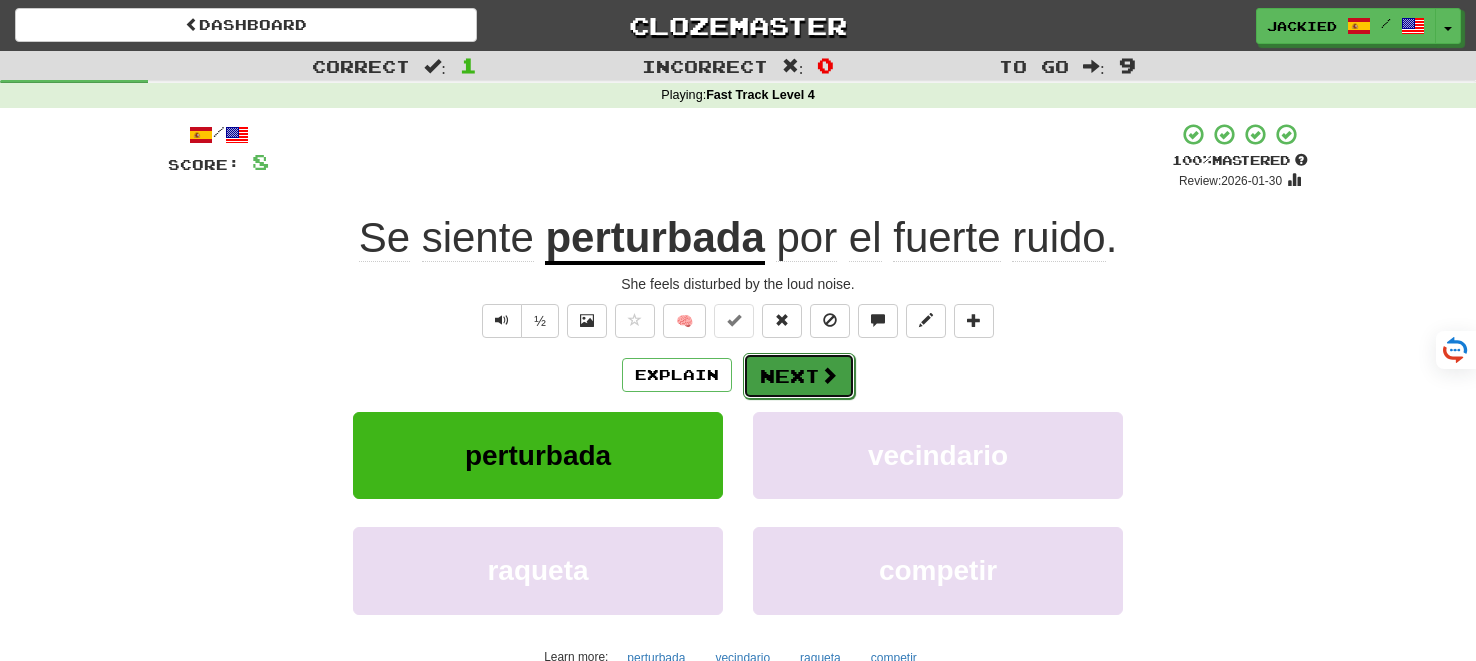 click on "Next" at bounding box center [799, 376] 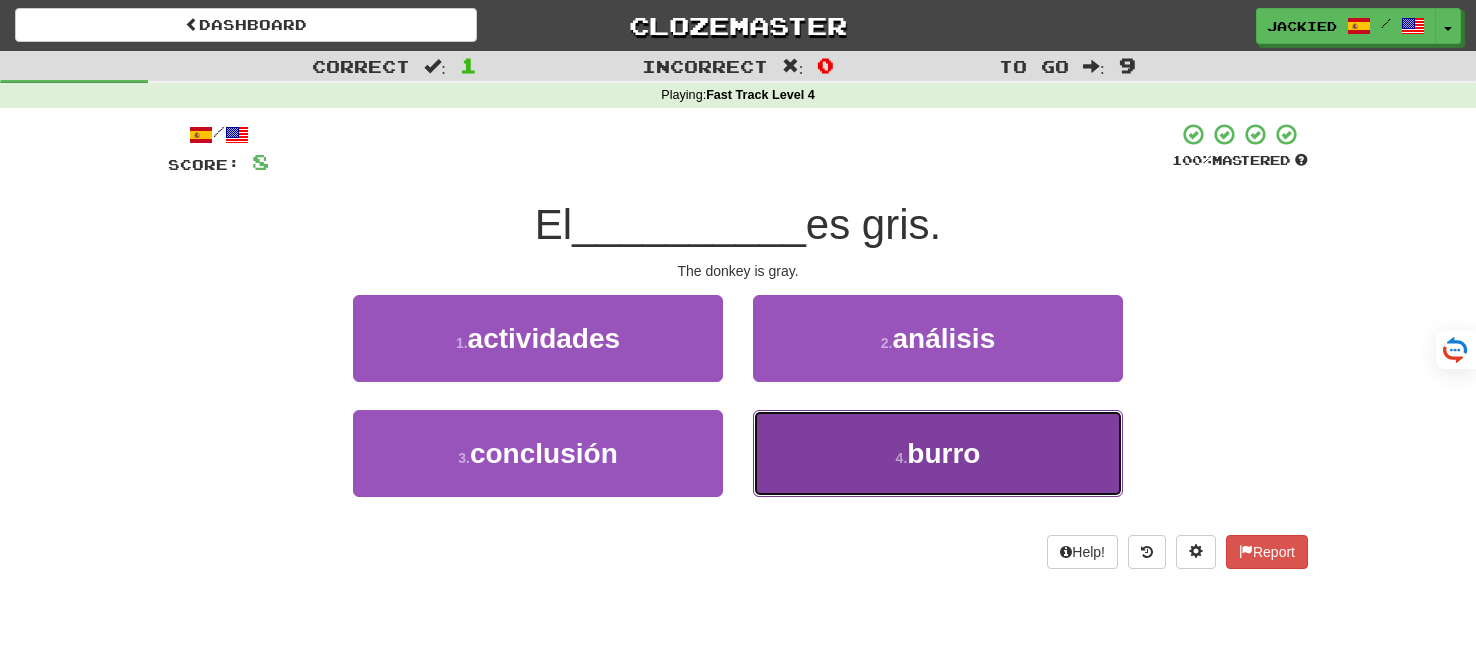 click on "4 .  burro" at bounding box center [938, 453] 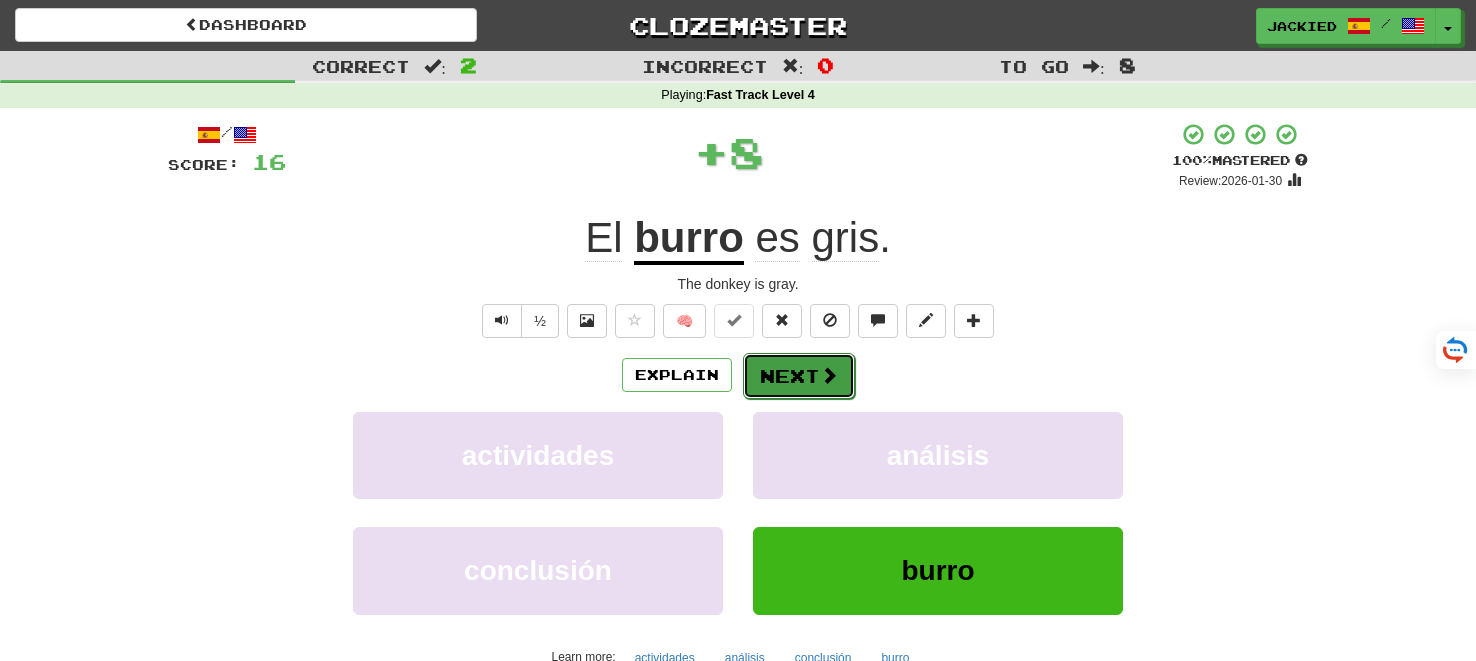 click at bounding box center (829, 375) 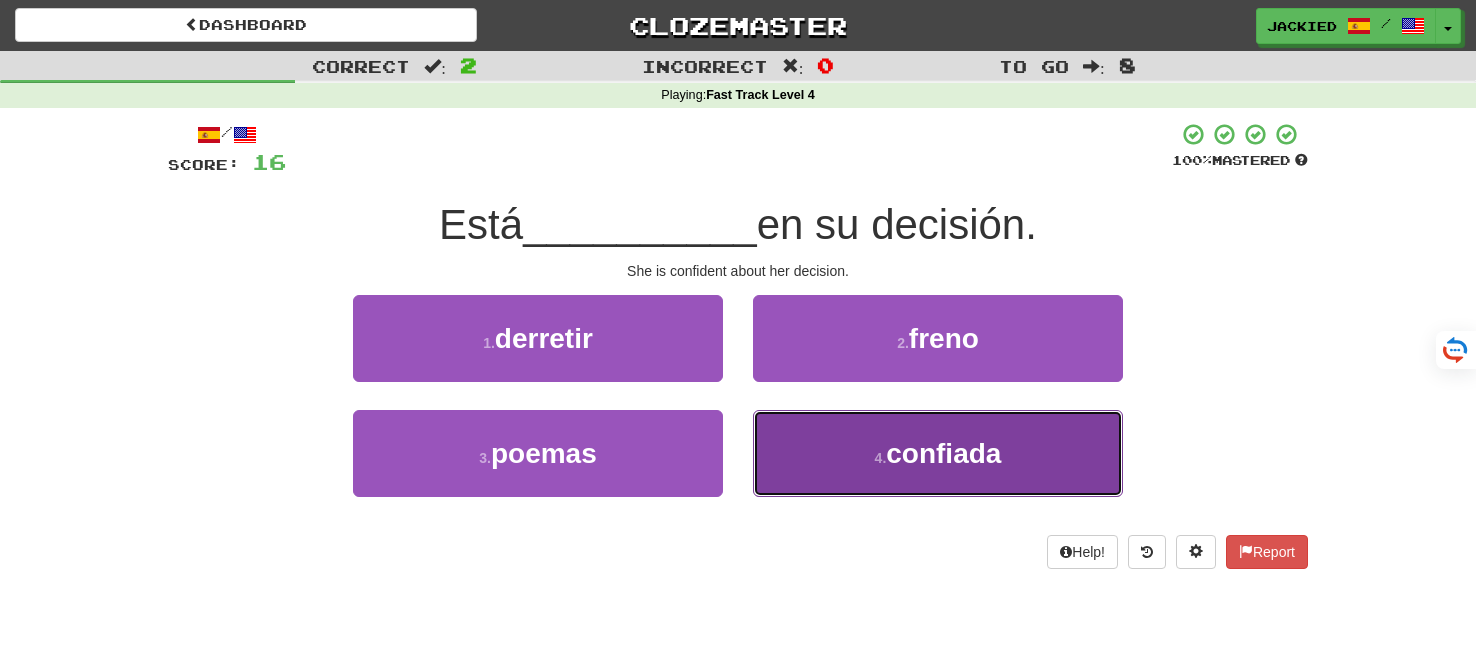 click on "confiada" at bounding box center (943, 453) 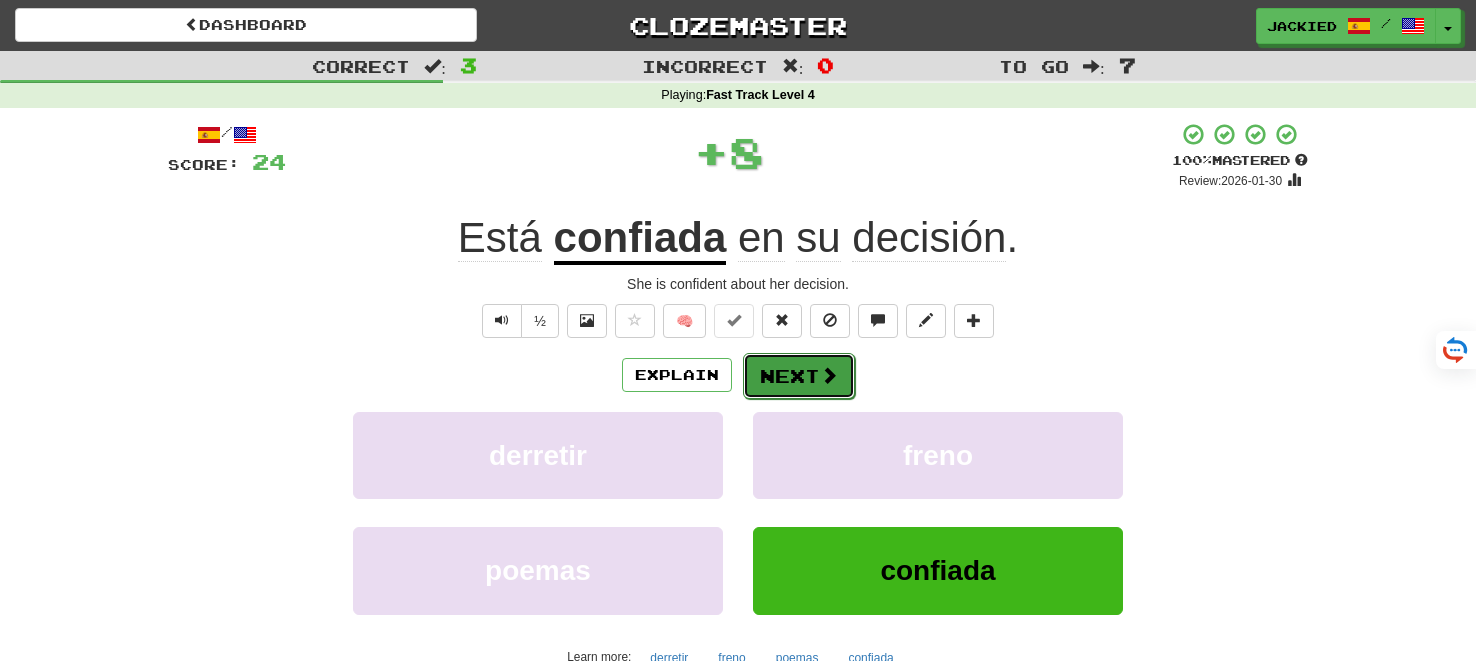 click on "Next" at bounding box center [799, 376] 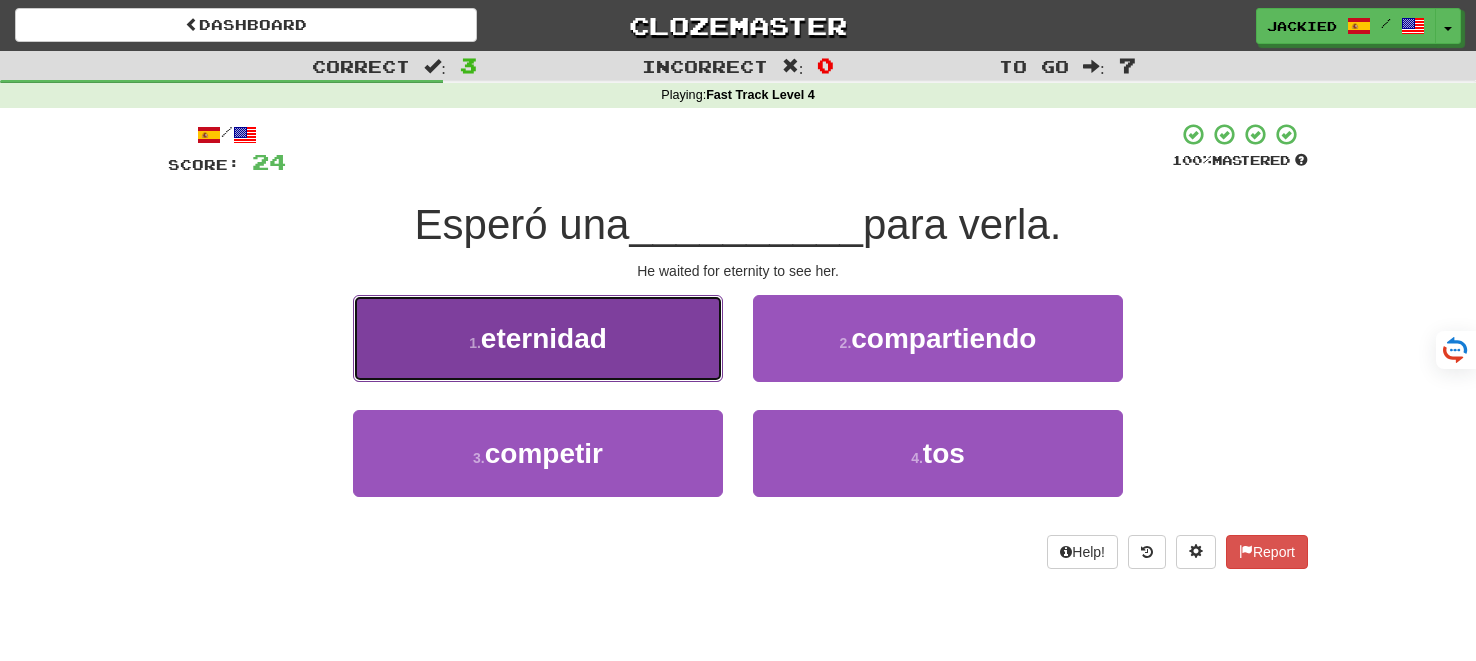 click on "eternidad" at bounding box center [544, 338] 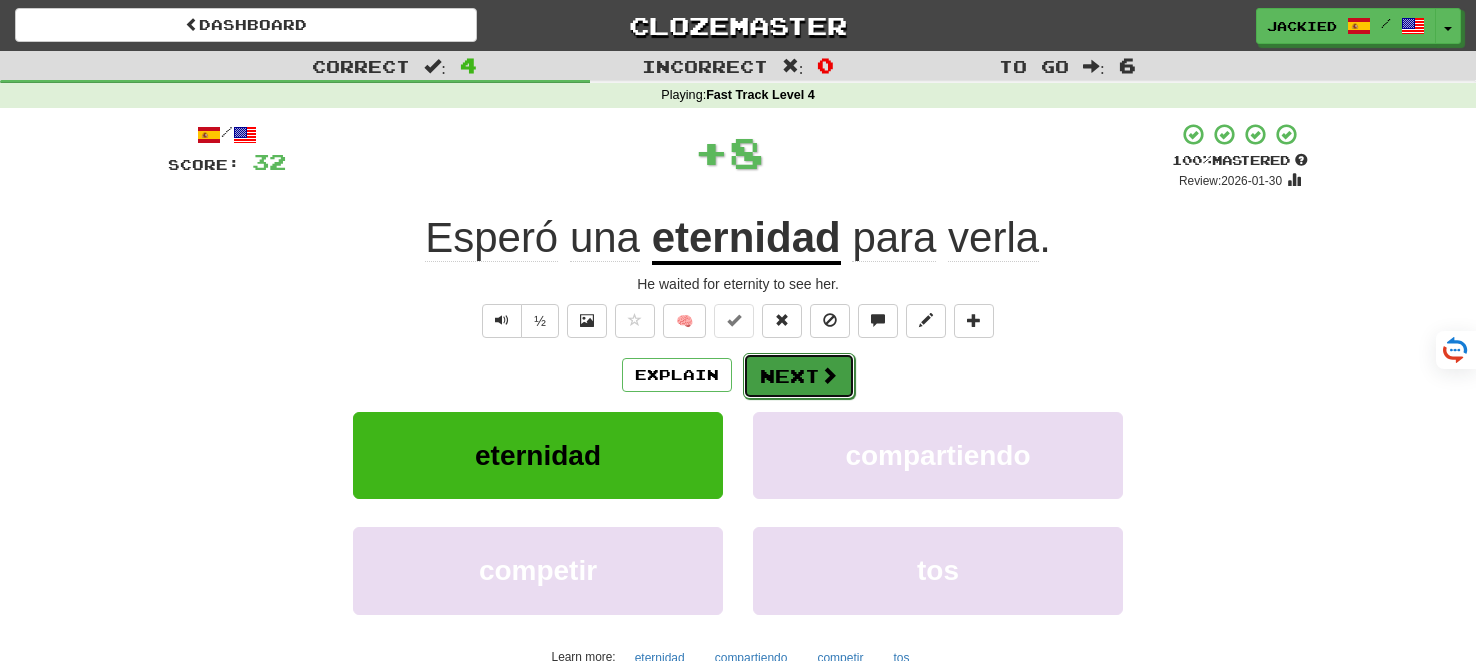 click on "Next" at bounding box center [799, 376] 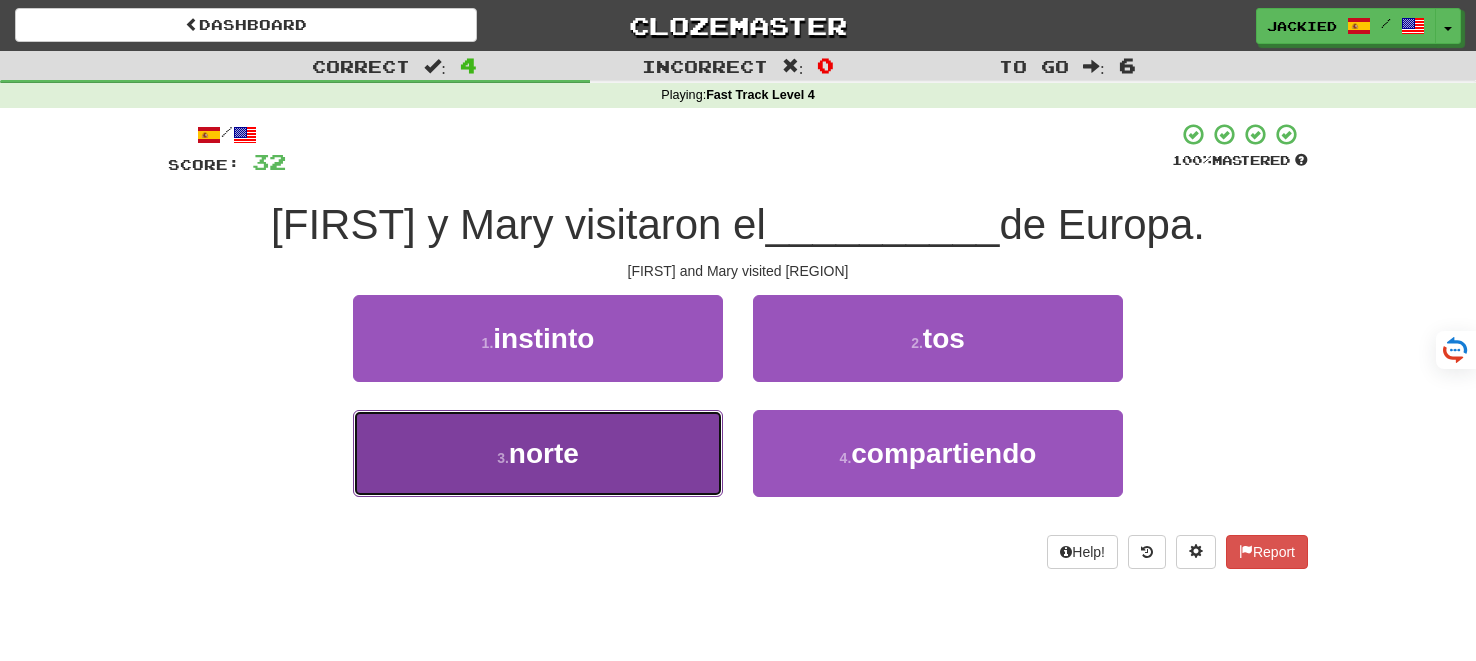 click on "3 .  norte" at bounding box center (538, 453) 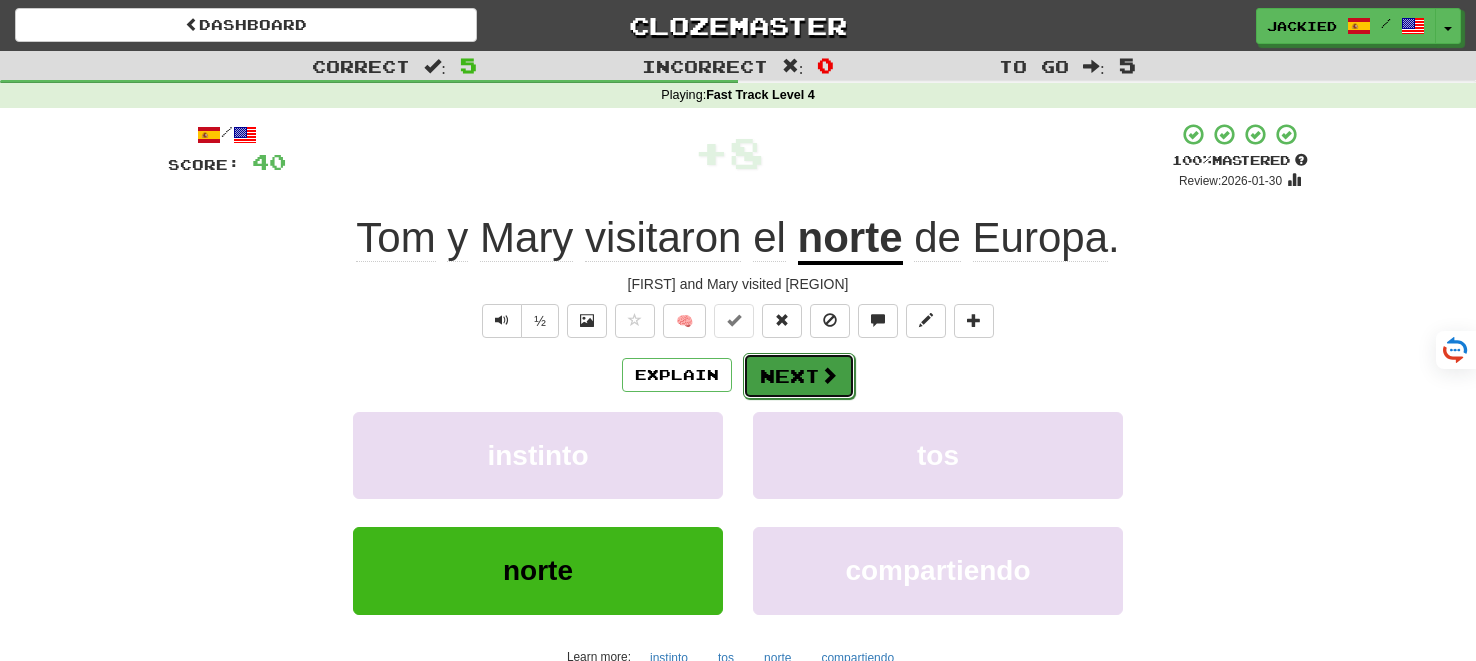 click on "Next" at bounding box center [799, 376] 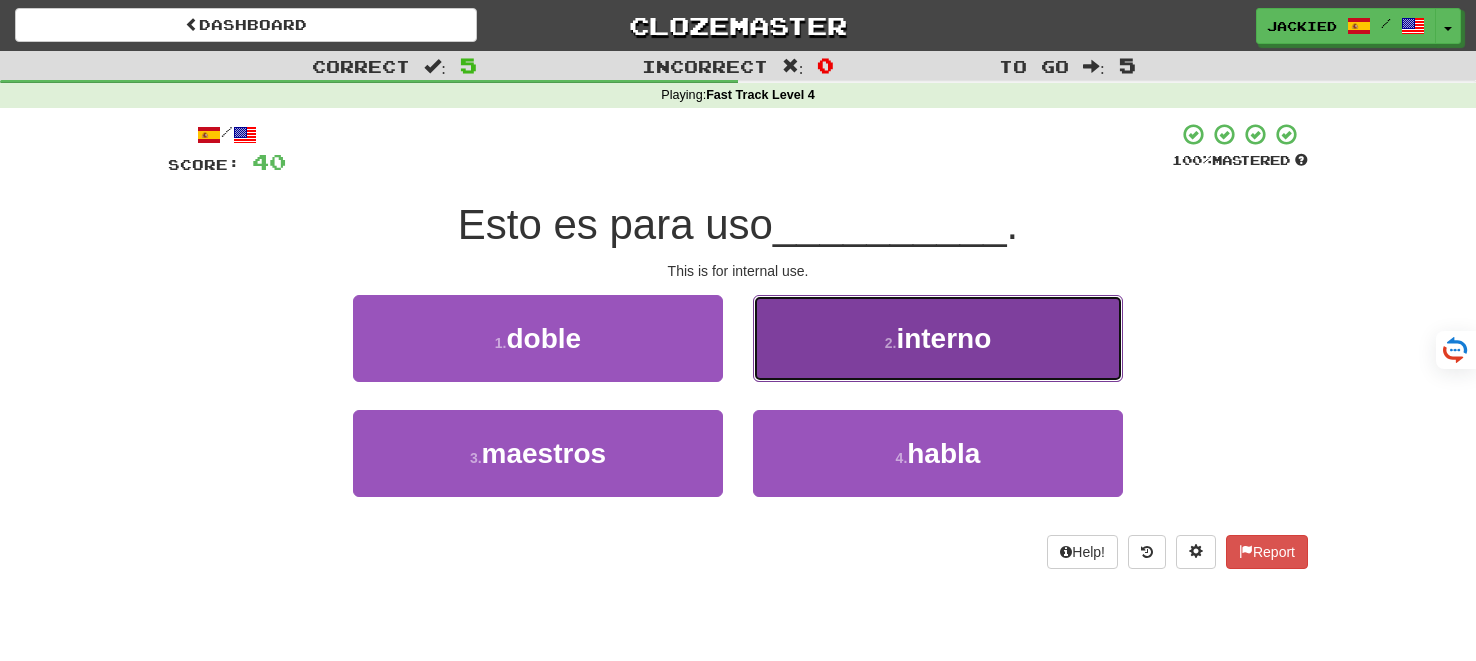 click on "2 .  interno" at bounding box center (938, 338) 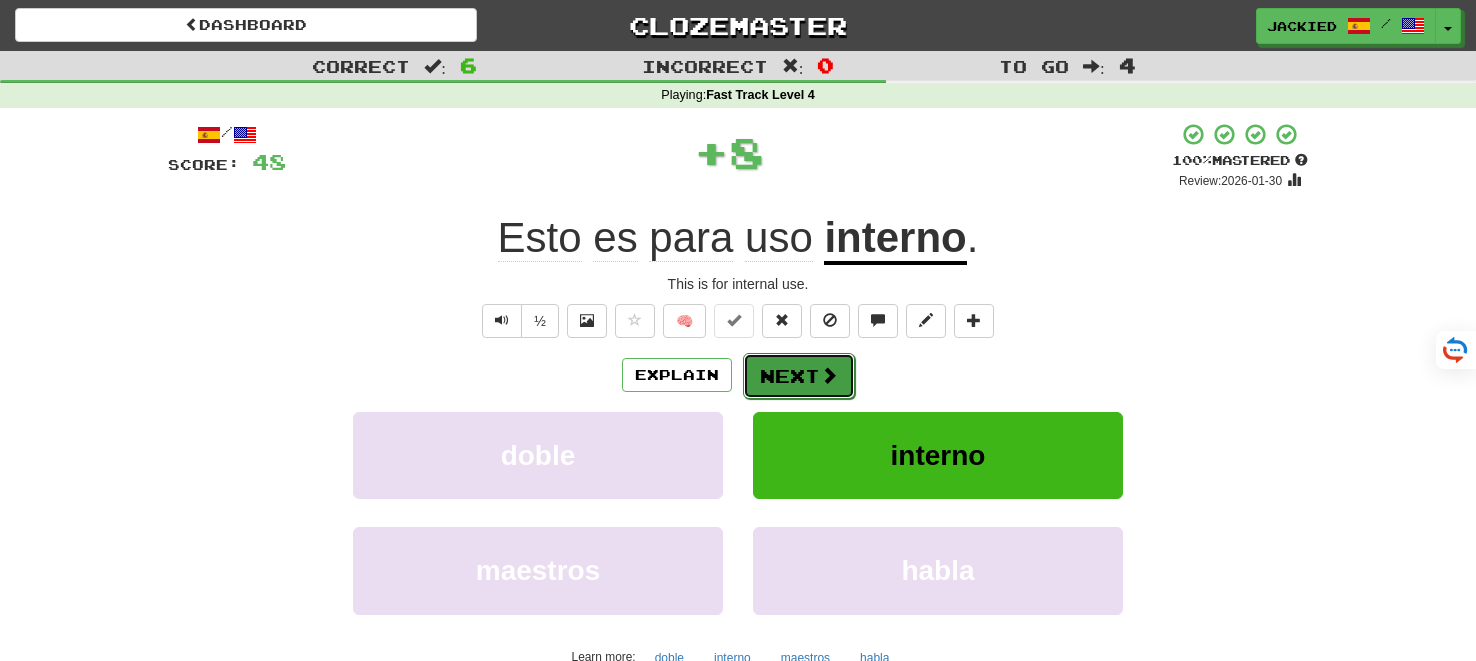click on "Next" at bounding box center [799, 376] 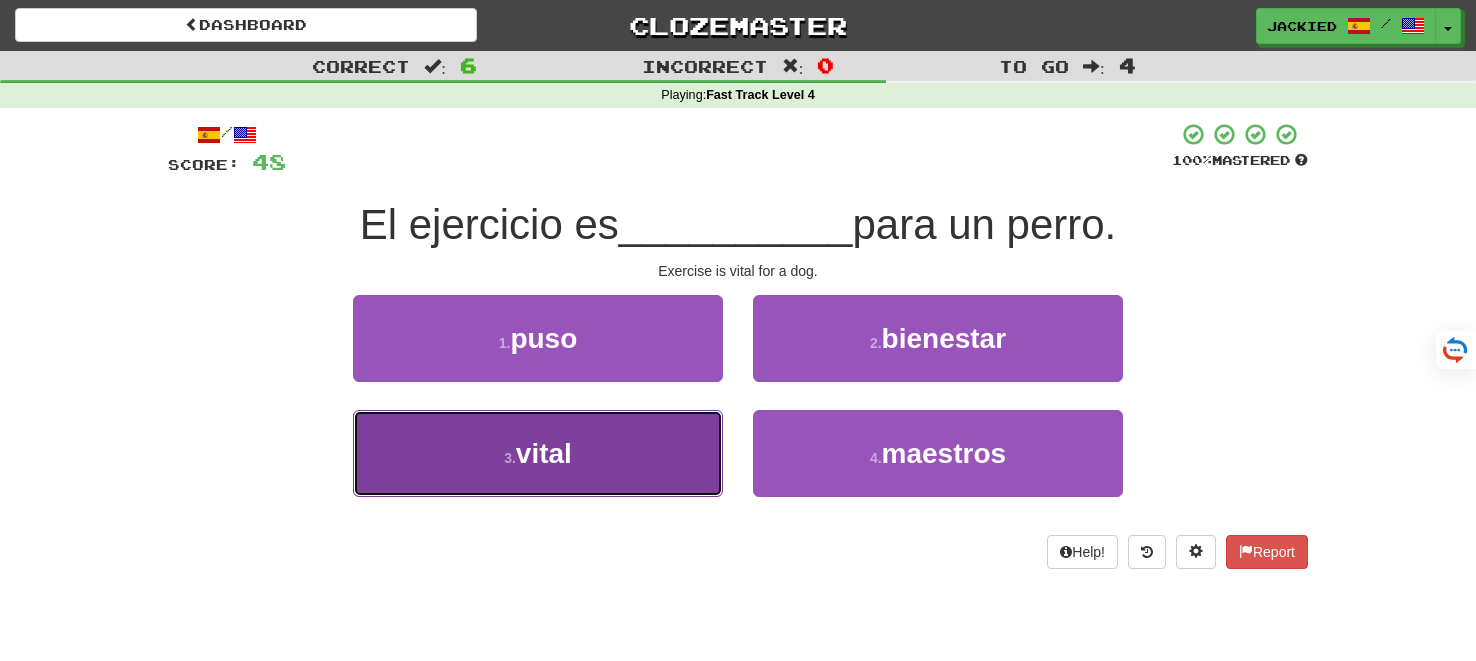 click on "3 .  vital" at bounding box center [538, 453] 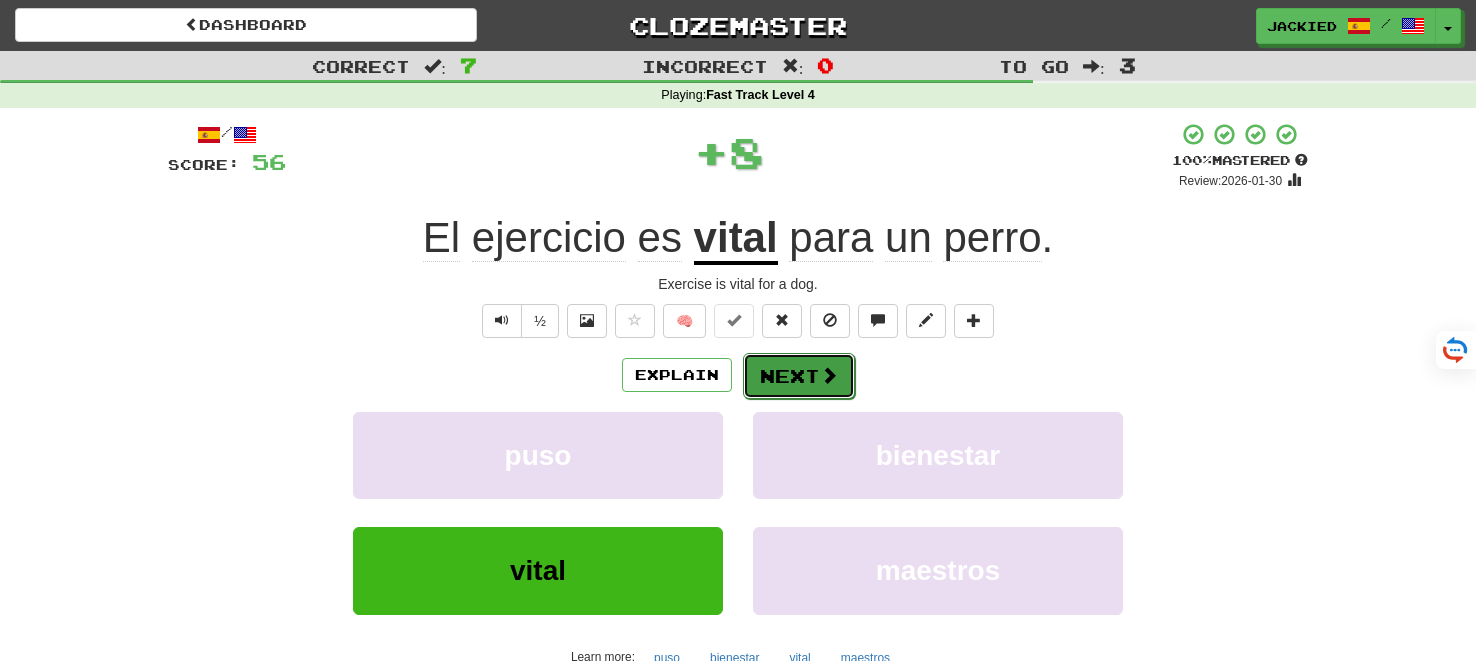 click on "Next" at bounding box center [799, 376] 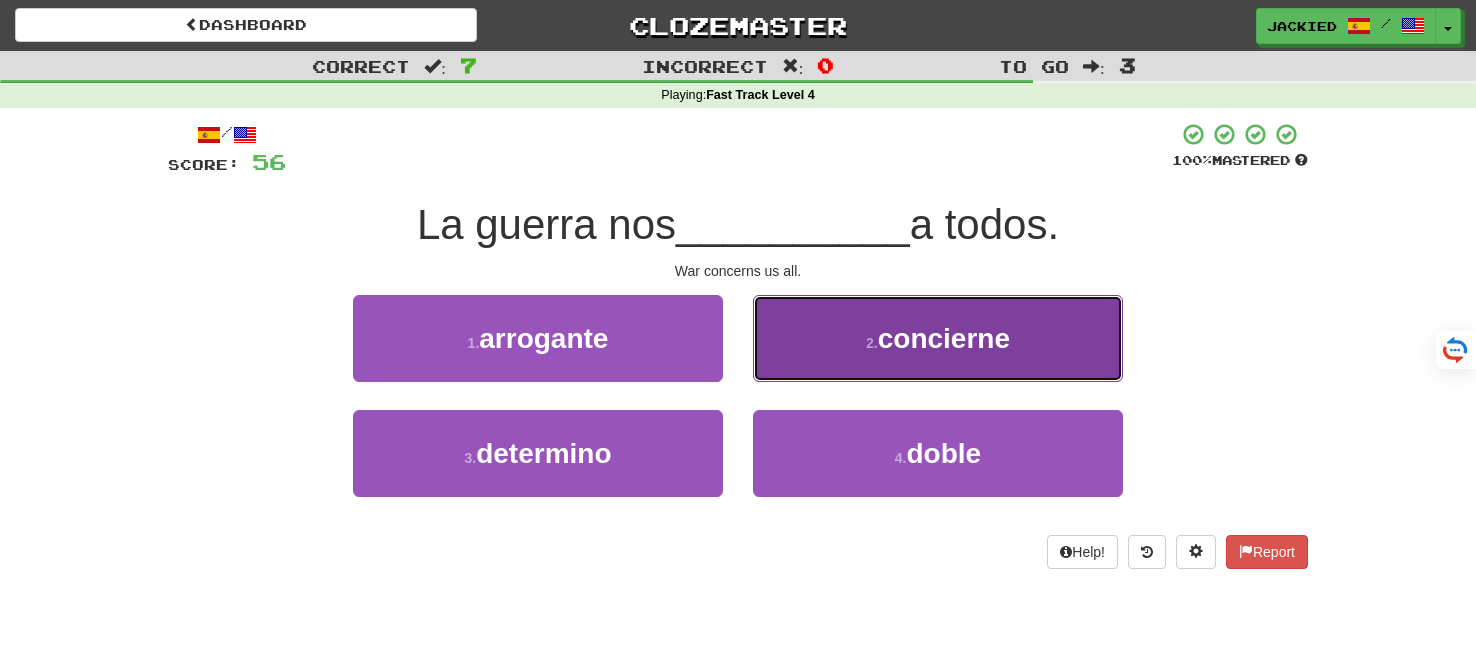 click on "2 .  concierne" at bounding box center [938, 338] 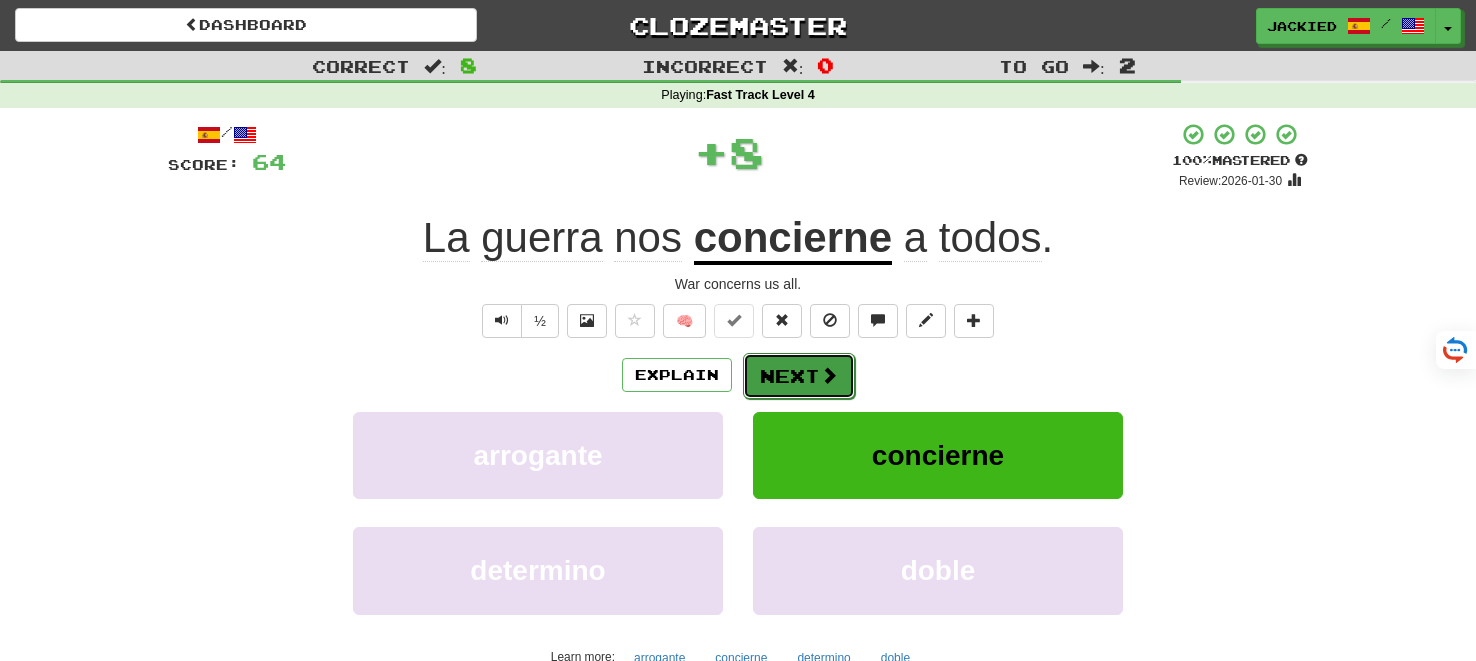 click on "Next" at bounding box center [799, 376] 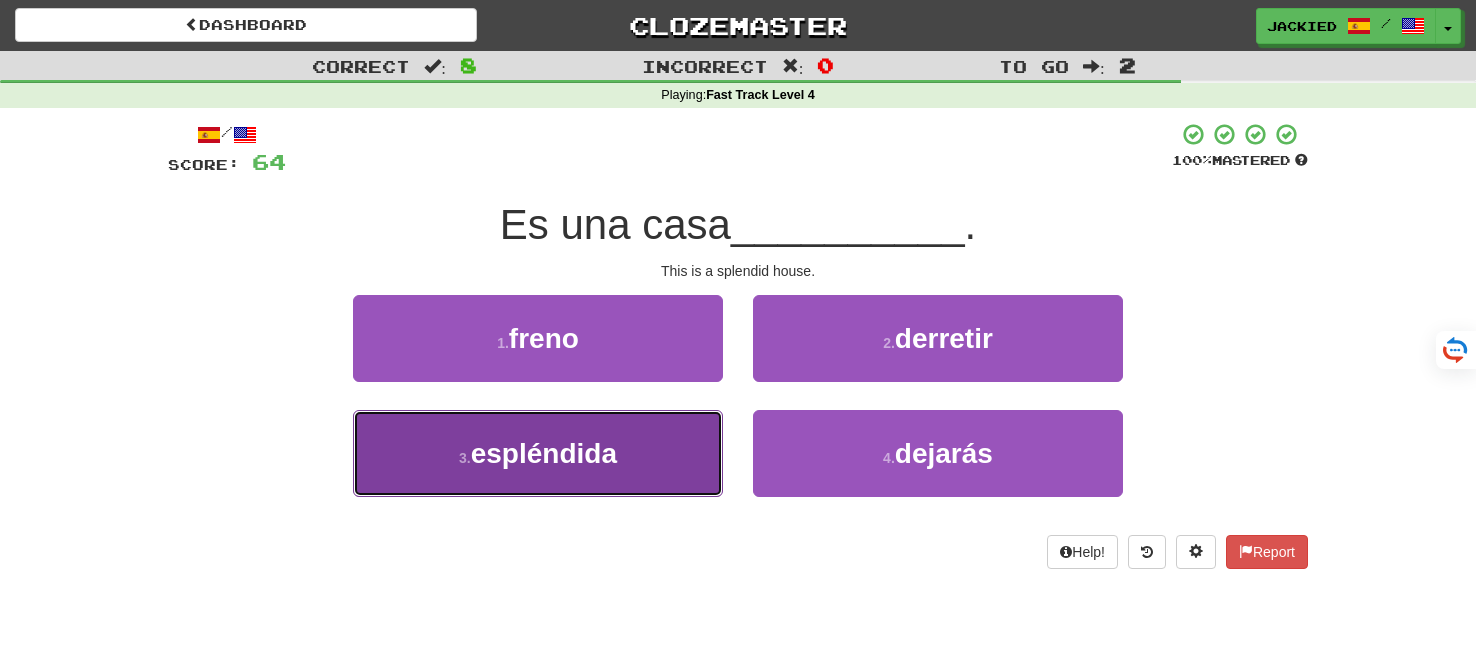 click on "3 .  espléndida" at bounding box center [538, 453] 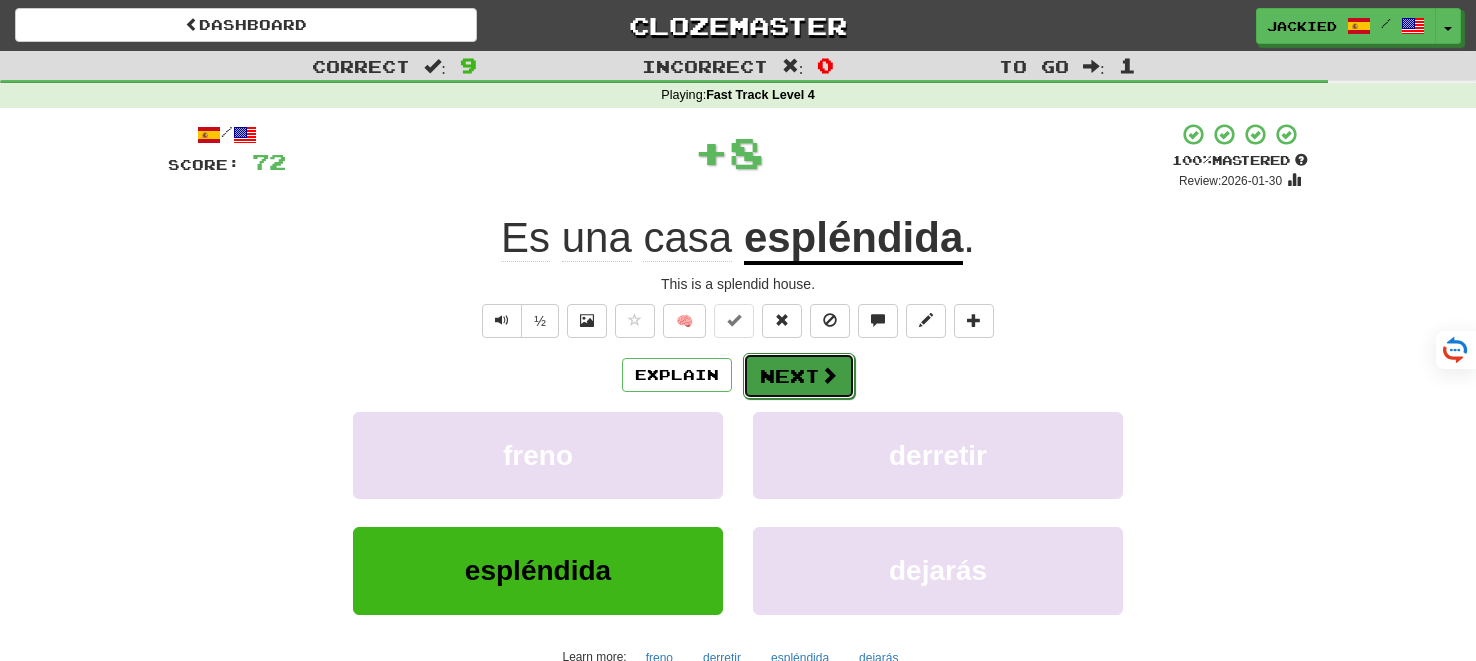 click on "Next" at bounding box center [799, 376] 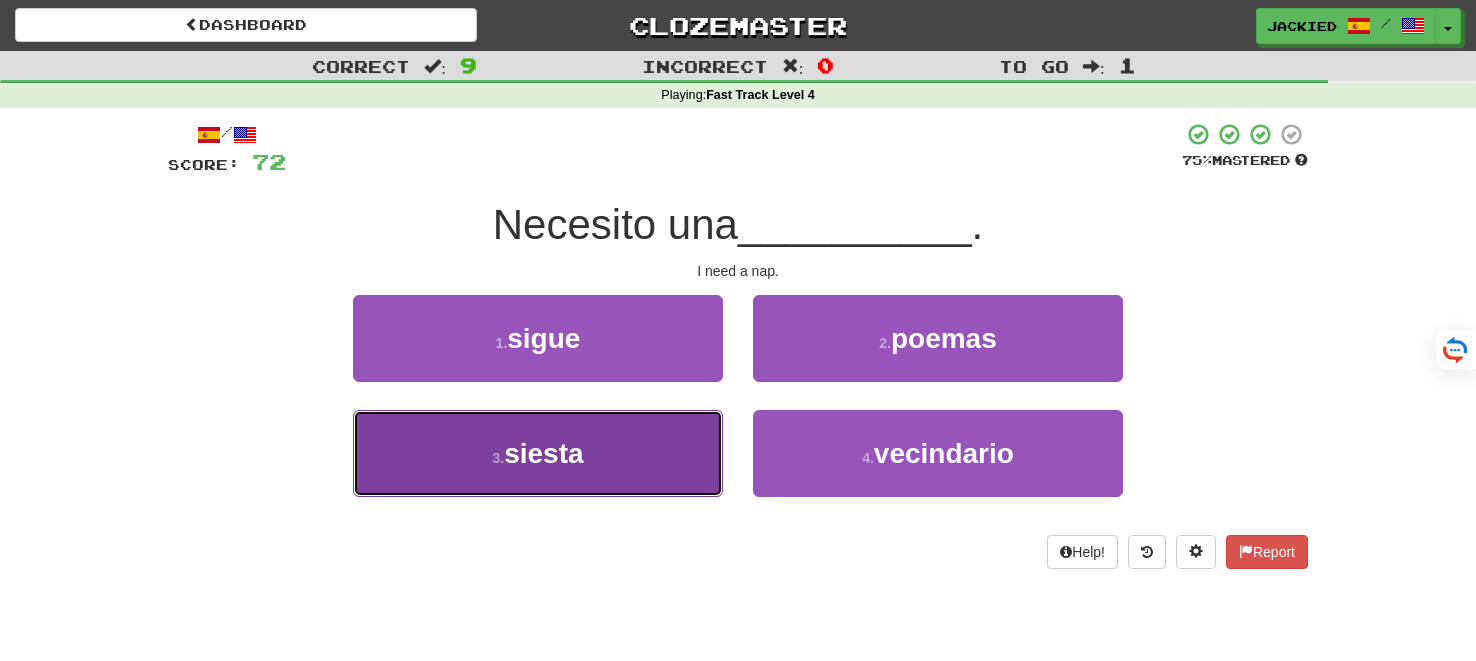 click on "3 .  siesta" at bounding box center [538, 453] 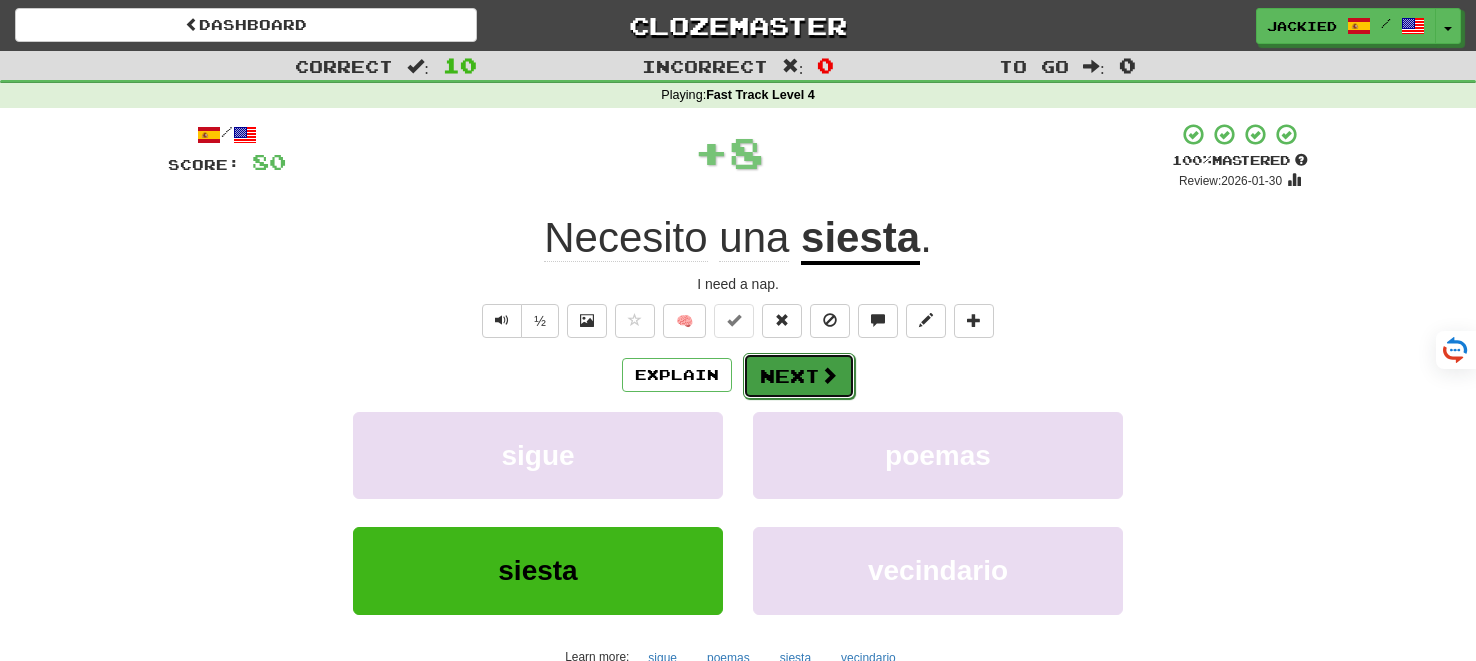 click on "Next" at bounding box center (799, 376) 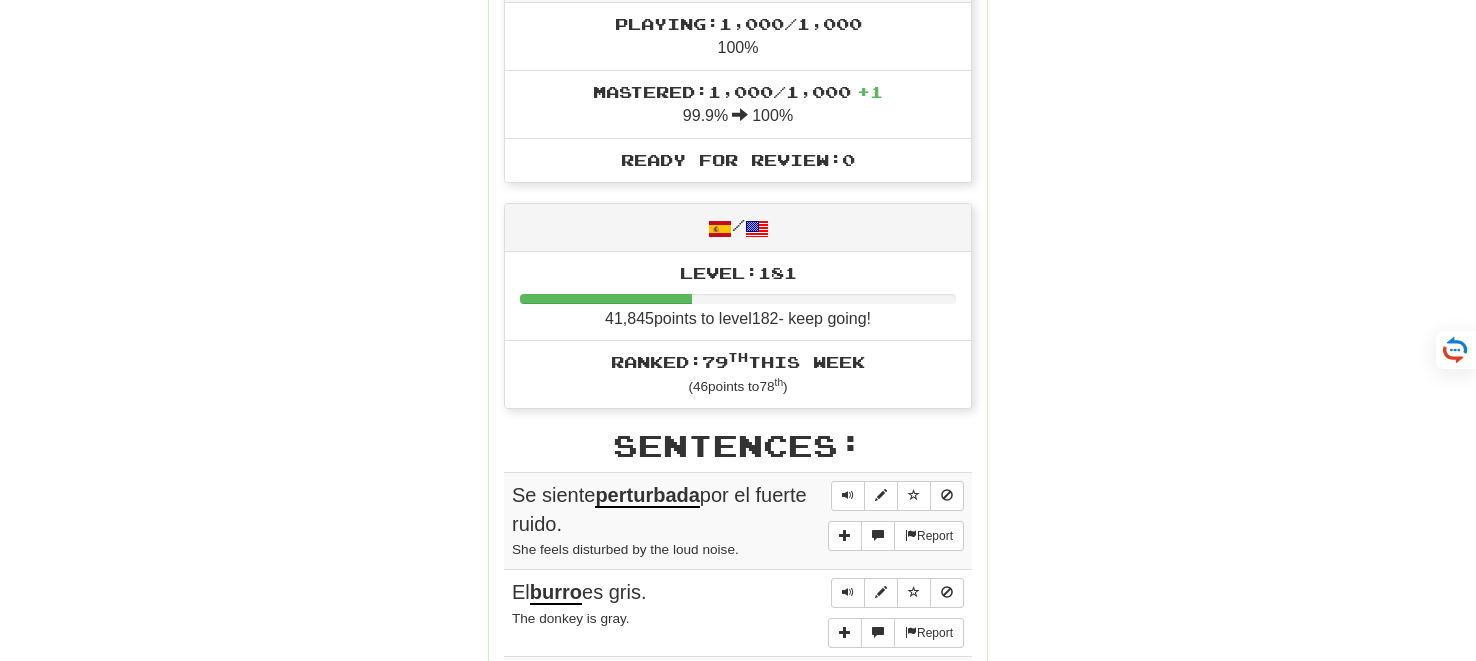 scroll, scrollTop: 599, scrollLeft: 0, axis: vertical 